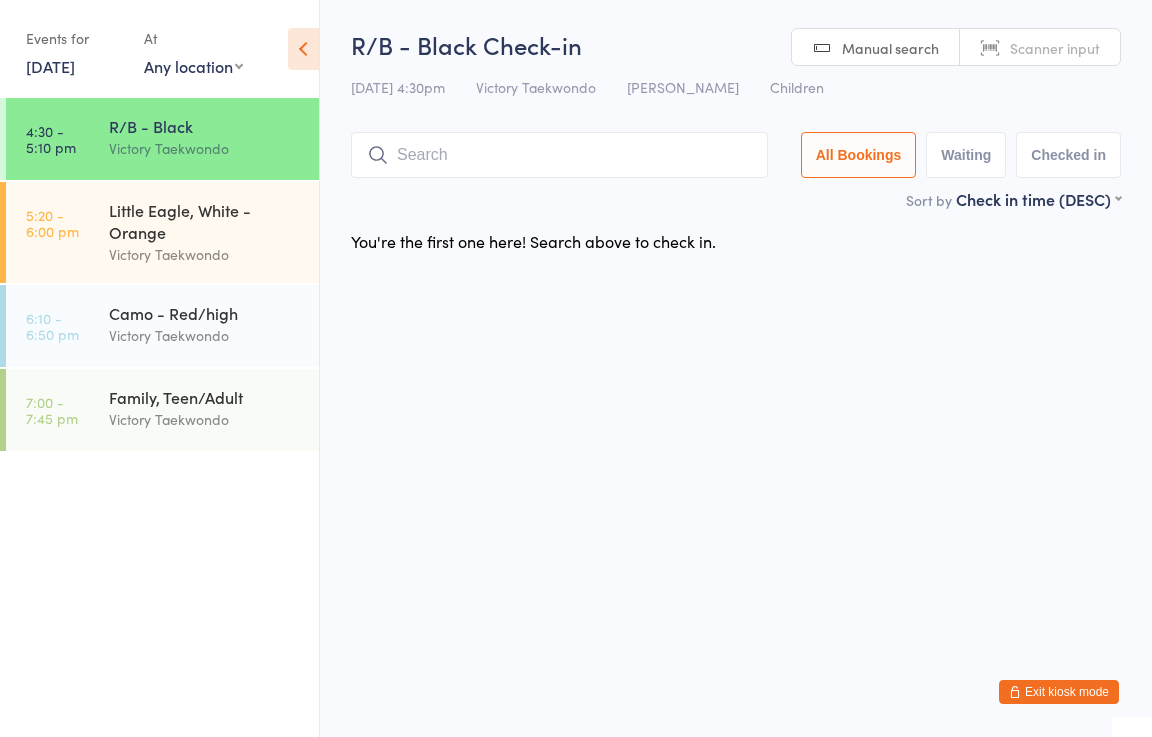 scroll, scrollTop: 0, scrollLeft: 0, axis: both 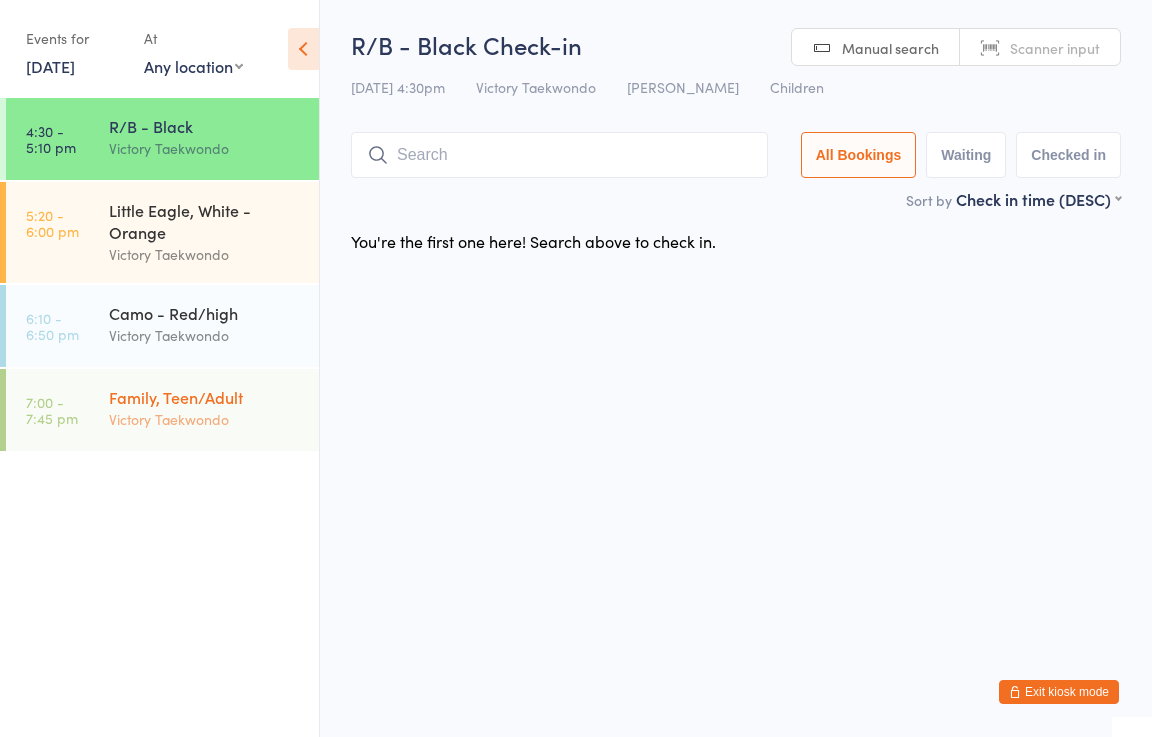 click on "Victory Taekwondo" at bounding box center (205, 419) 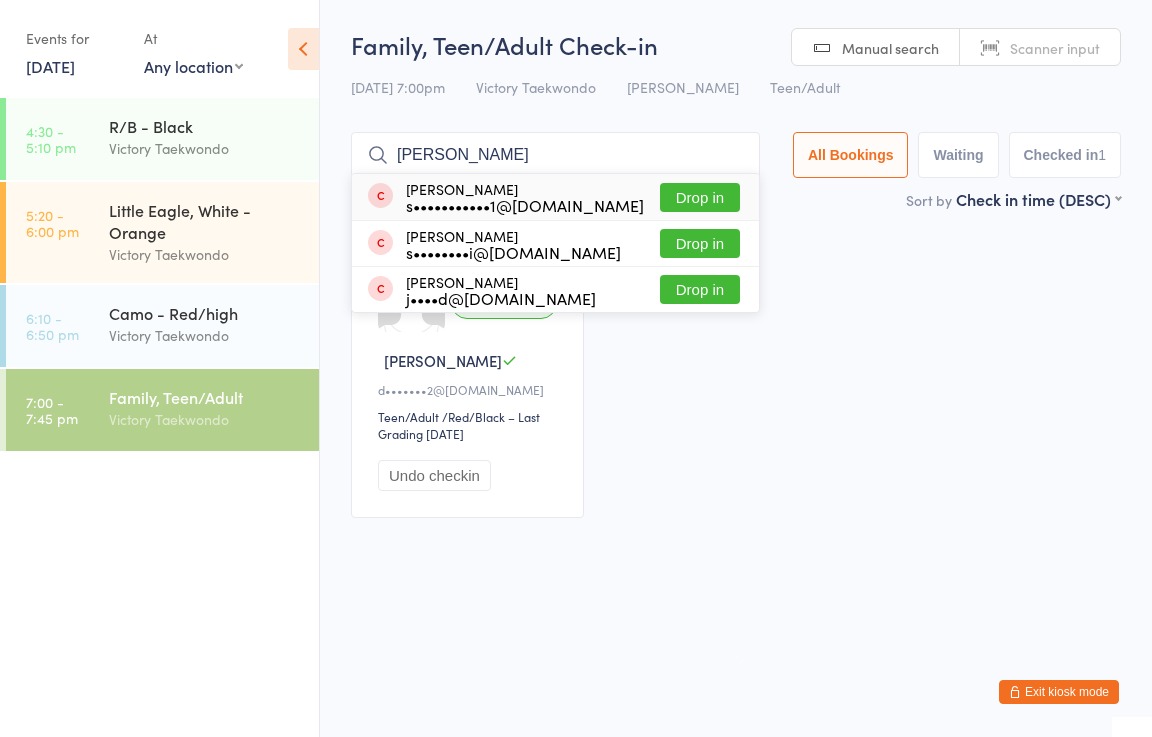click on "[PERSON_NAME]" at bounding box center [555, 155] 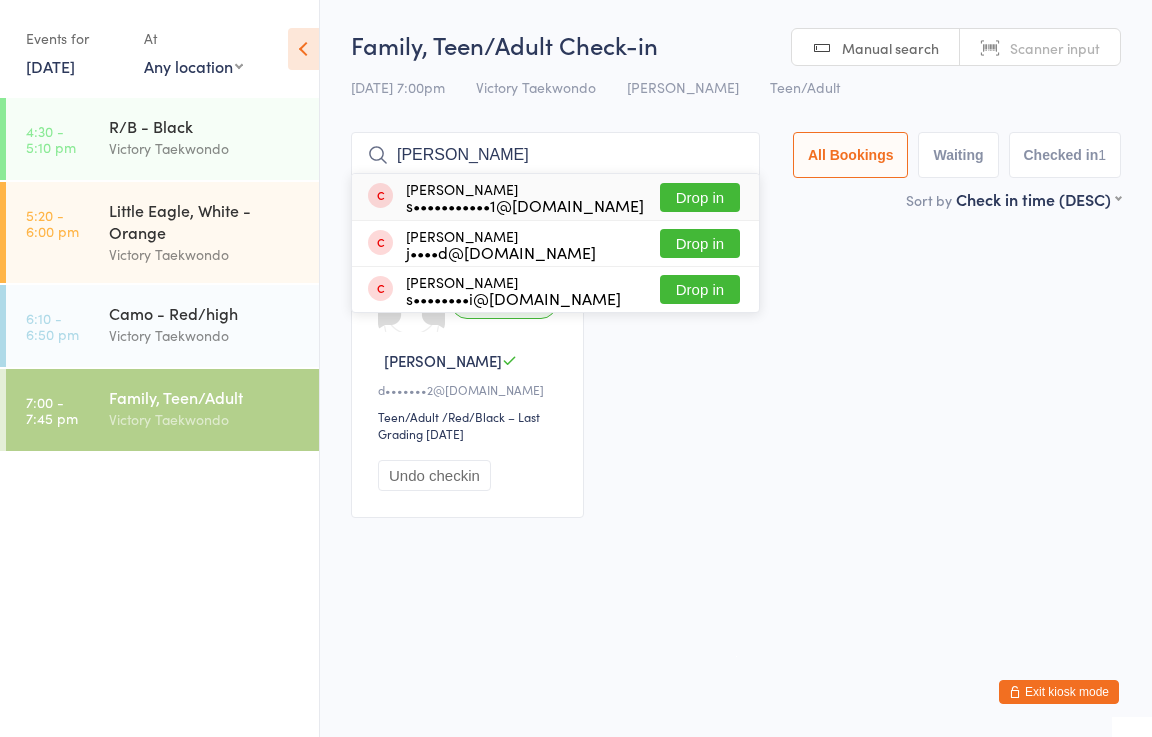click on "[PERSON_NAME]" at bounding box center [555, 155] 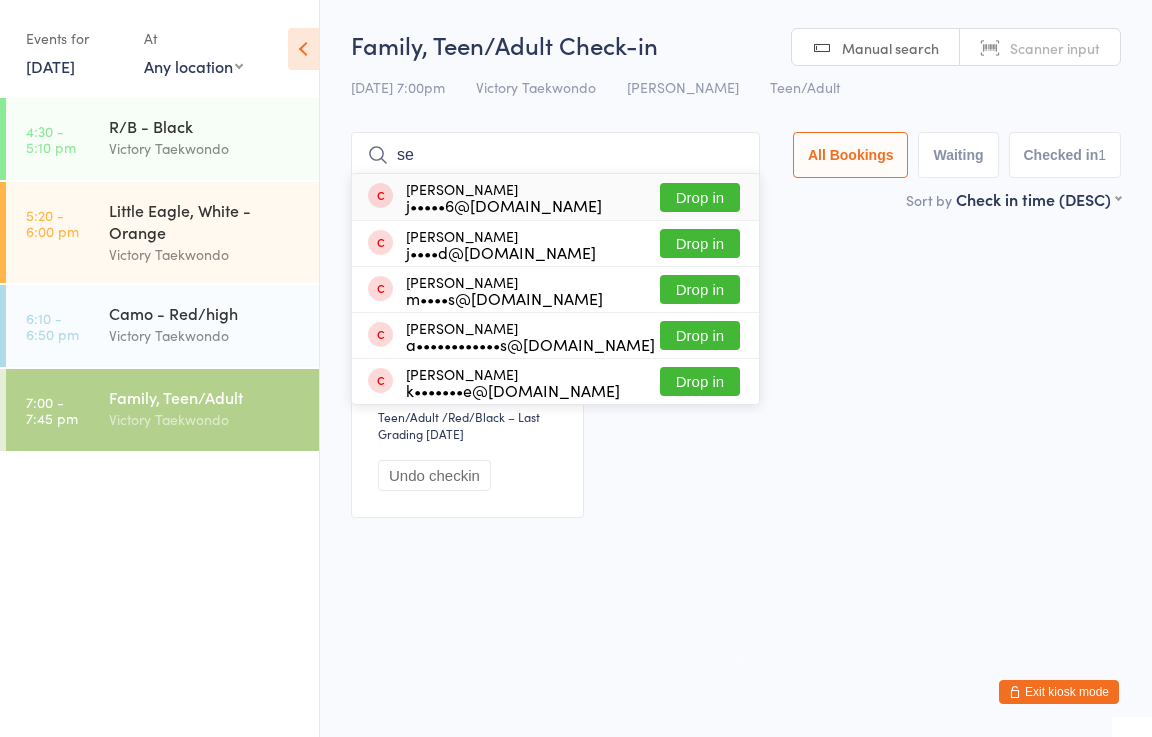 type on "s" 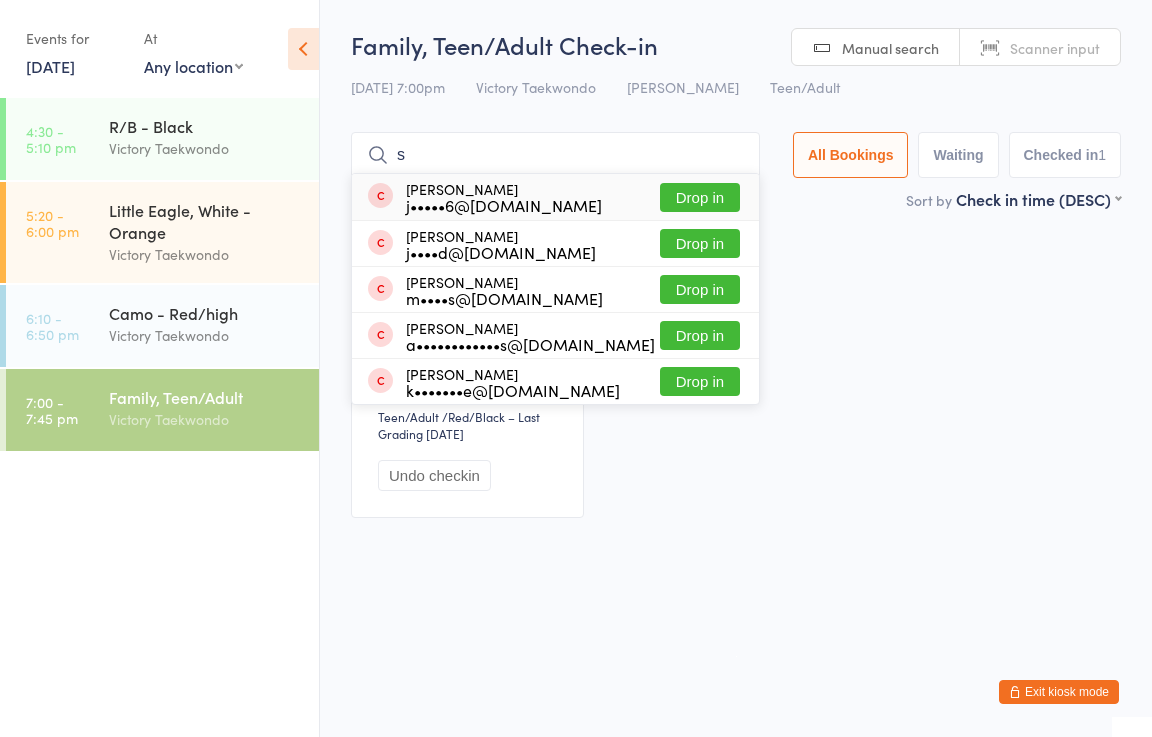type 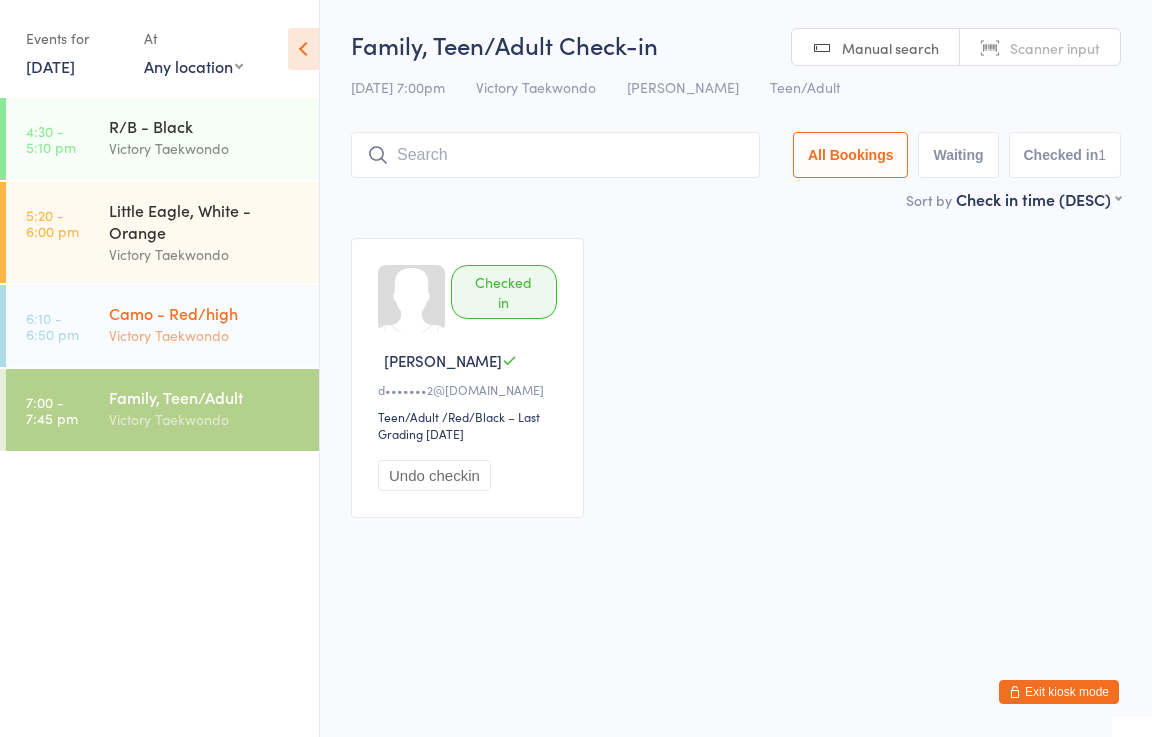 click on "Victory Taekwondo" at bounding box center [205, 335] 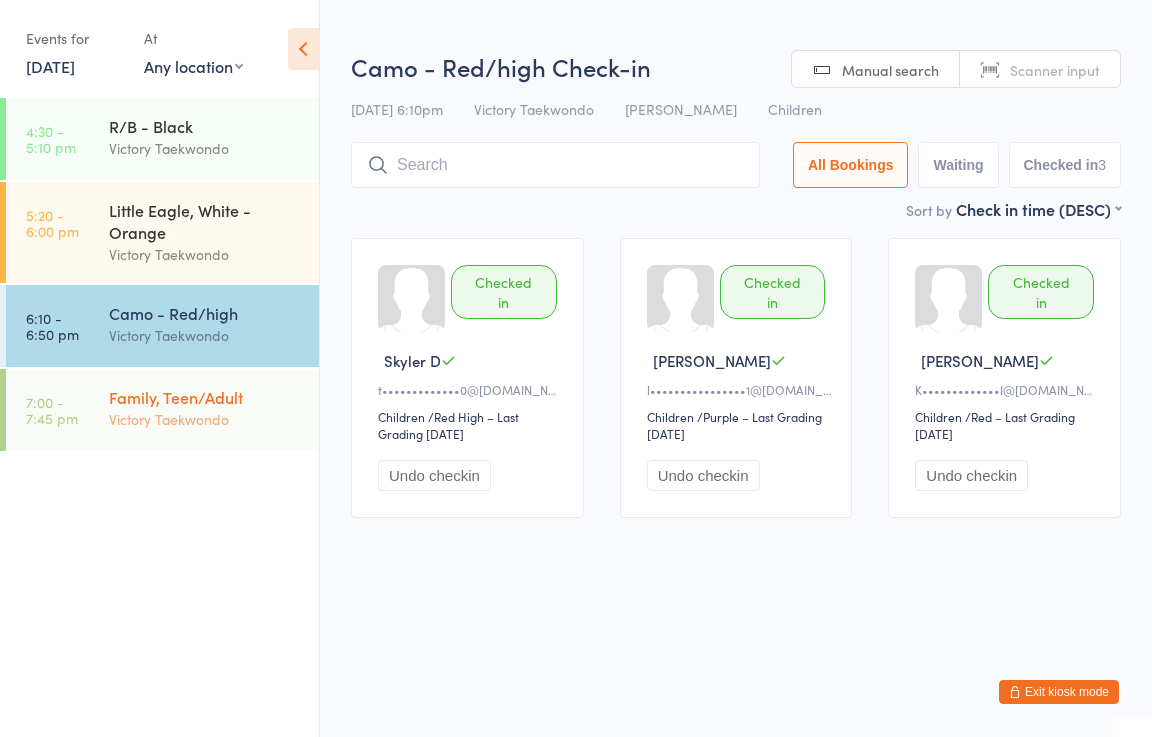 click on "Victory Taekwondo" at bounding box center [205, 419] 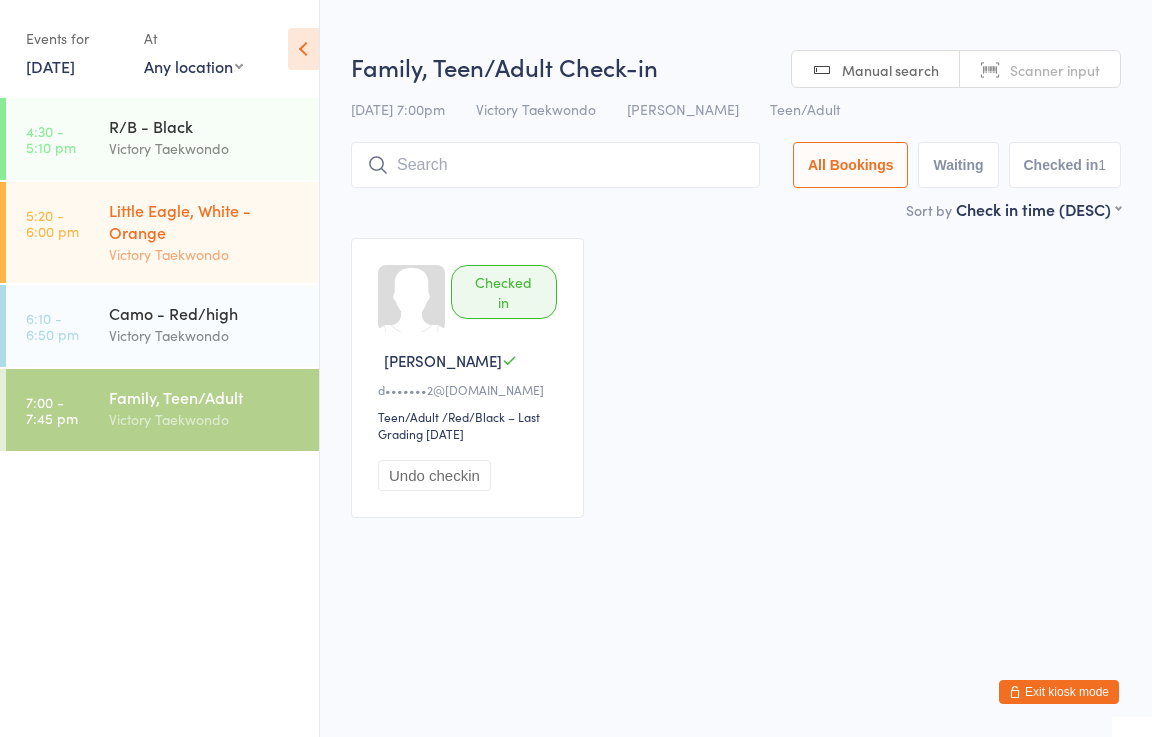 click on "Little Eagle, White - Orange" at bounding box center (205, 221) 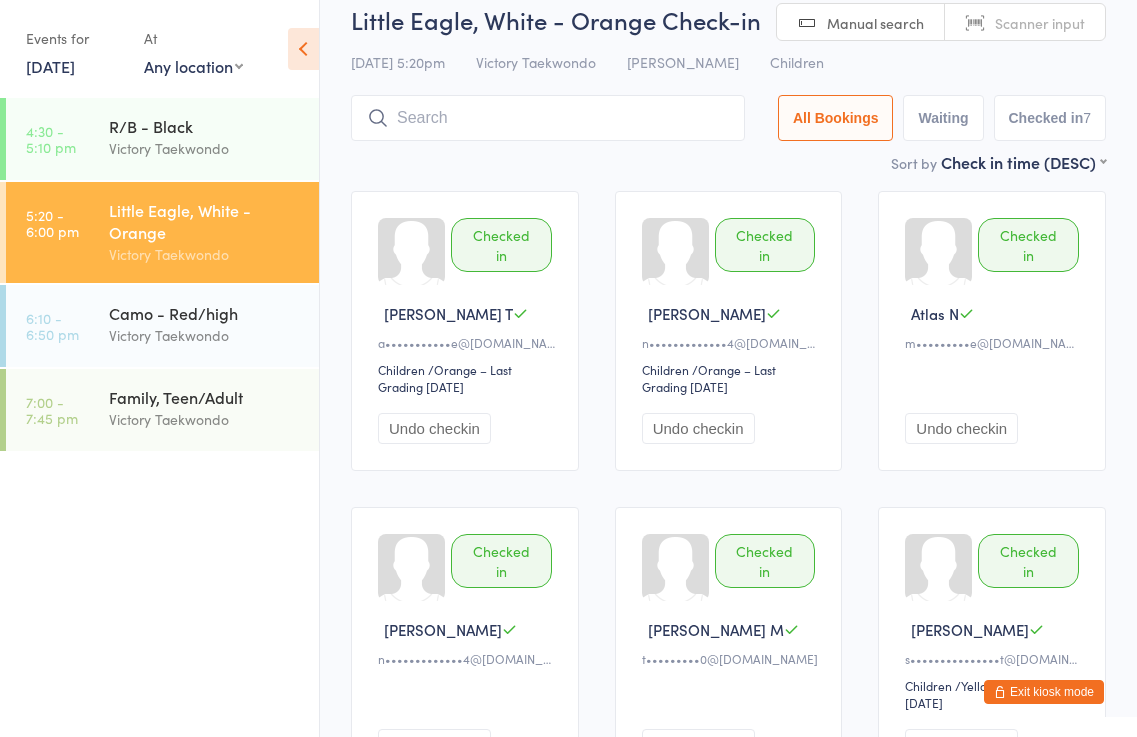 scroll, scrollTop: 0, scrollLeft: 0, axis: both 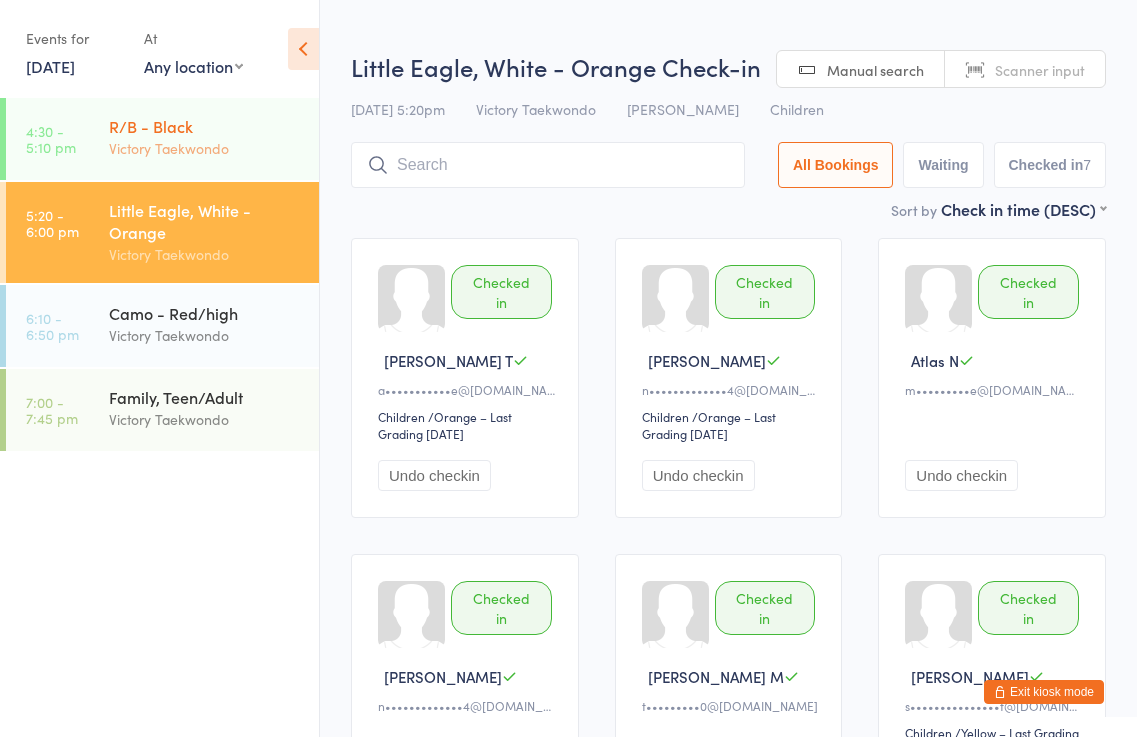 click on "Victory Taekwondo" at bounding box center (205, 148) 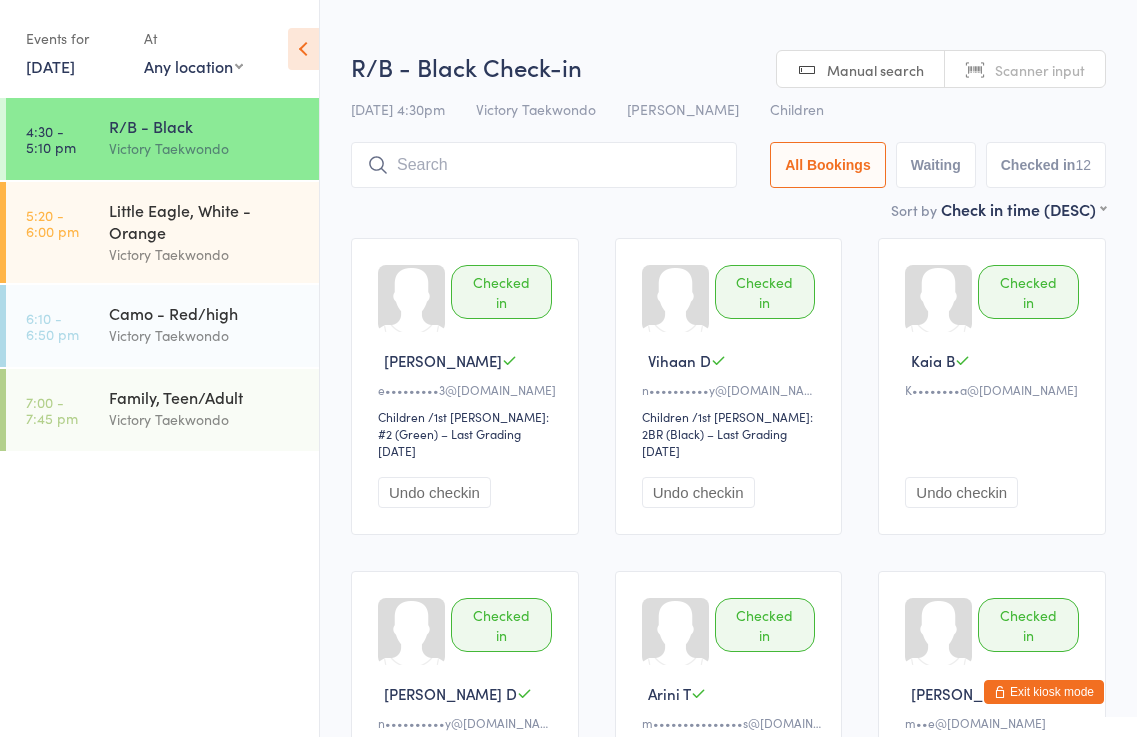 click at bounding box center [303, 49] 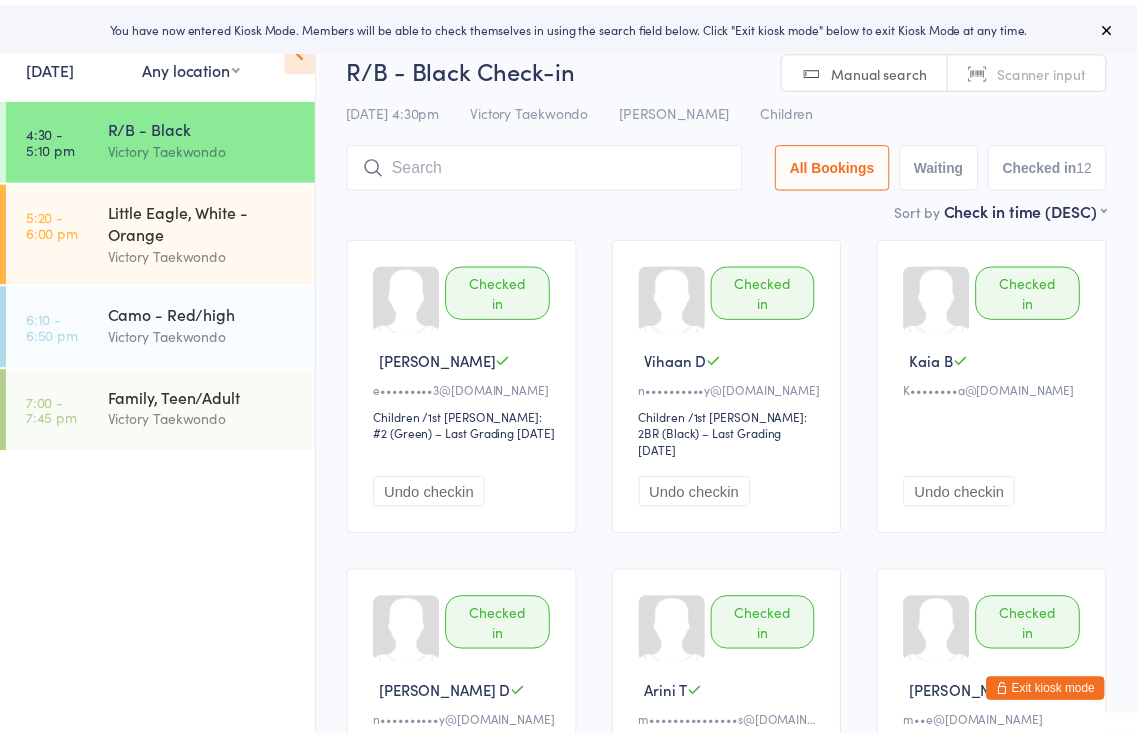 scroll, scrollTop: 0, scrollLeft: 0, axis: both 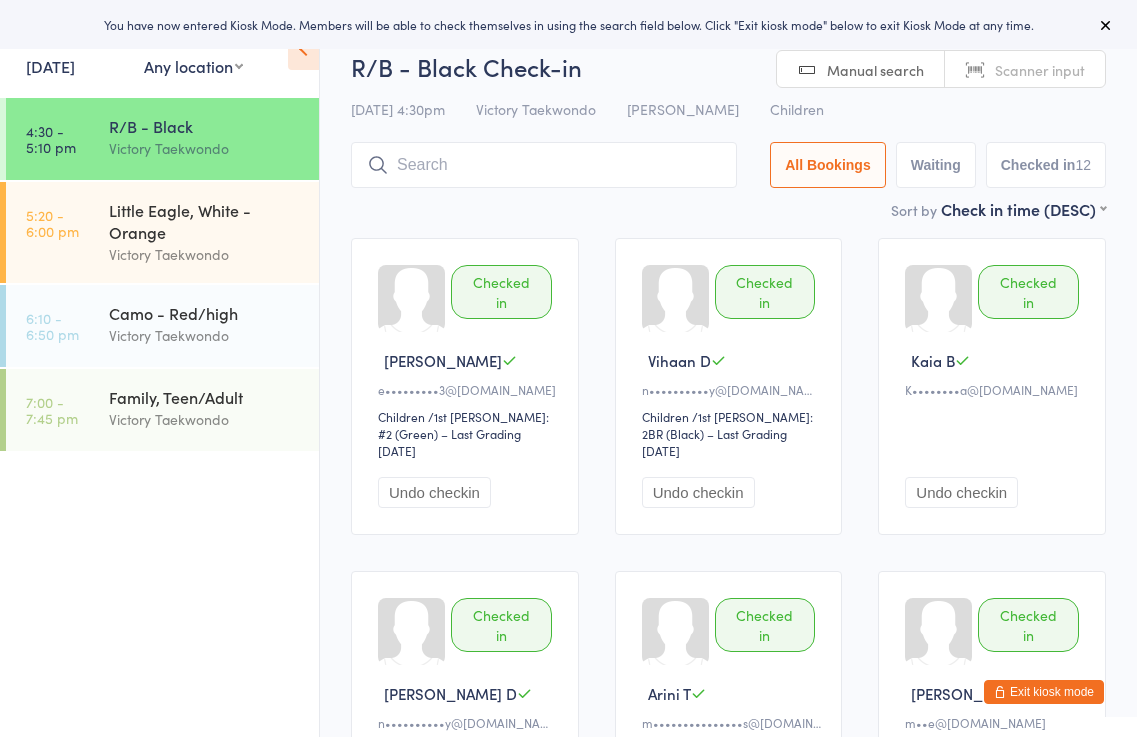 click at bounding box center (303, 49) 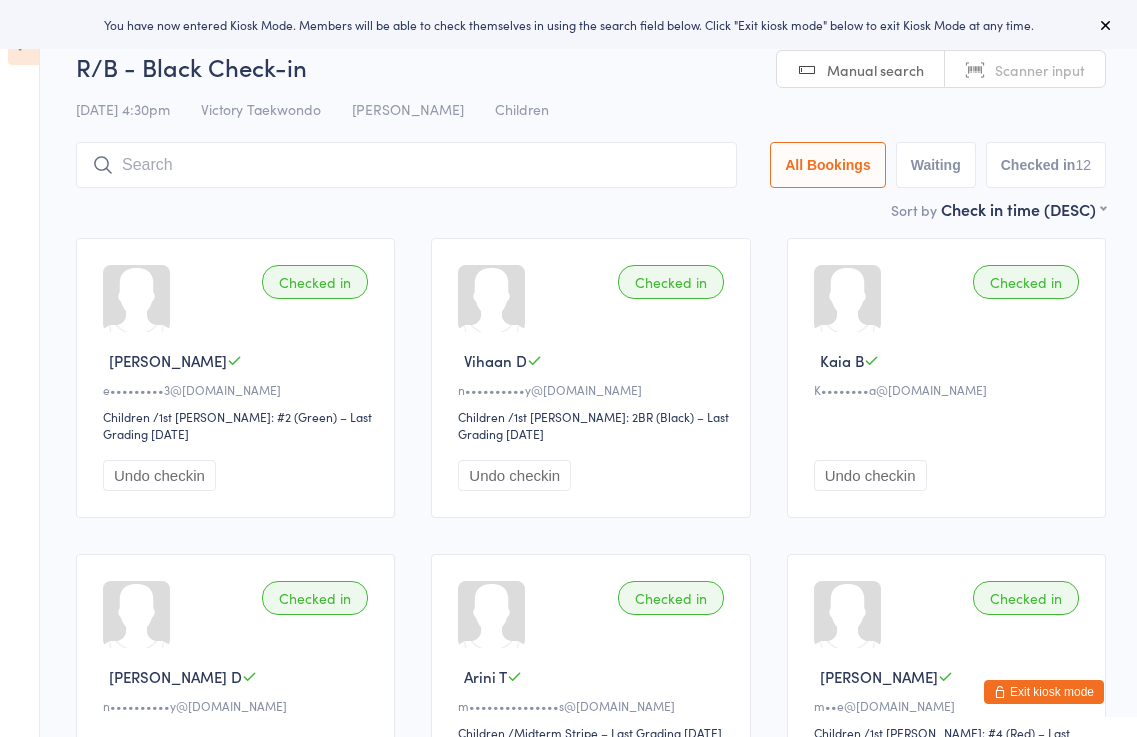 click at bounding box center [23, 44] 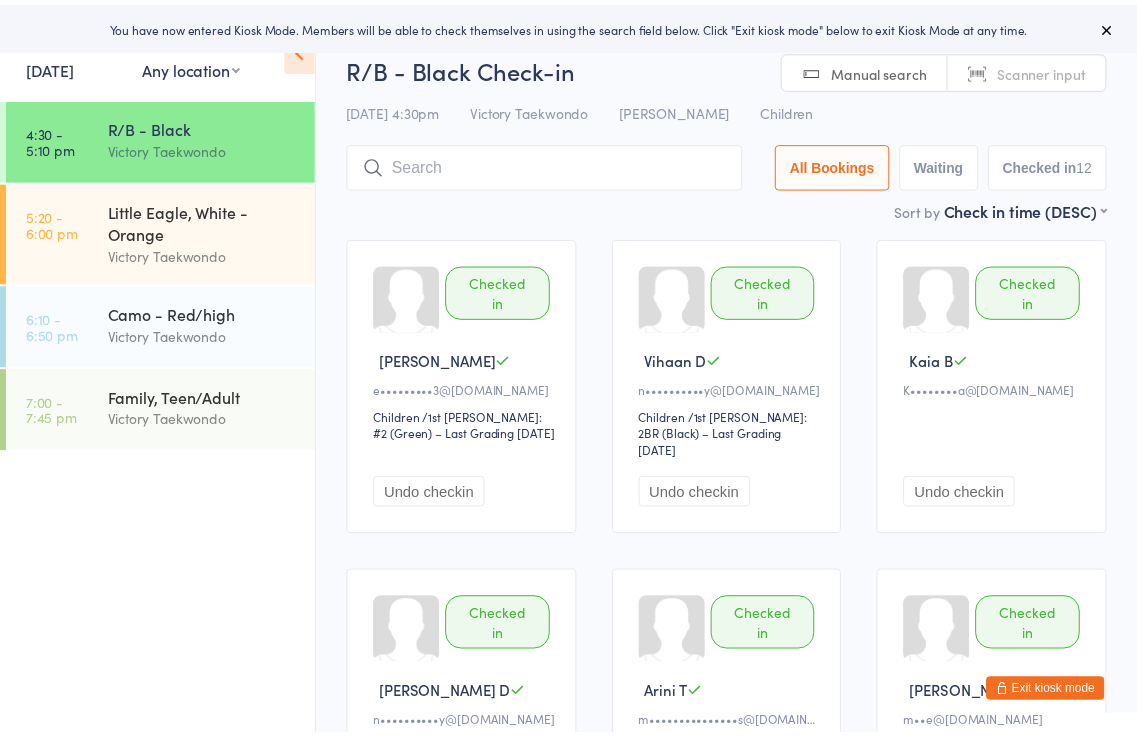 scroll, scrollTop: 0, scrollLeft: 0, axis: both 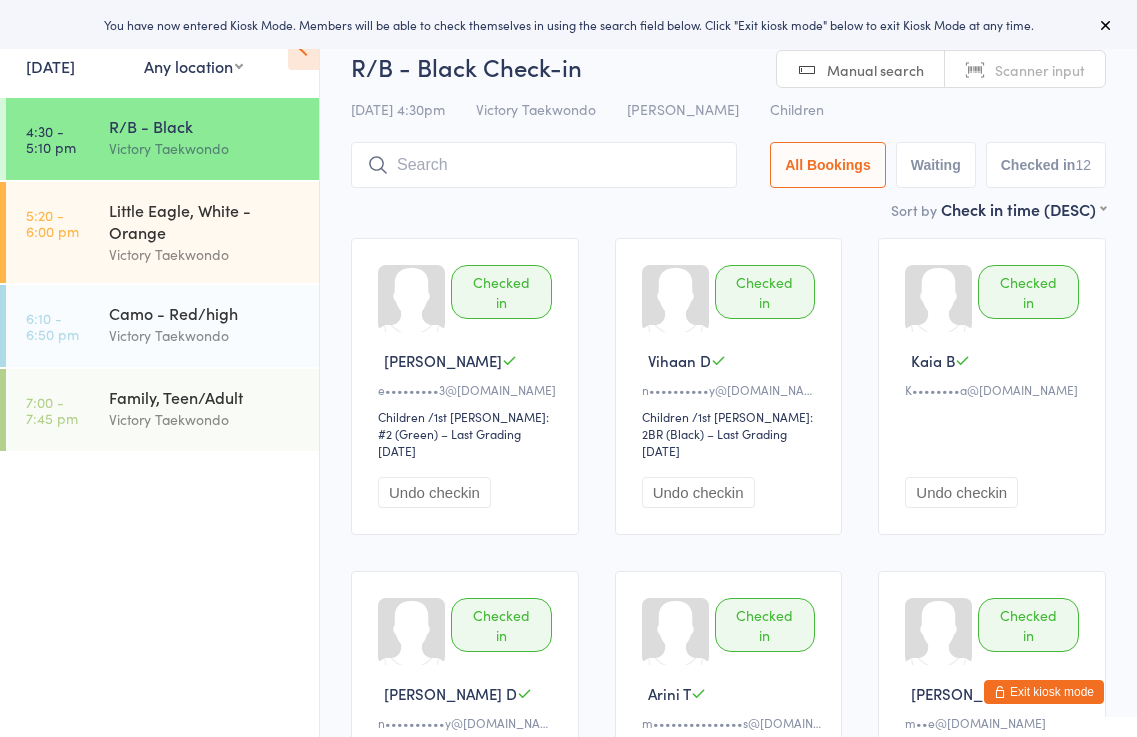 click at bounding box center (1106, 25) 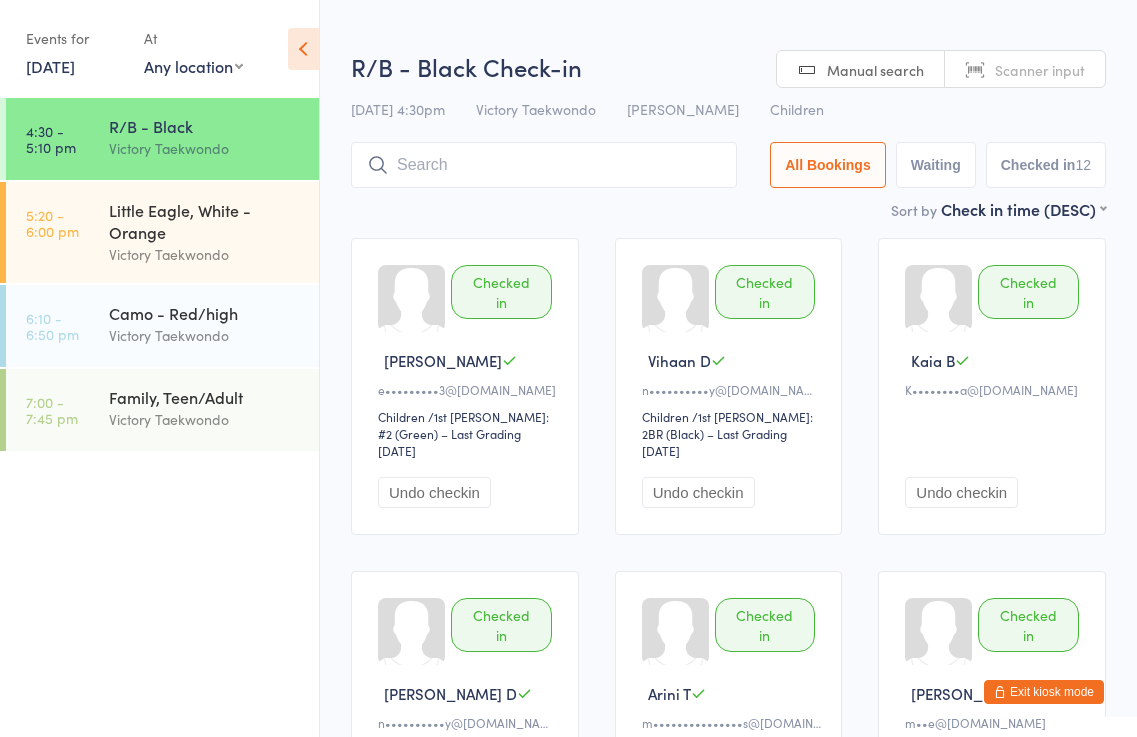 click at bounding box center (303, 49) 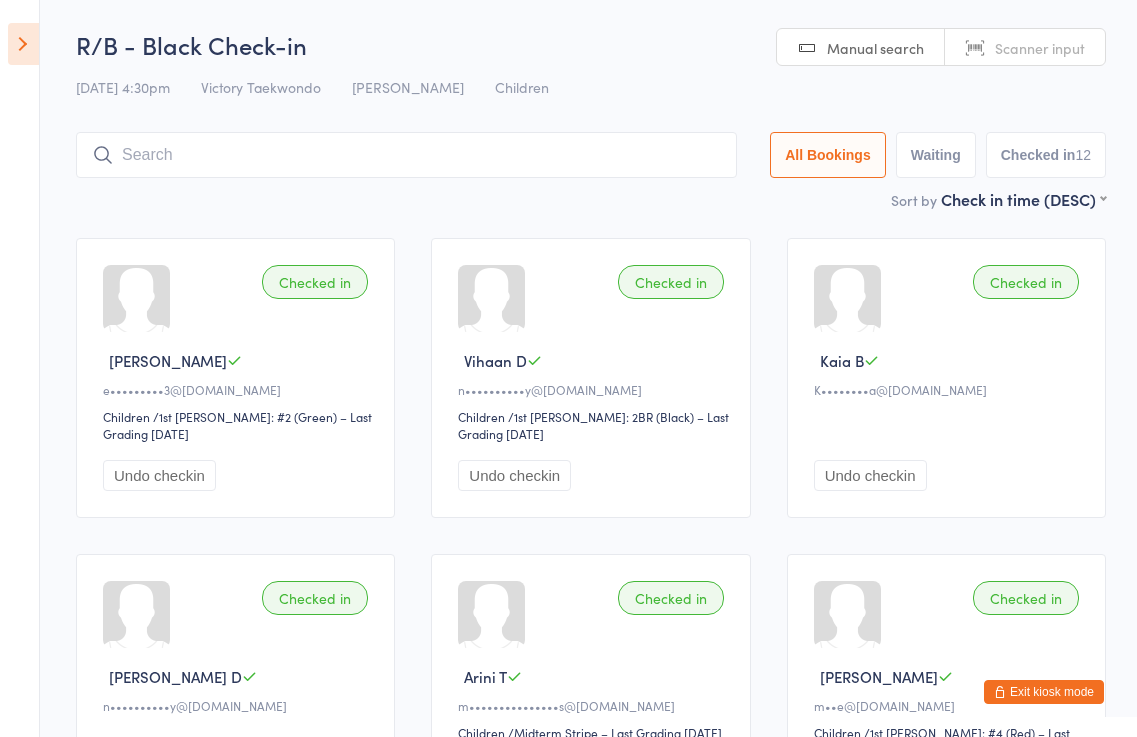 click at bounding box center (23, 44) 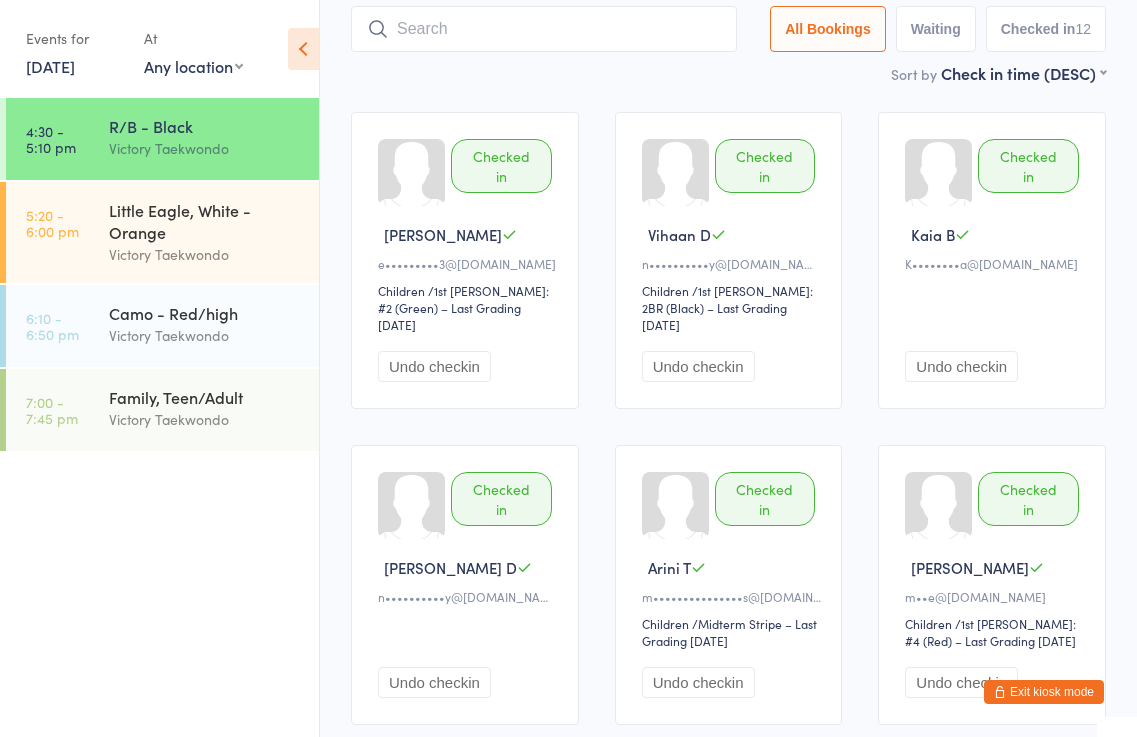 scroll, scrollTop: 0, scrollLeft: 0, axis: both 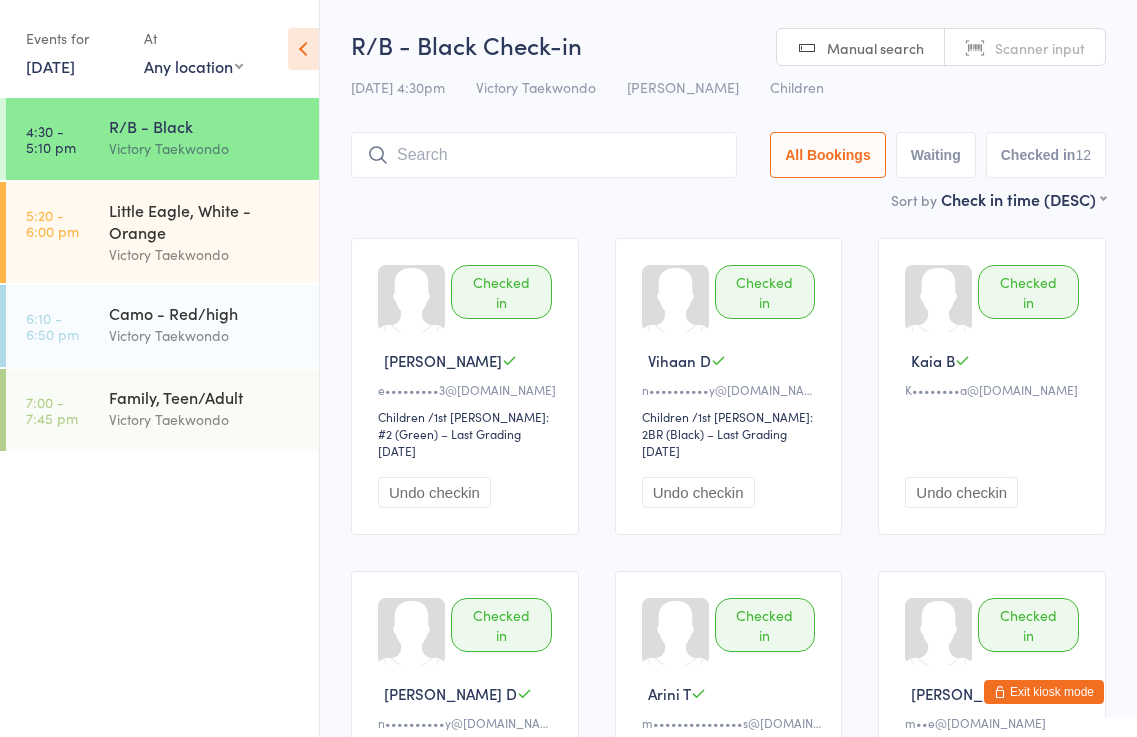 click at bounding box center [303, 49] 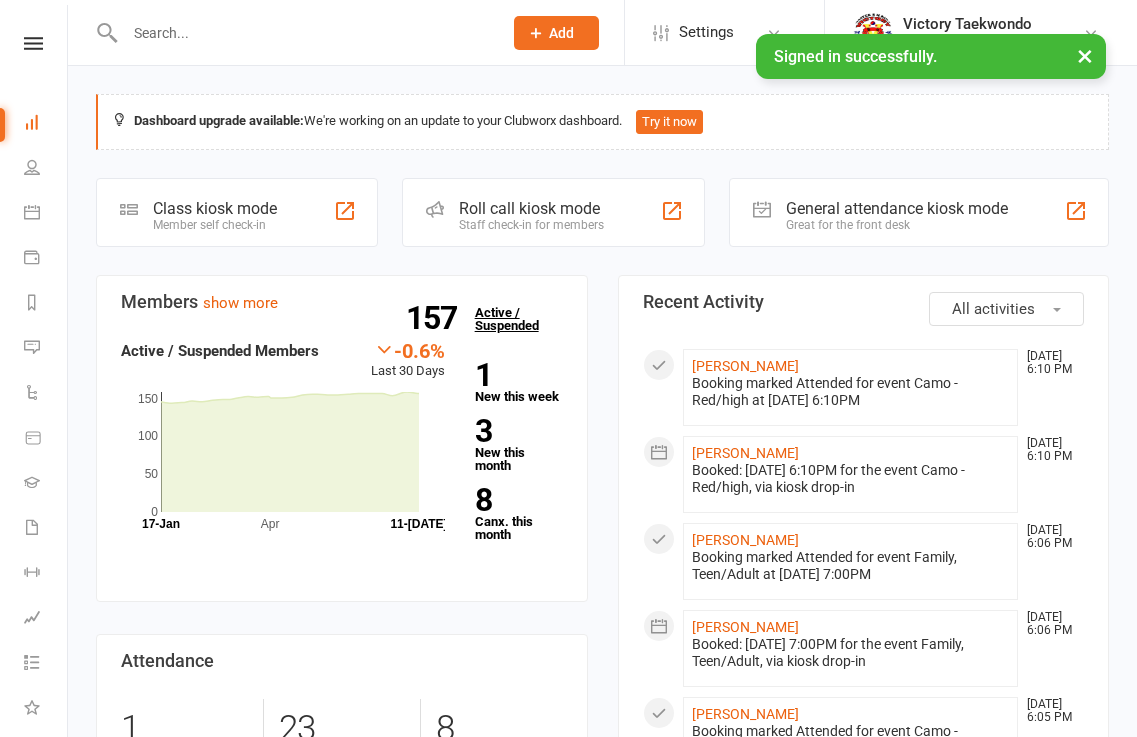 scroll, scrollTop: 0, scrollLeft: 0, axis: both 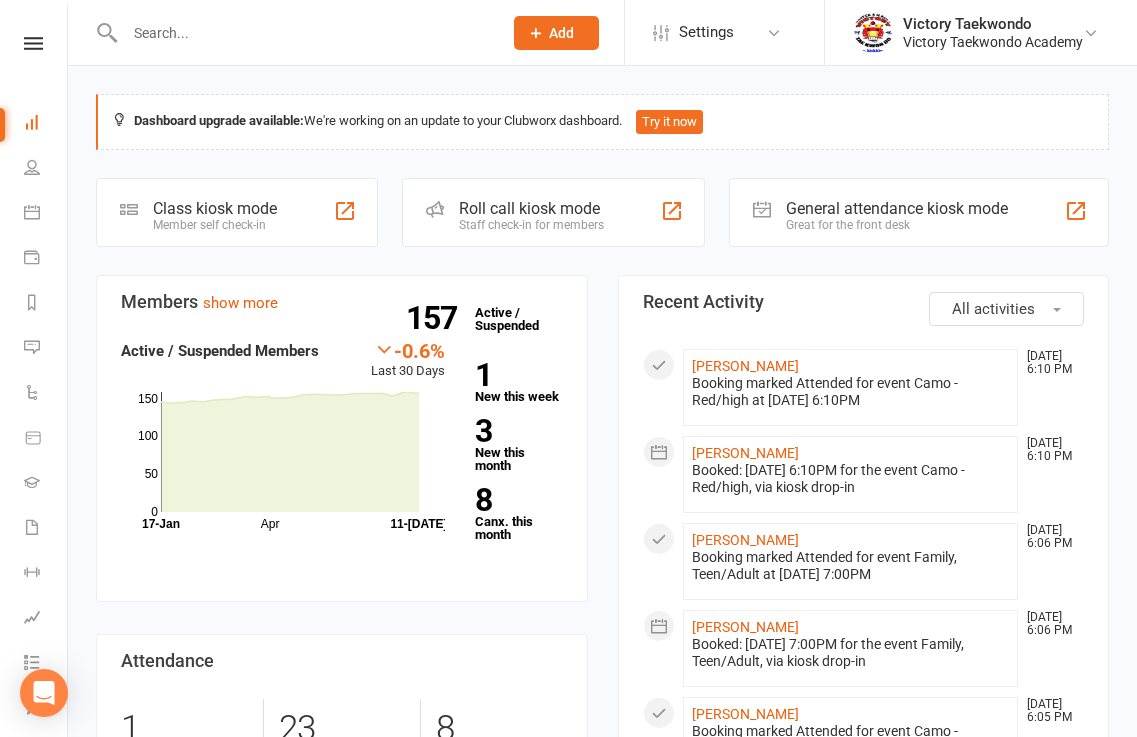 click on "Class kiosk mode Member self check-in" 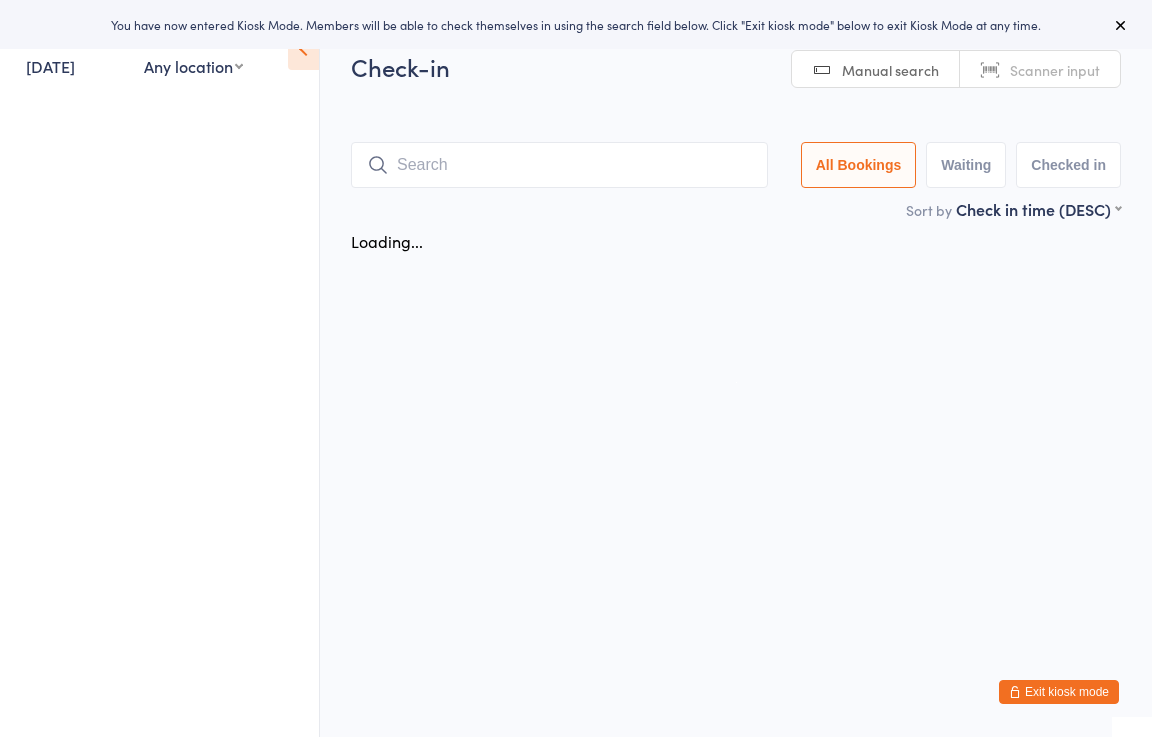 scroll, scrollTop: 0, scrollLeft: 0, axis: both 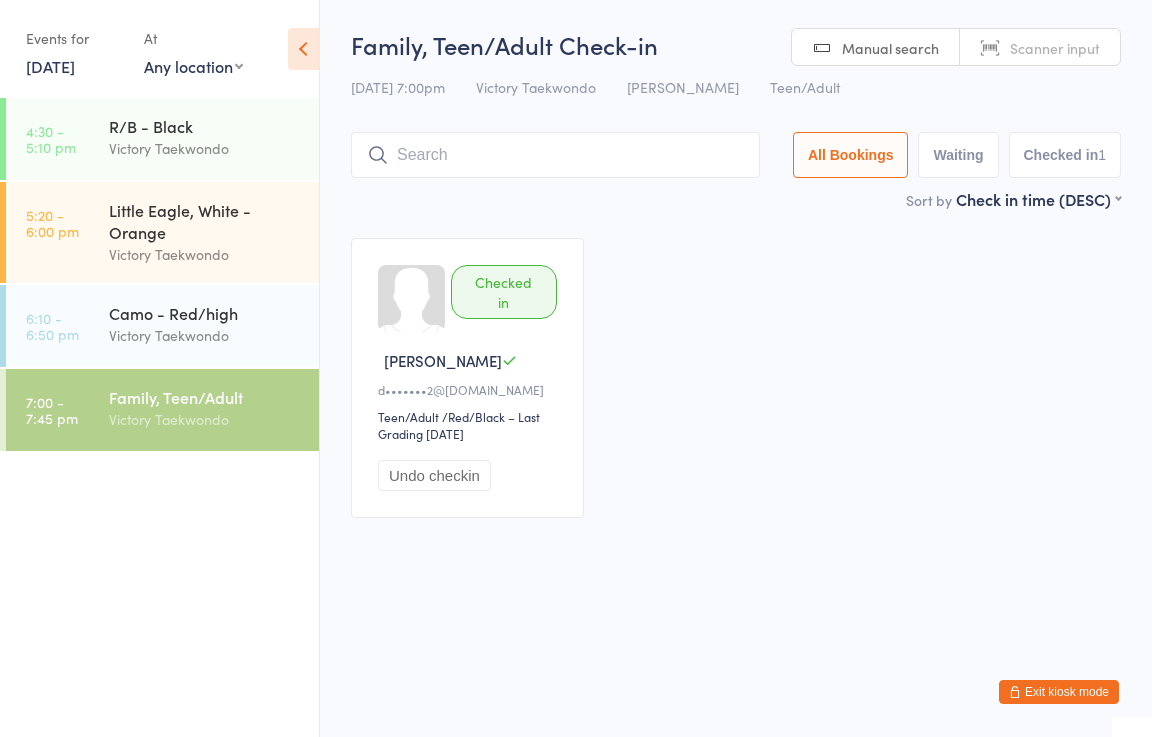click on "Any location Pennington Online COVID-19 Break Return from COVID-19 Break In-Person" at bounding box center (193, 66) 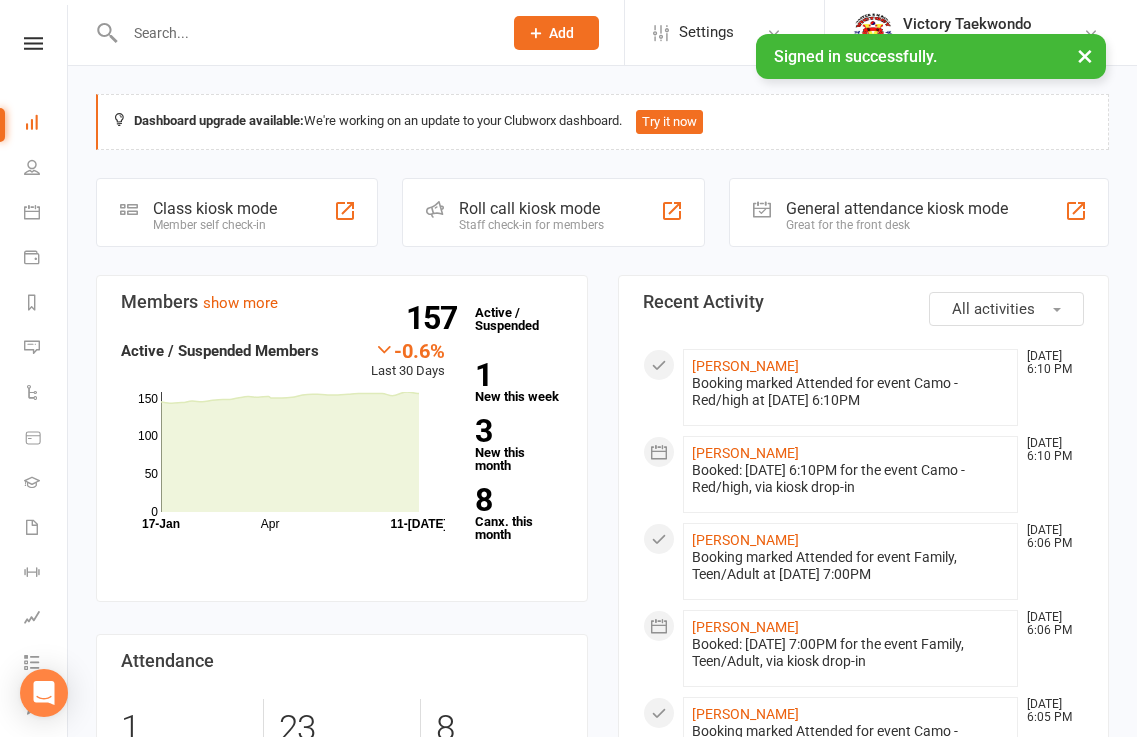 scroll, scrollTop: 0, scrollLeft: 0, axis: both 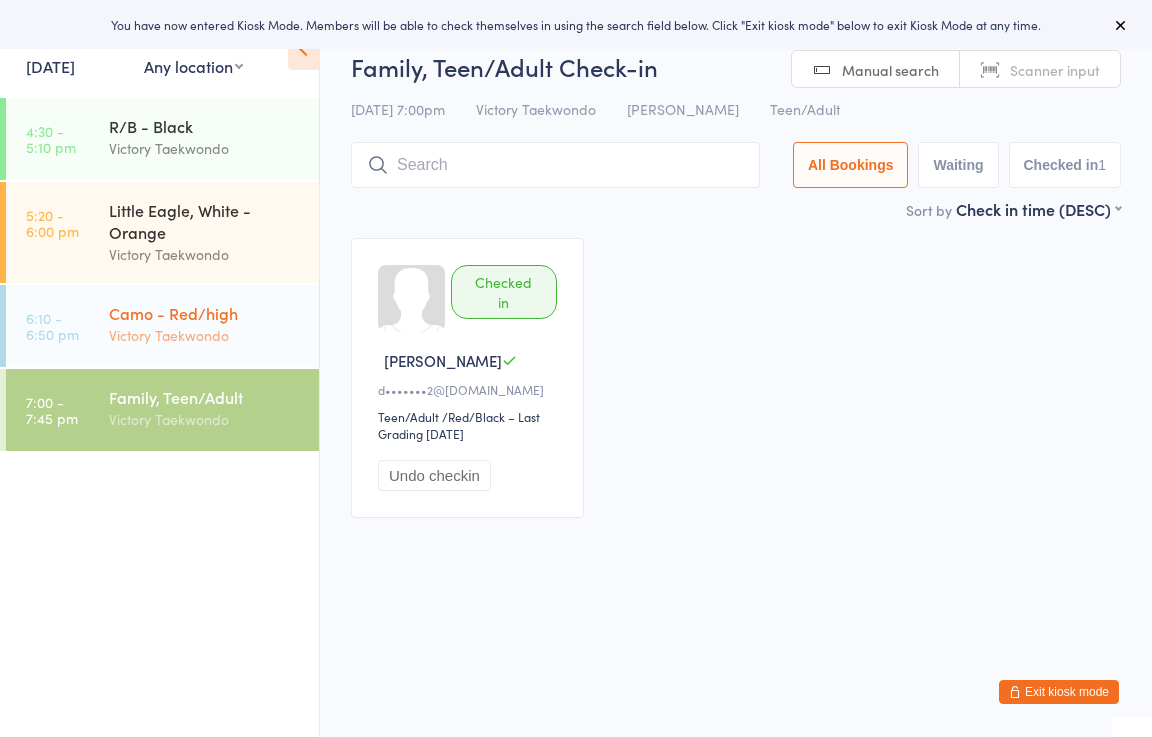 click on "Victory Taekwondo" at bounding box center (205, 335) 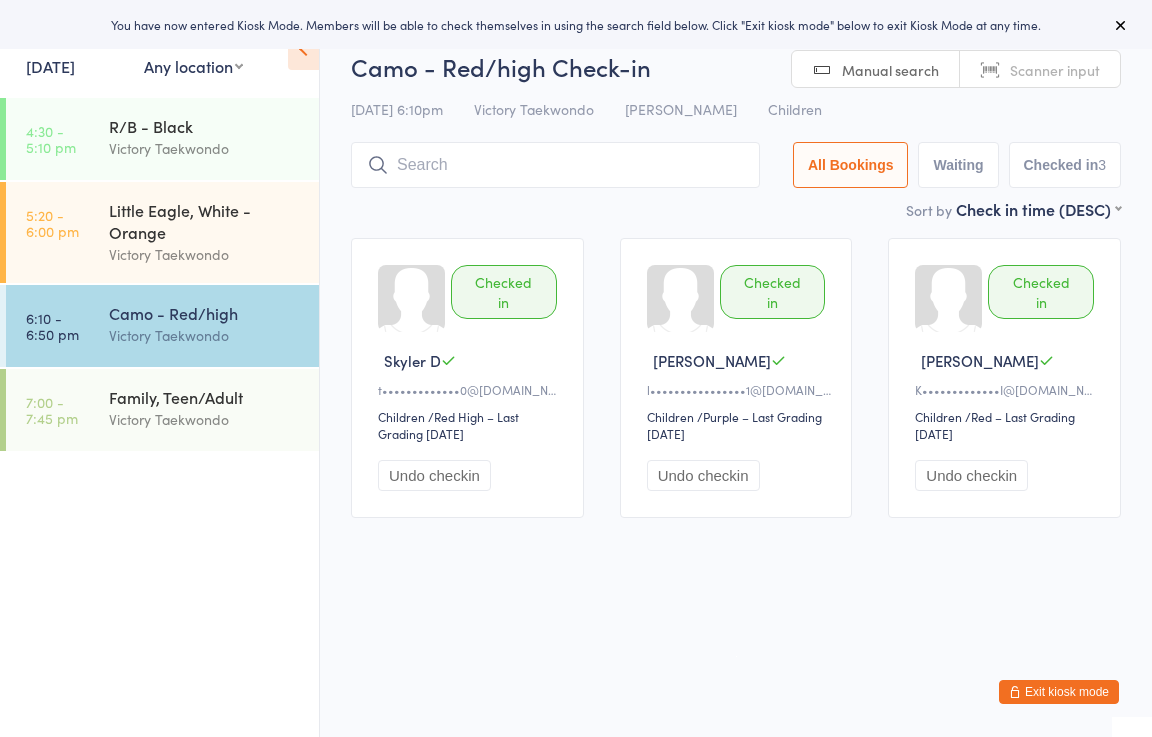 scroll, scrollTop: 0, scrollLeft: 0, axis: both 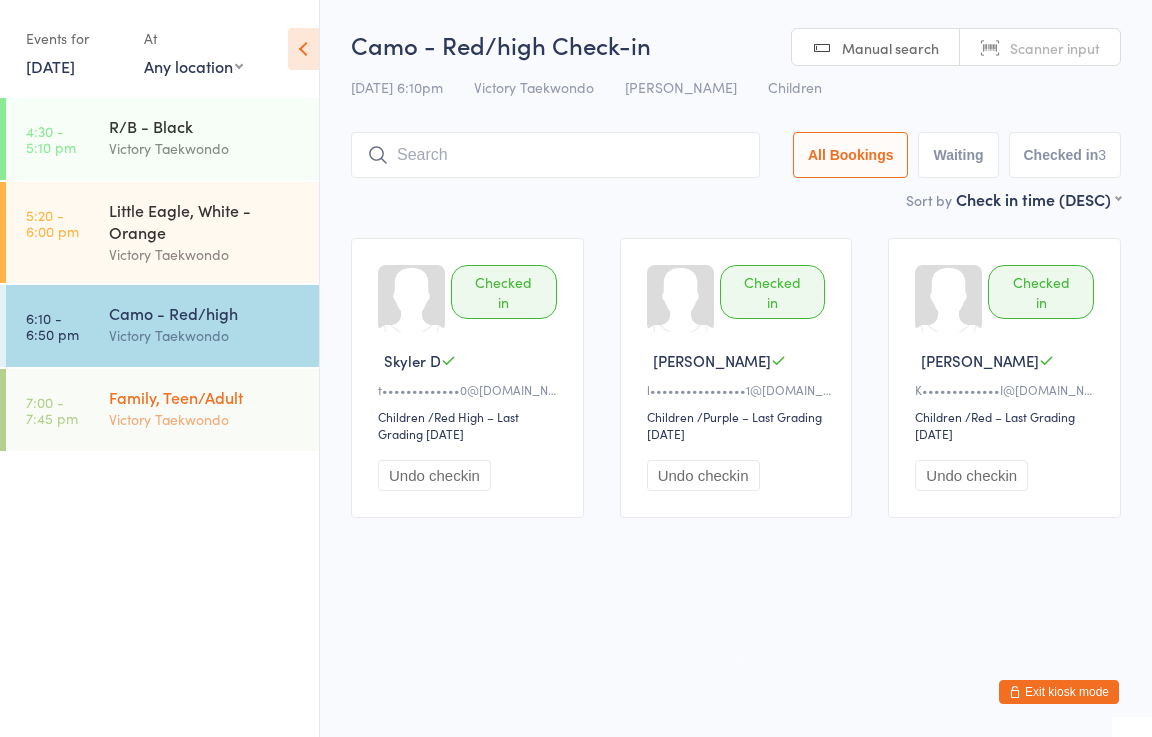 click on "Family, Teen/Adult" at bounding box center [205, 397] 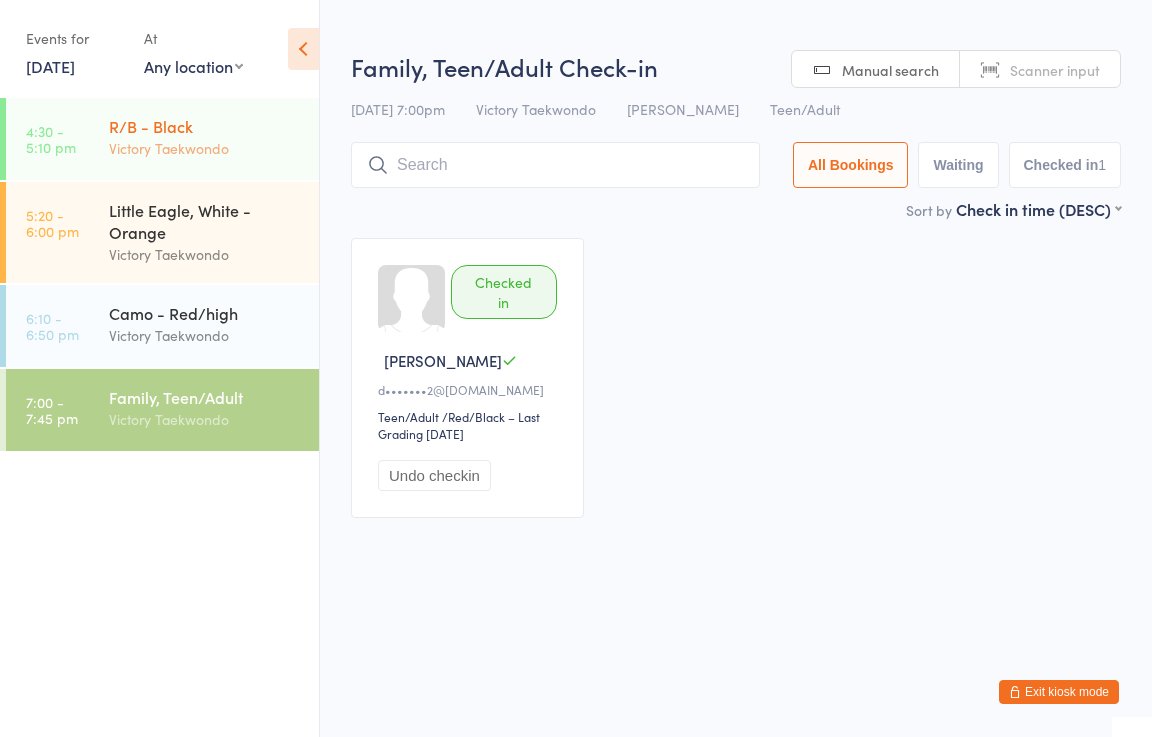 click on "R/B - Black Victory Taekwondo" at bounding box center (214, 137) 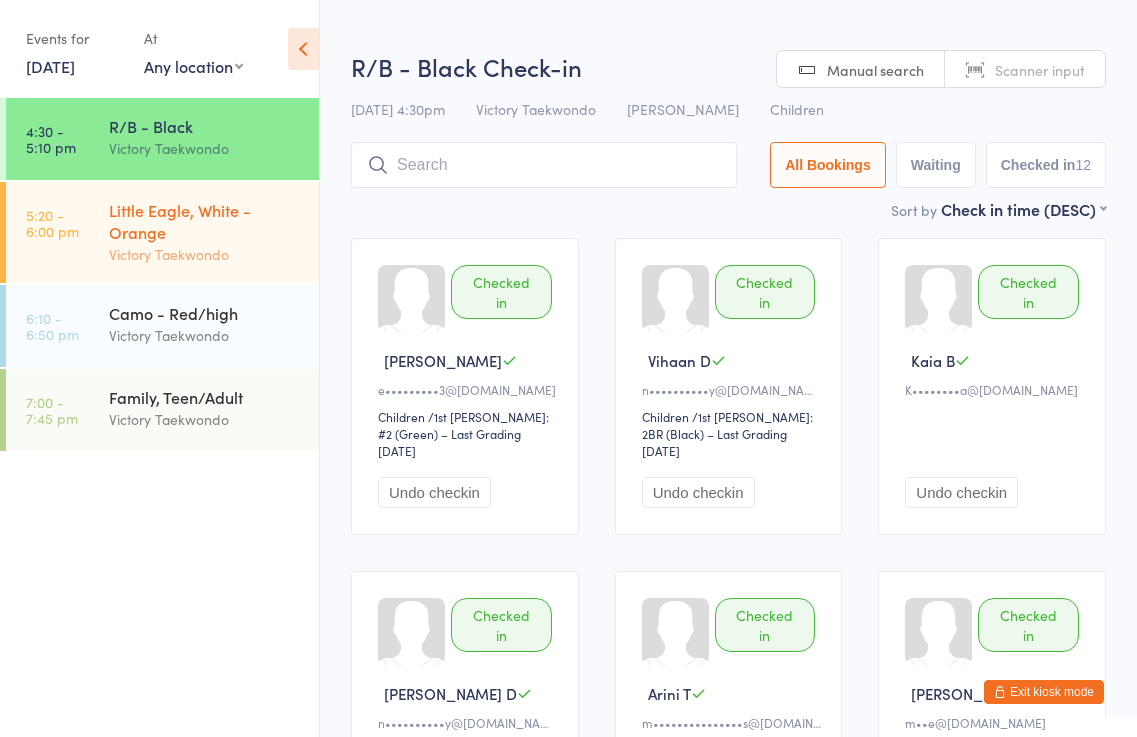 click on "Little Eagle, White - Orange" at bounding box center (205, 221) 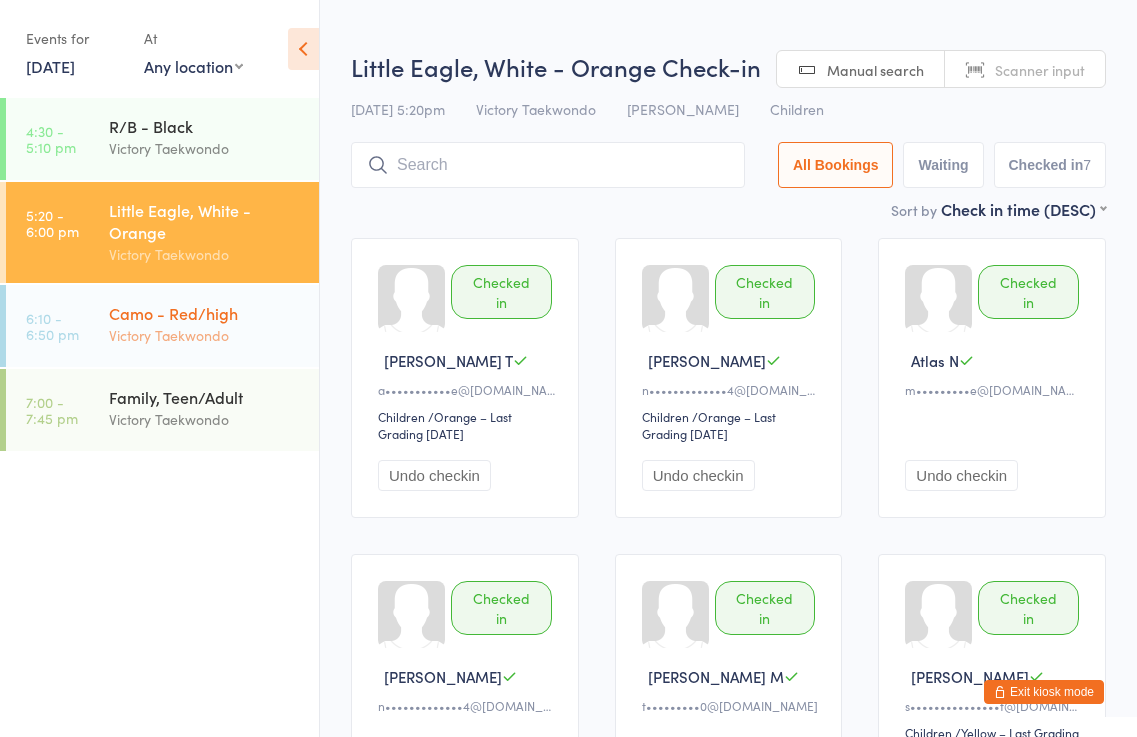 click on "Camo - Red/high" at bounding box center (205, 313) 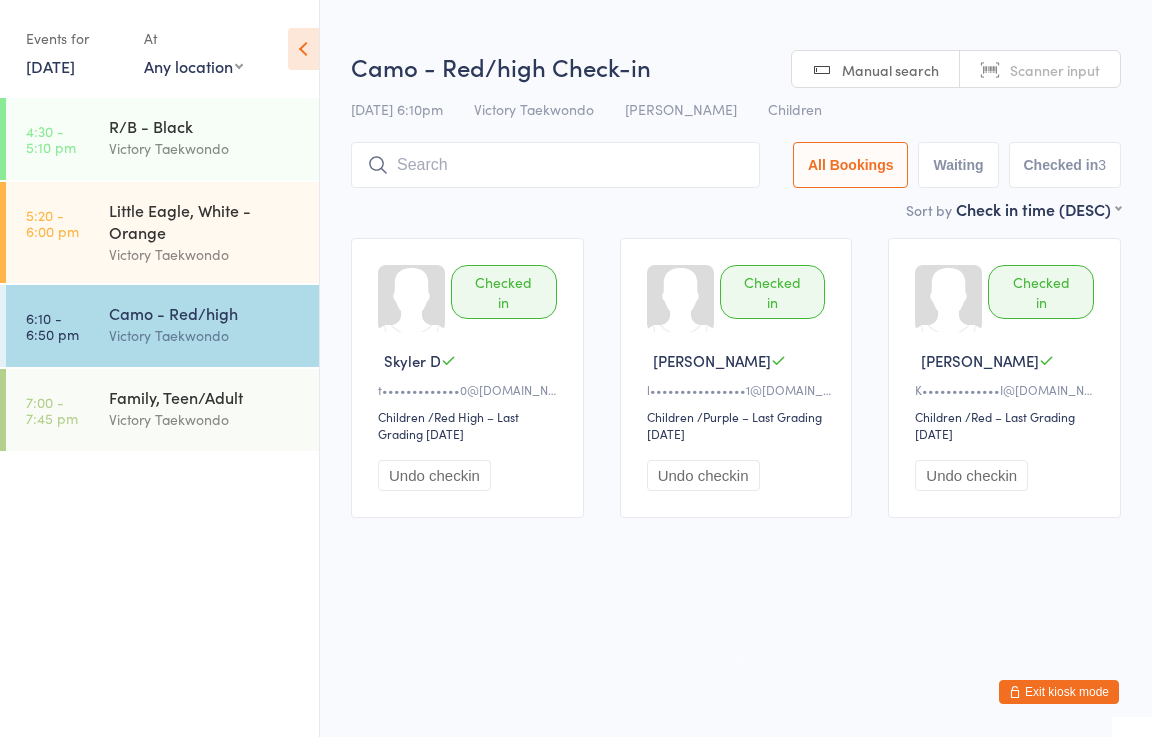 click at bounding box center [303, 49] 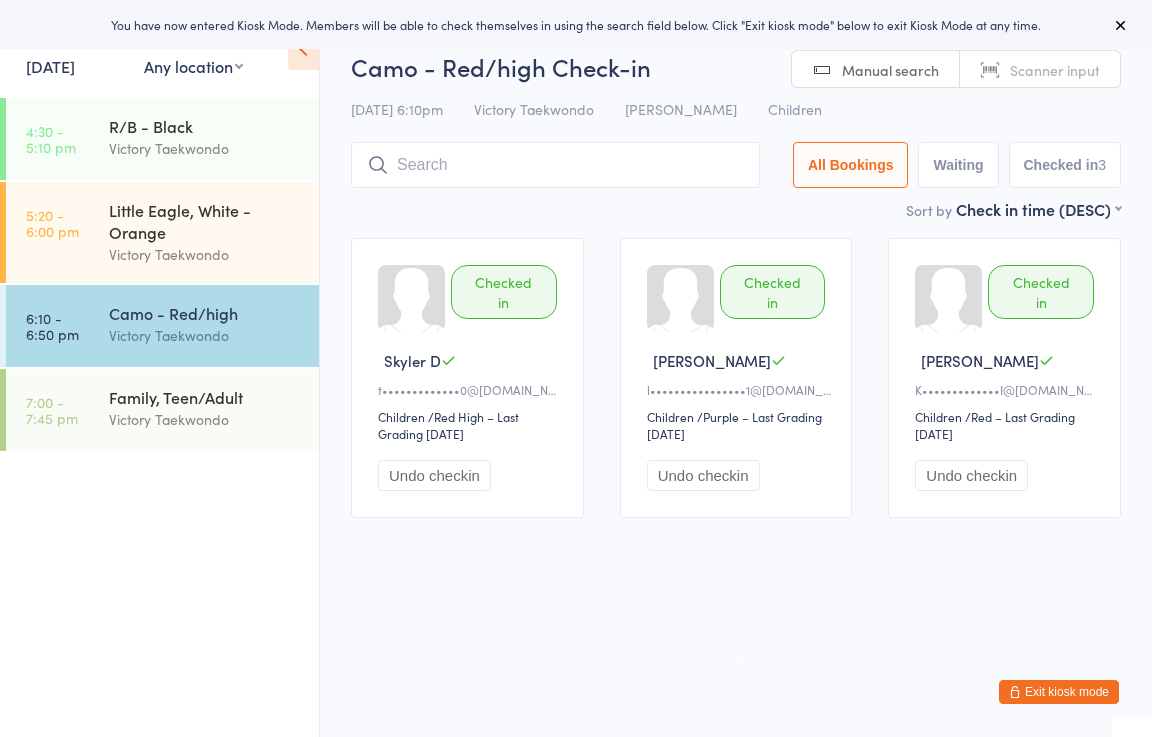 scroll, scrollTop: 0, scrollLeft: 0, axis: both 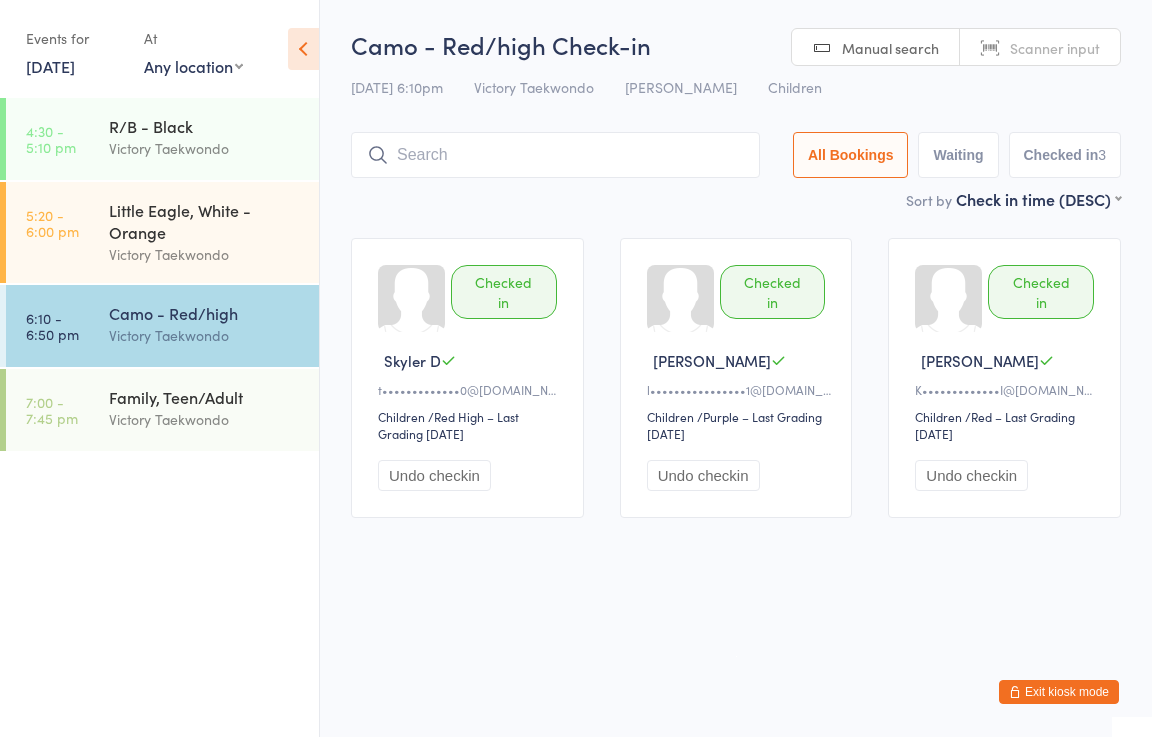 click on "Exit kiosk mode" at bounding box center [1059, 692] 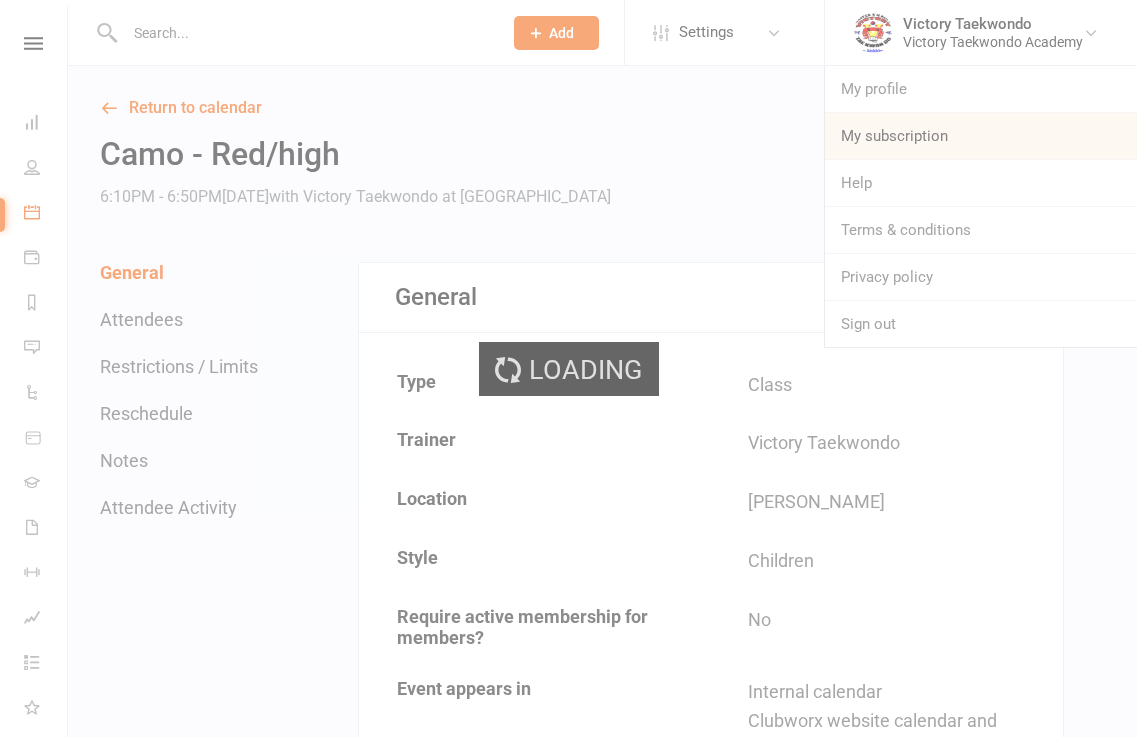 scroll, scrollTop: 0, scrollLeft: 0, axis: both 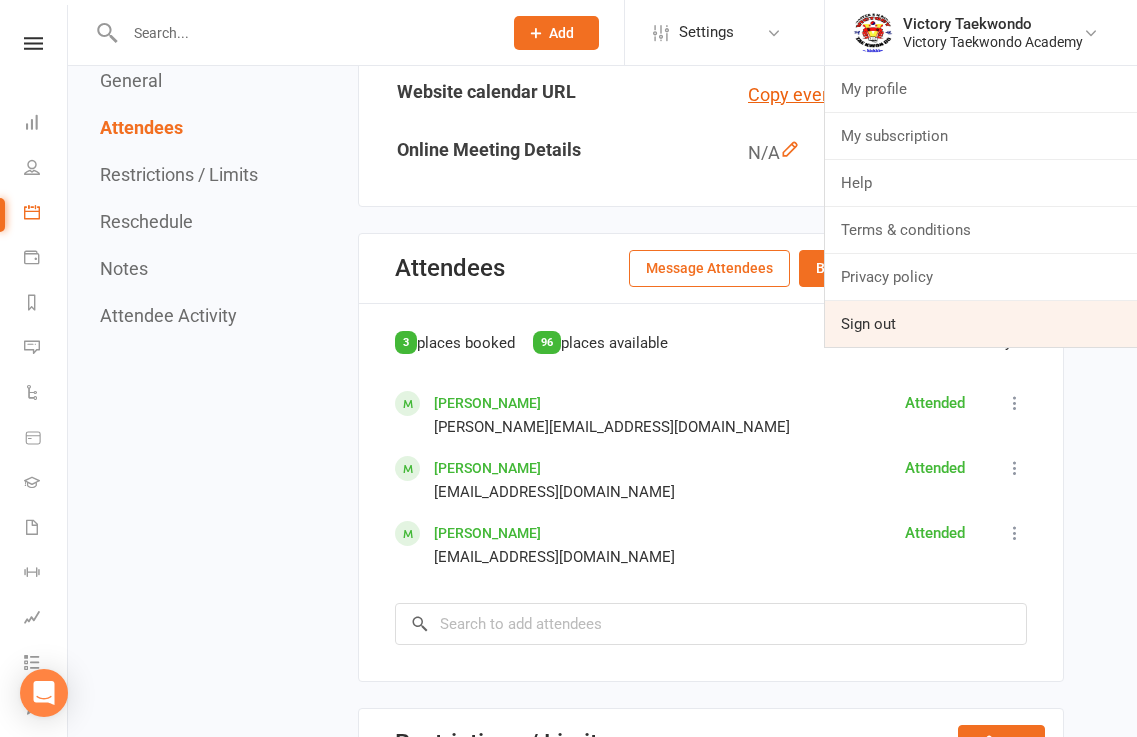 click on "Sign out" at bounding box center [981, 324] 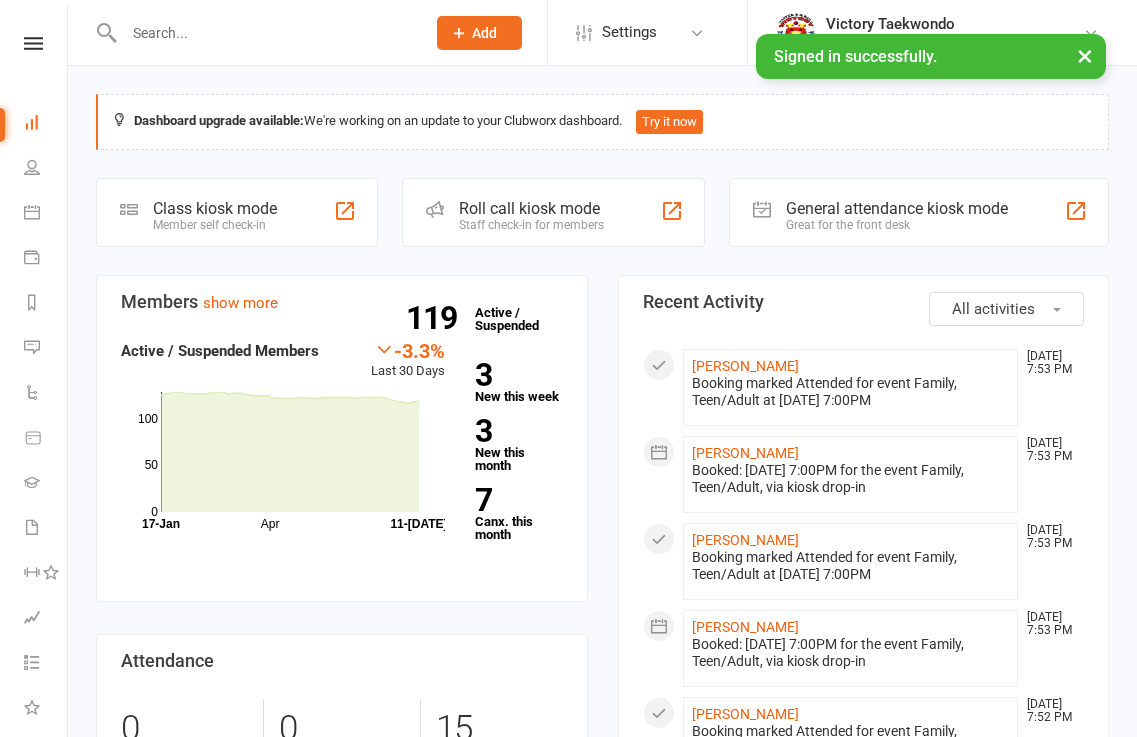 scroll, scrollTop: 0, scrollLeft: 0, axis: both 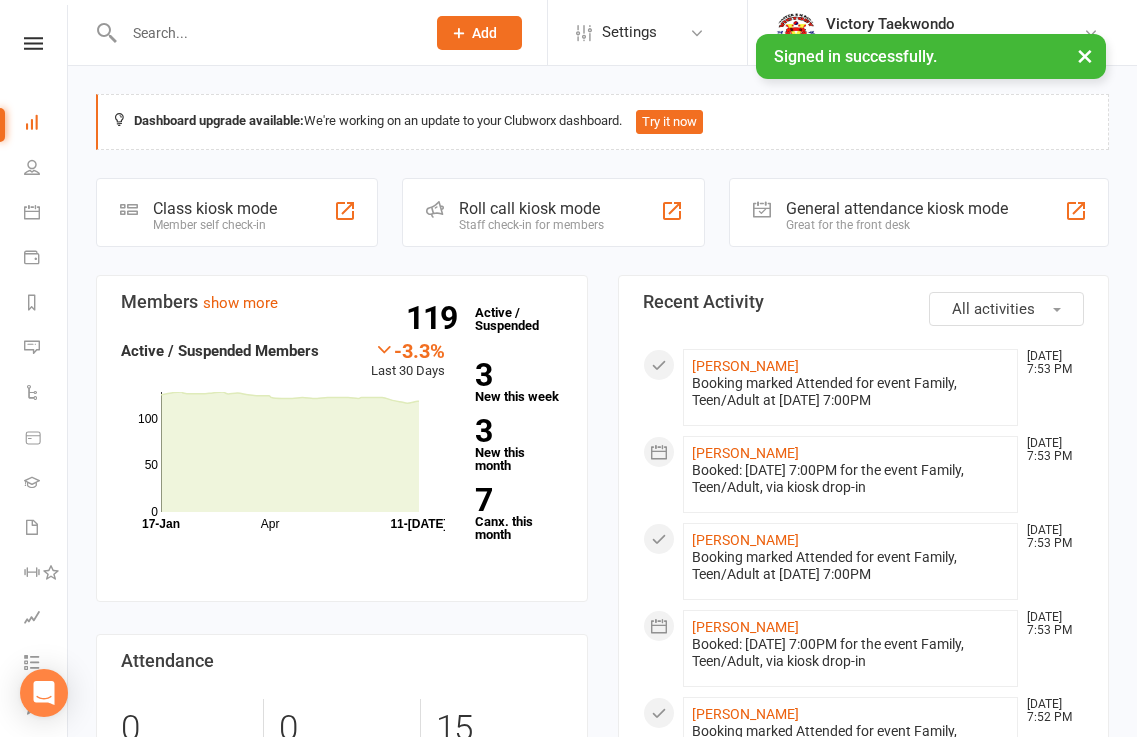 click on "Member self check-in" 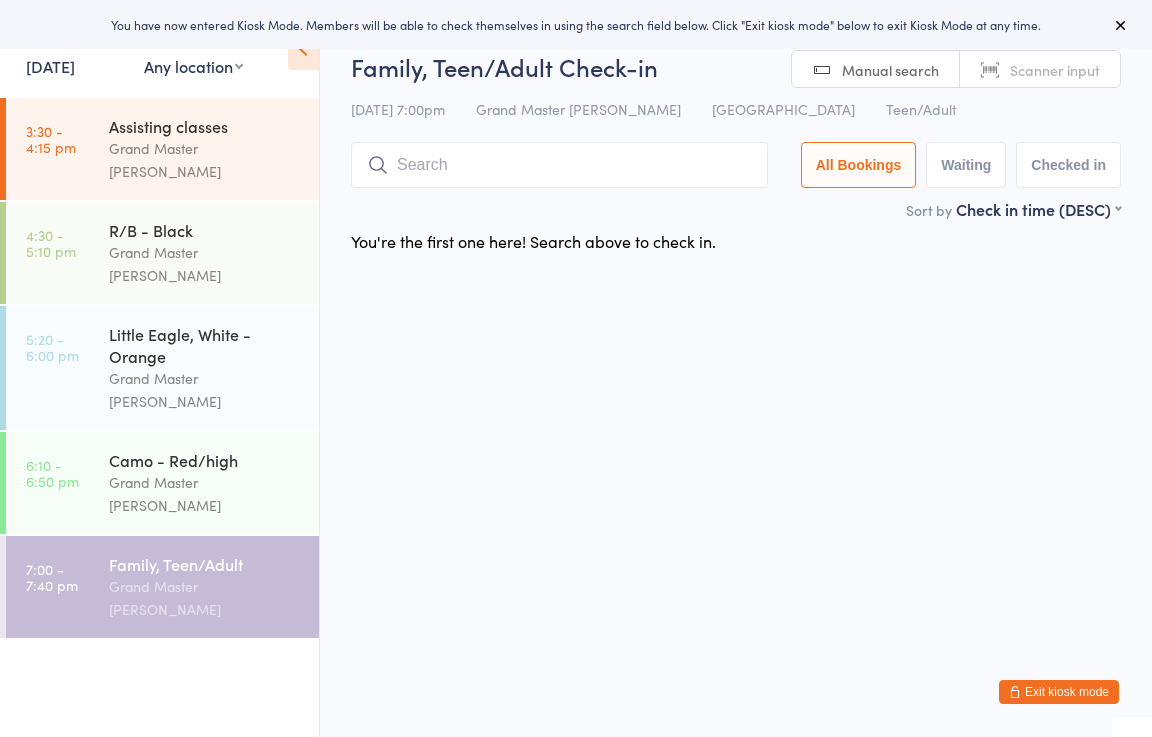 scroll, scrollTop: 0, scrollLeft: 0, axis: both 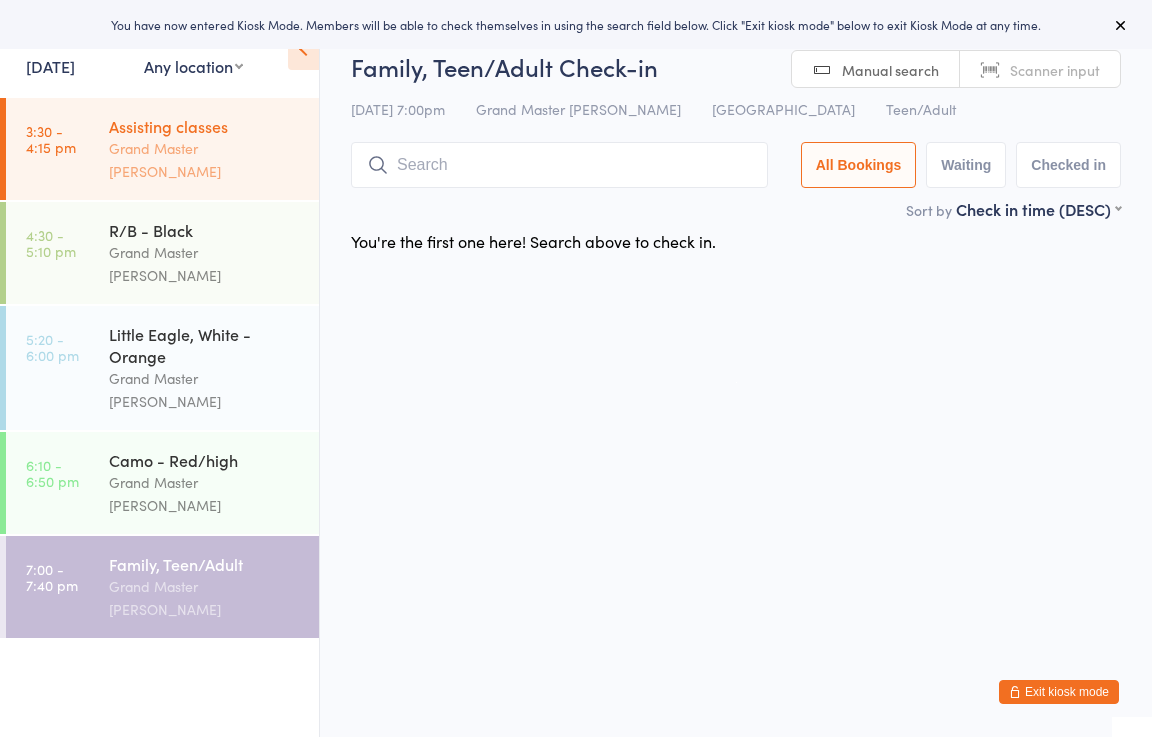 click on "Grand Master [PERSON_NAME]" at bounding box center [205, 160] 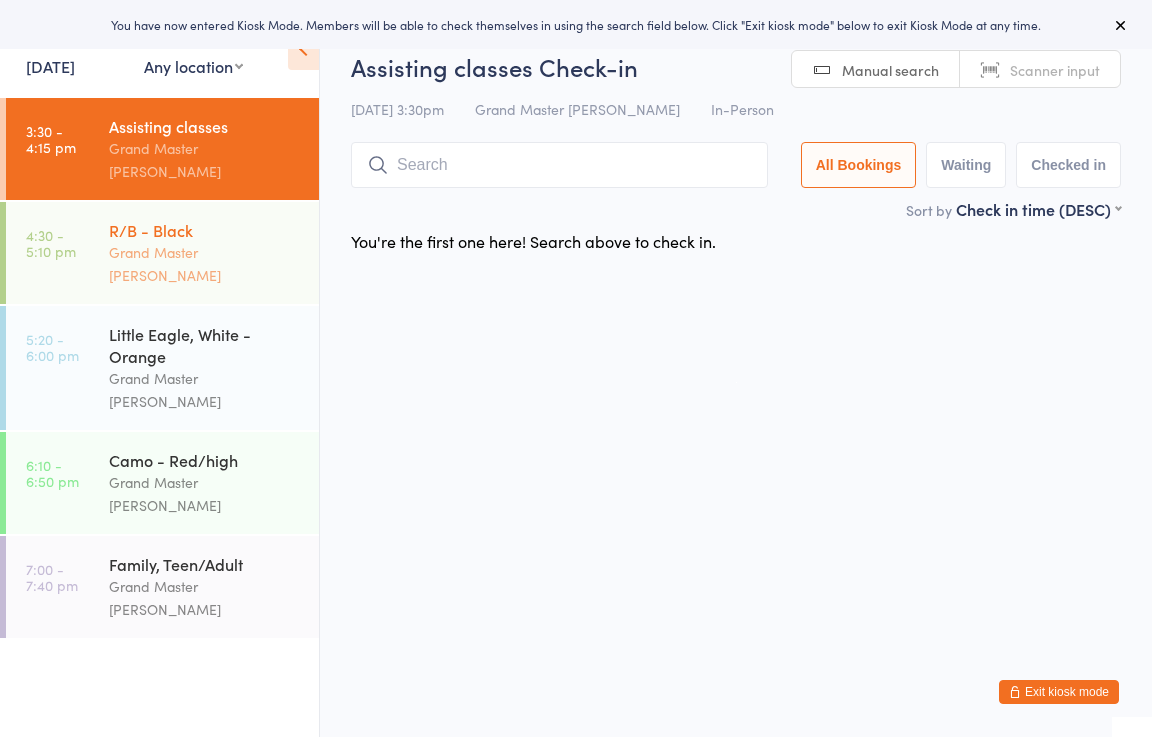 click on "R/B - Black" at bounding box center [205, 230] 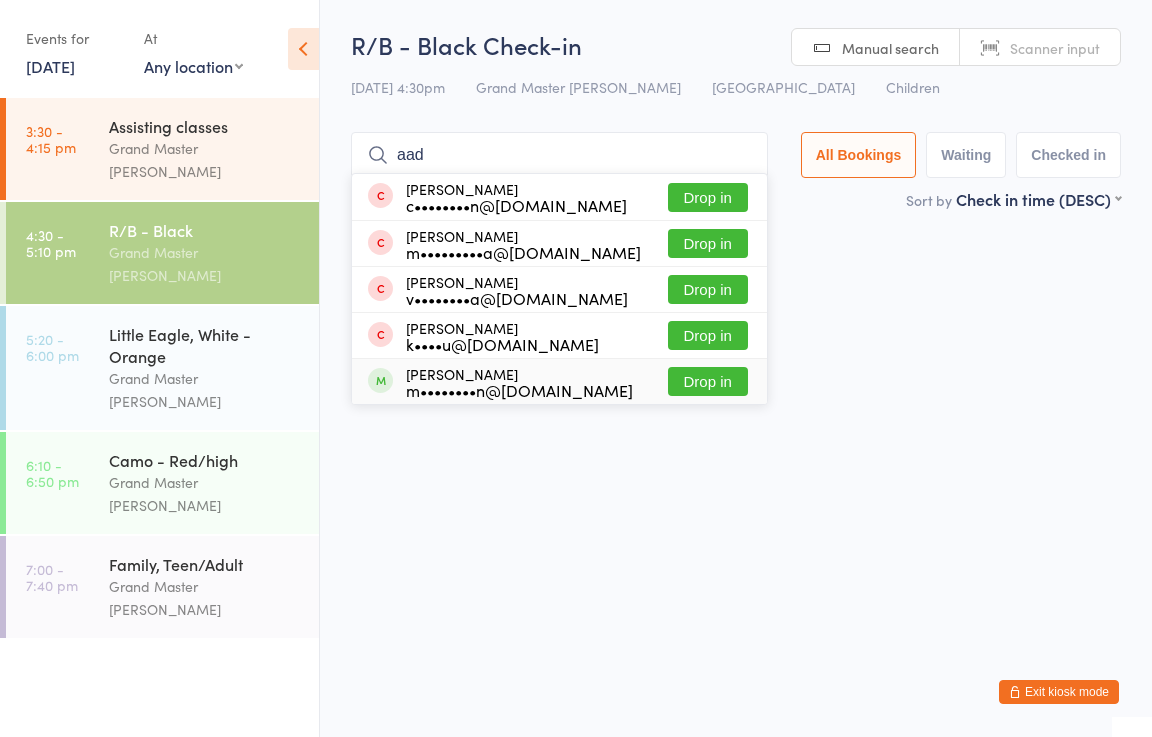 type on "aad" 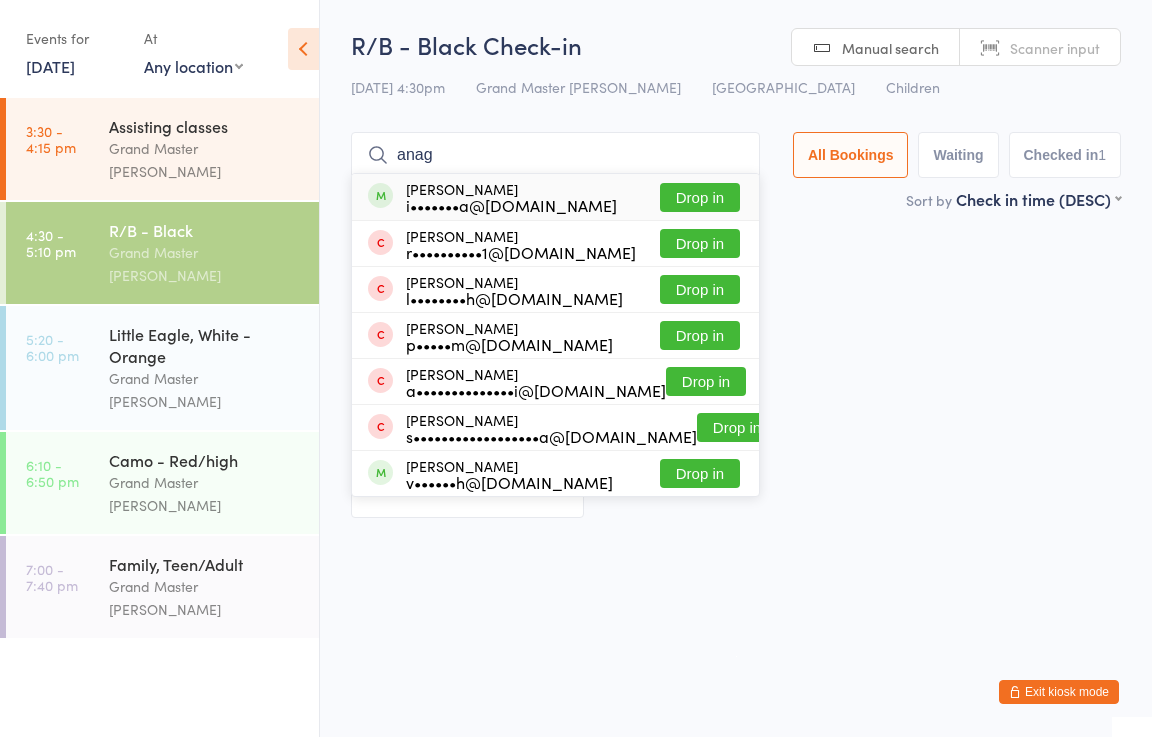 type on "[PERSON_NAME]" 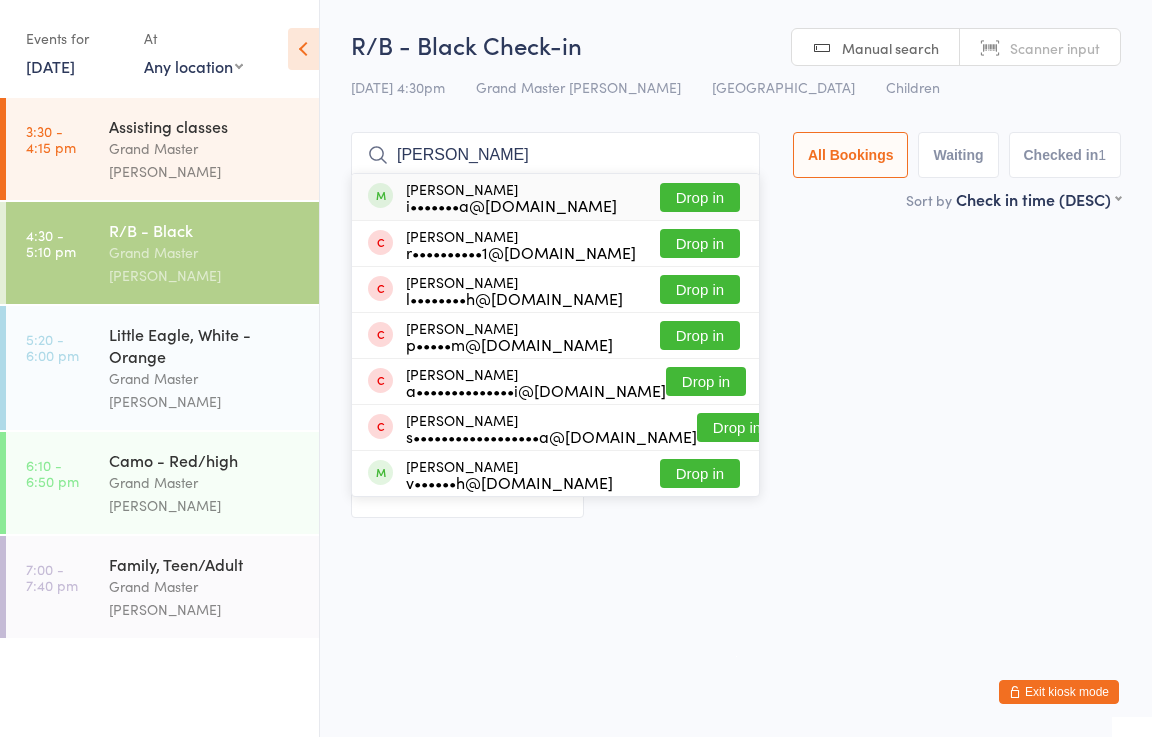 click on "i•••••••a@[DOMAIN_NAME]" at bounding box center [511, 205] 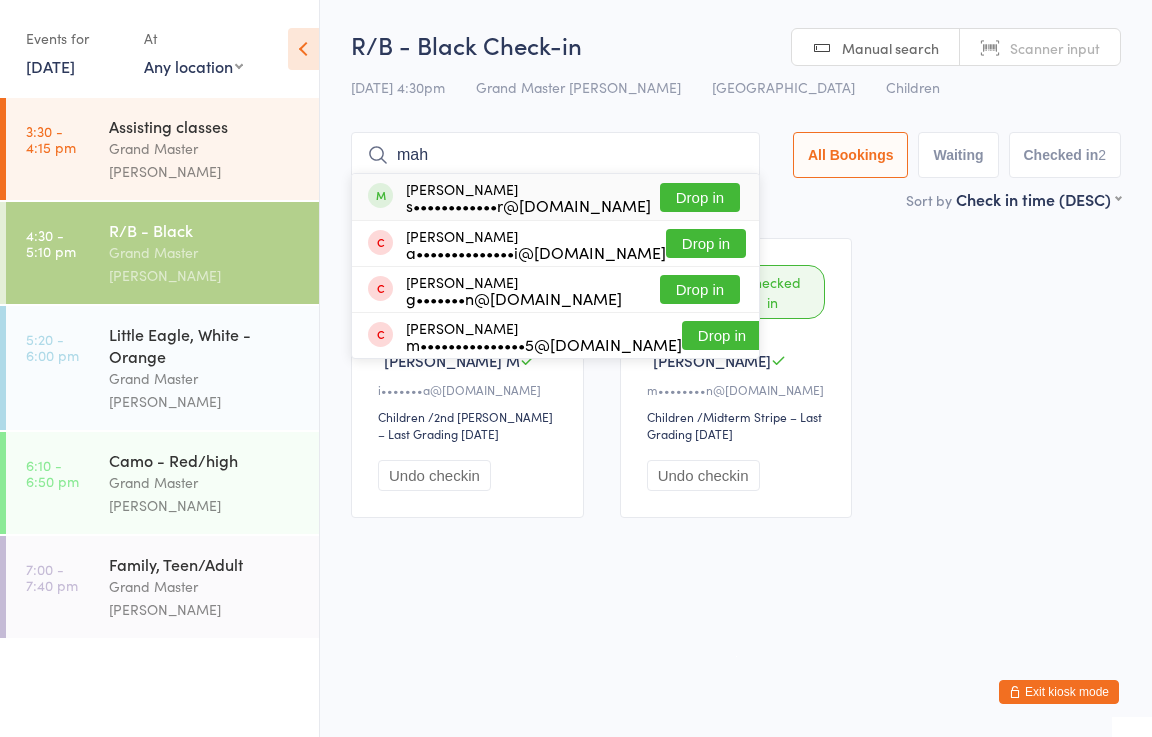 type on "mah" 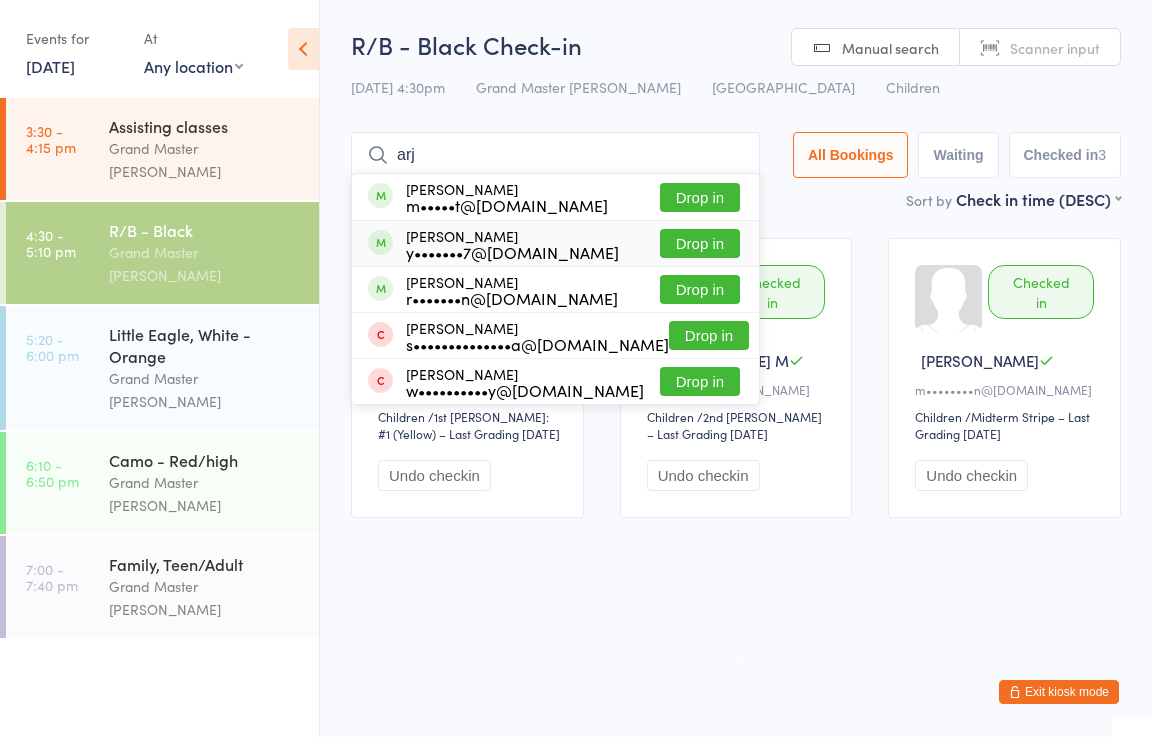type on "arj" 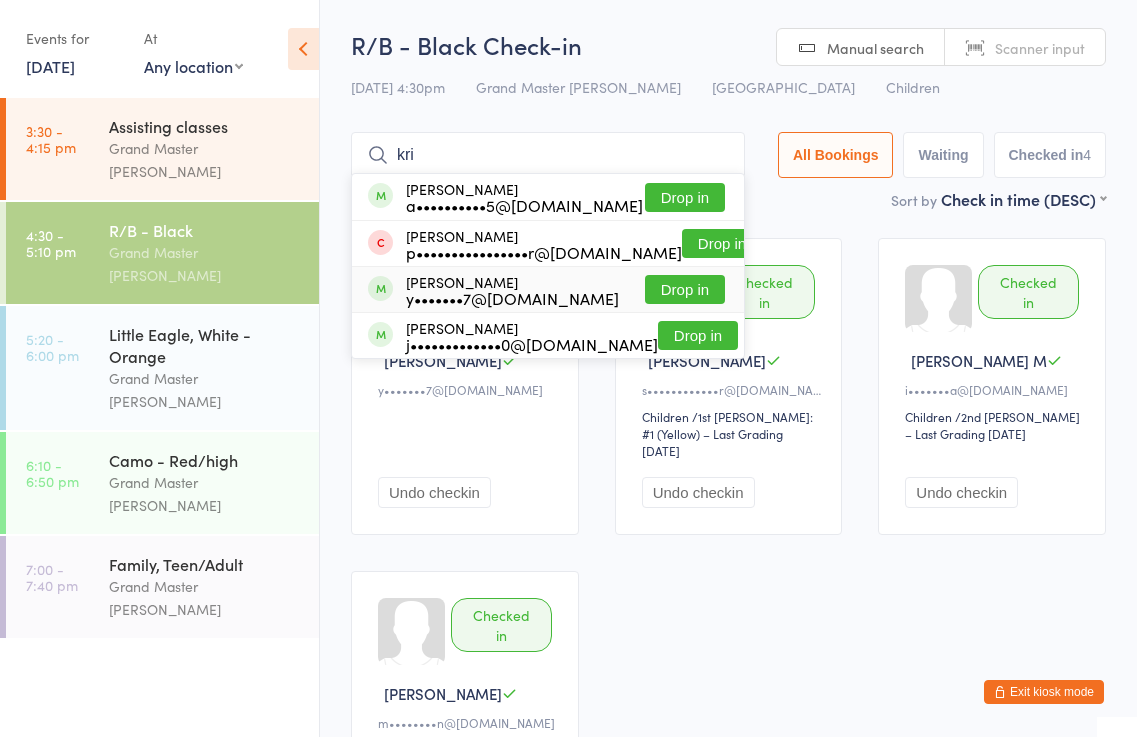 type on "kri" 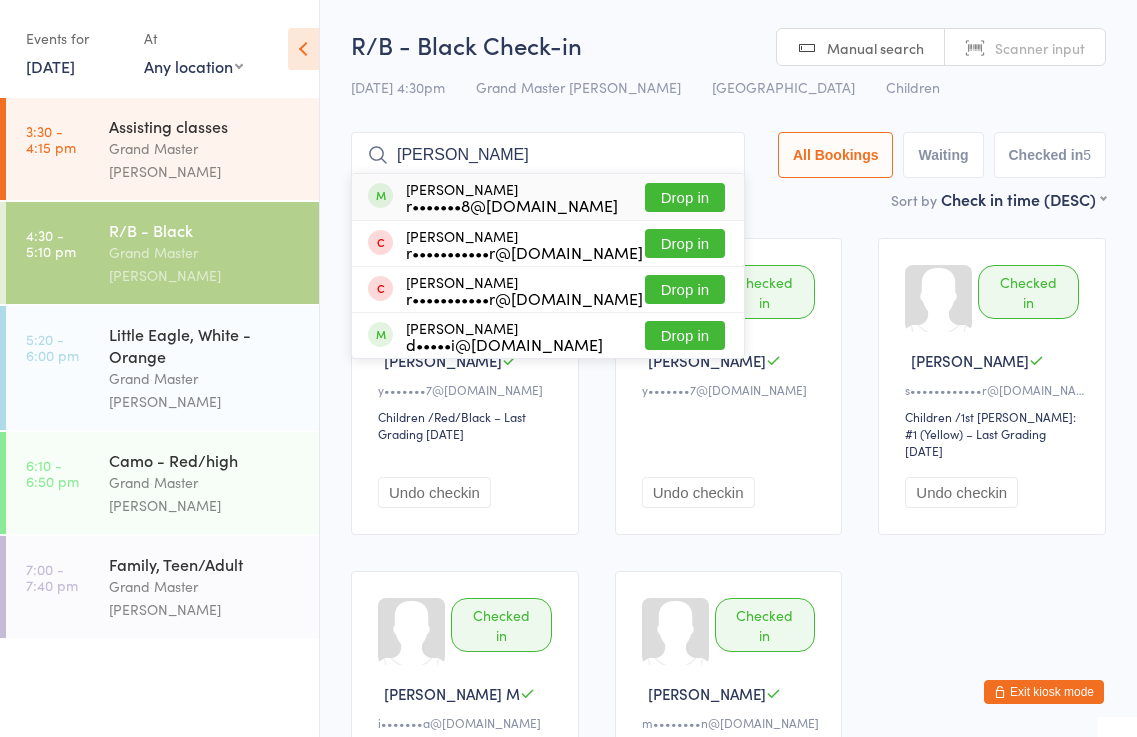type on "lauren" 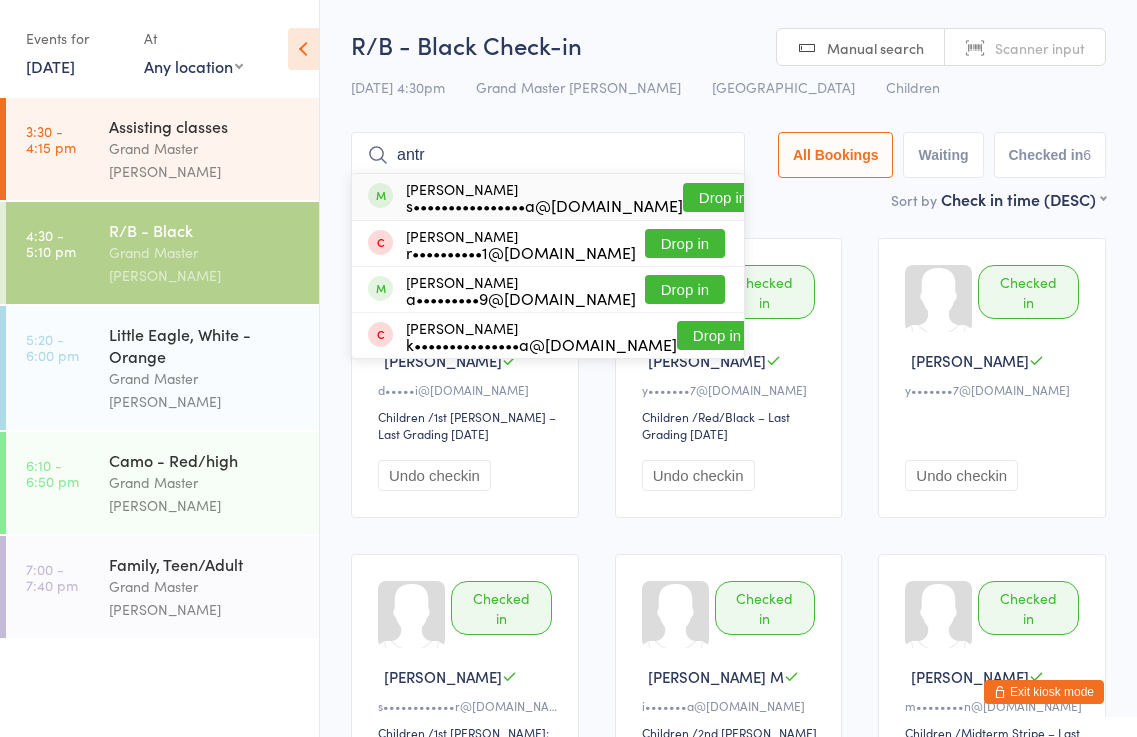 type on "[PERSON_NAME]" 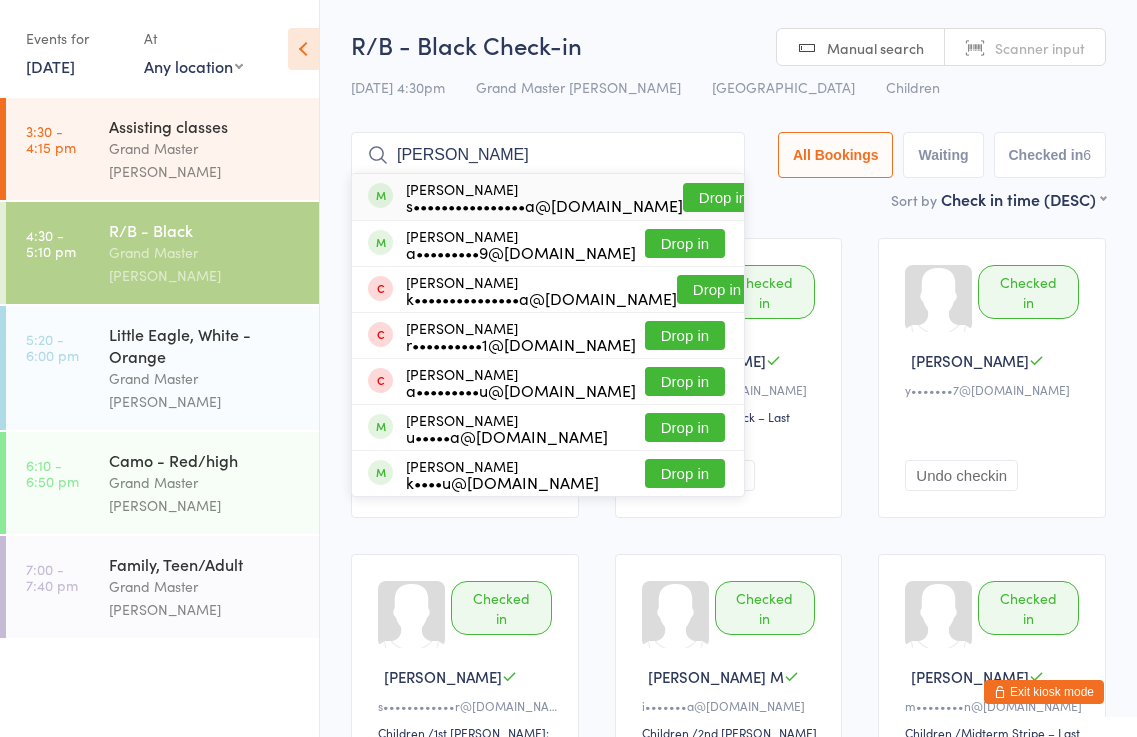 click on "s••••••••••••••••a@[DOMAIN_NAME]" at bounding box center (544, 205) 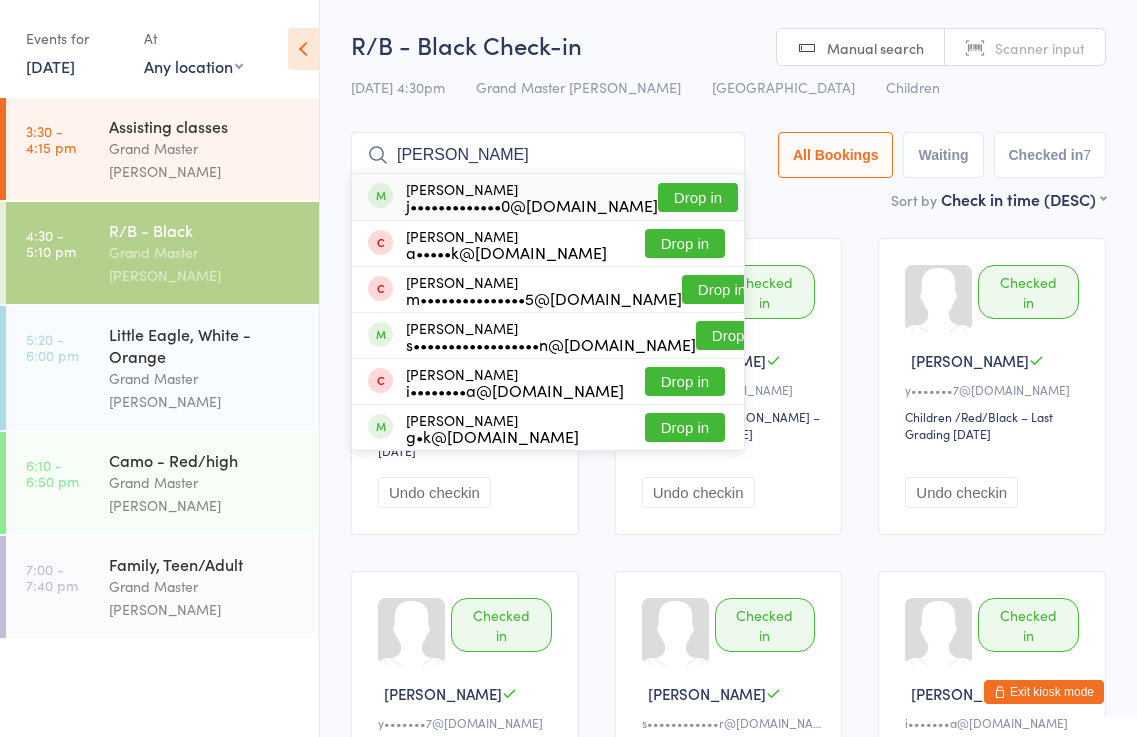 type on "[PERSON_NAME]" 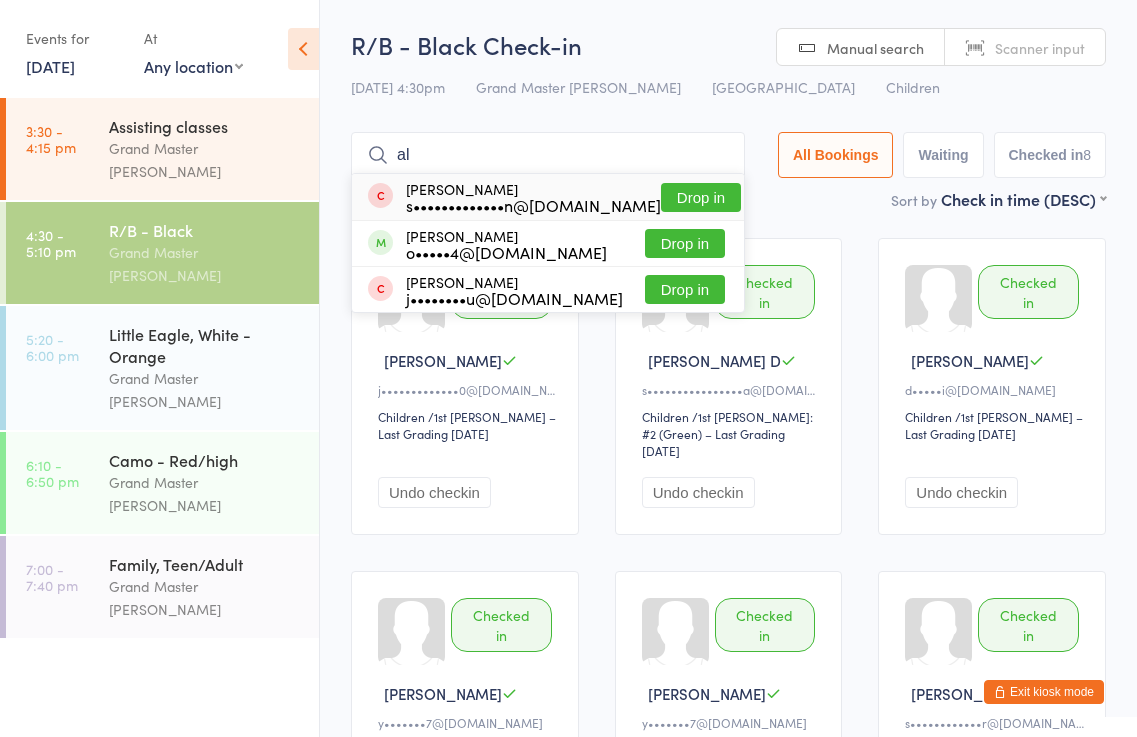 type on "[PERSON_NAME]" 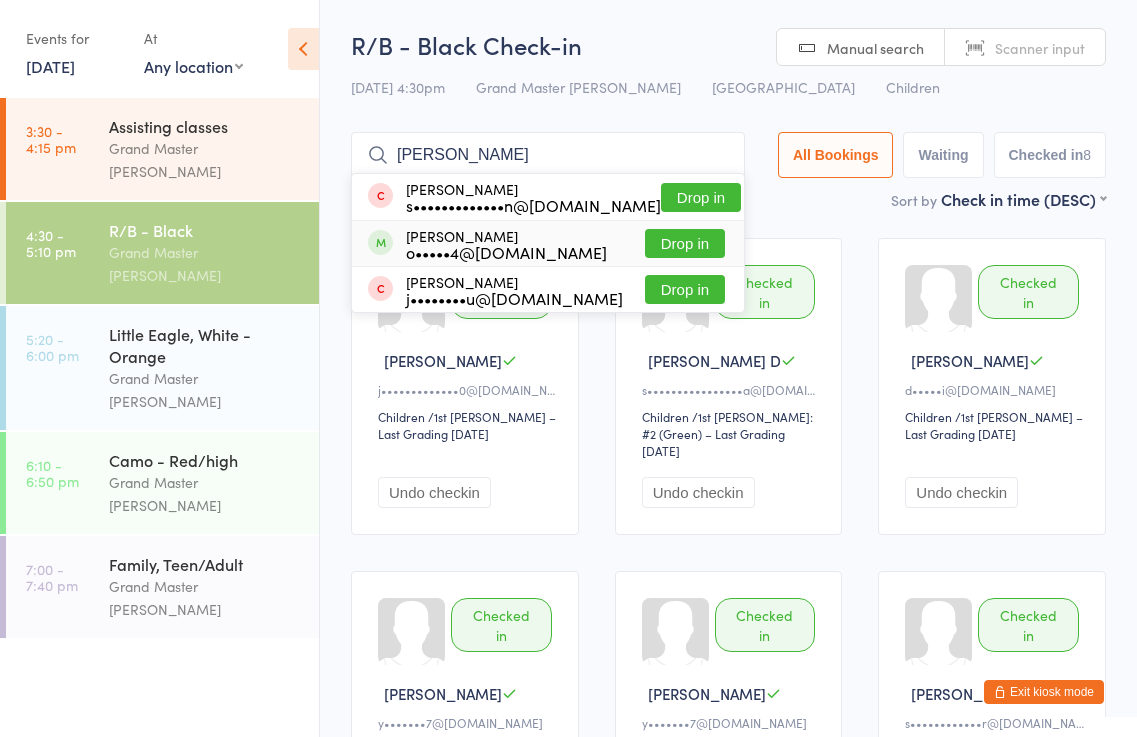 click on "[PERSON_NAME] o•••••4@[DOMAIN_NAME]" at bounding box center (506, 244) 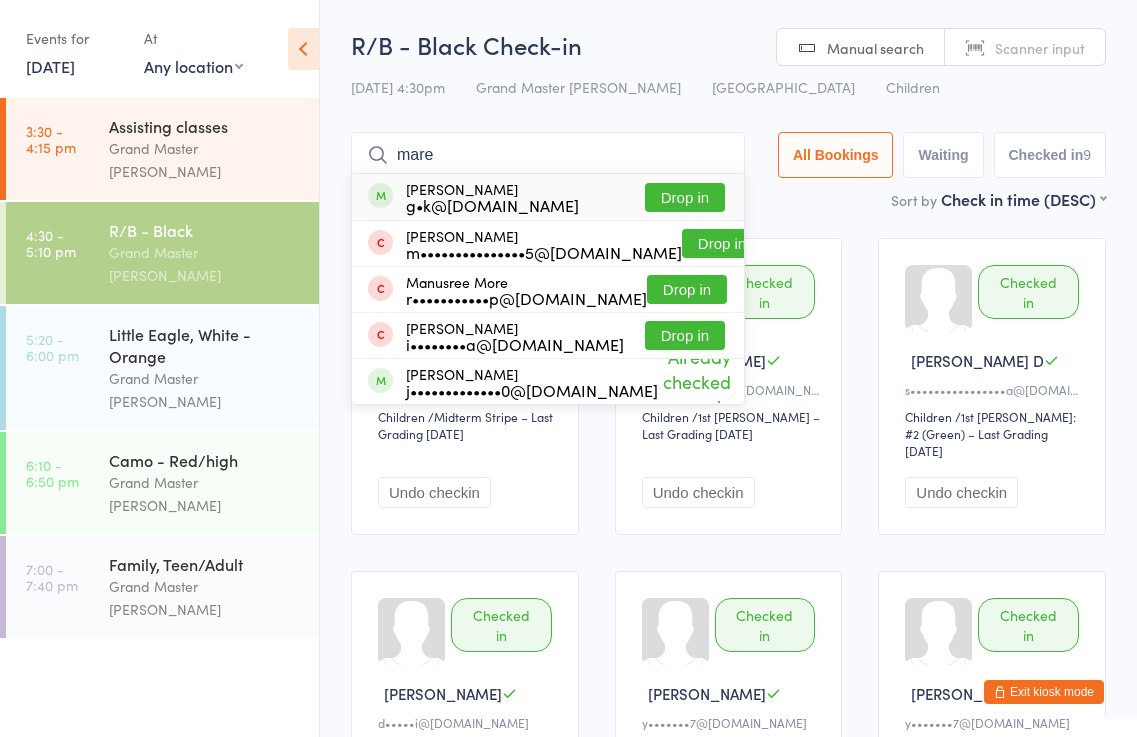 type on "mare" 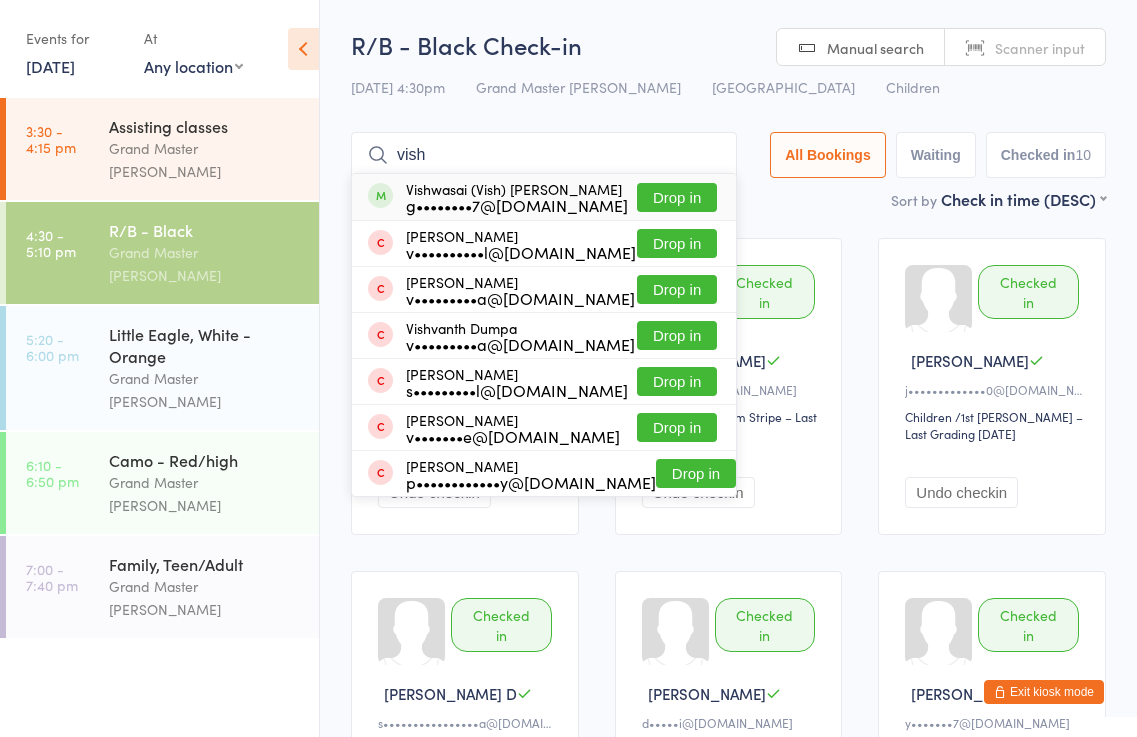 type on "vish" 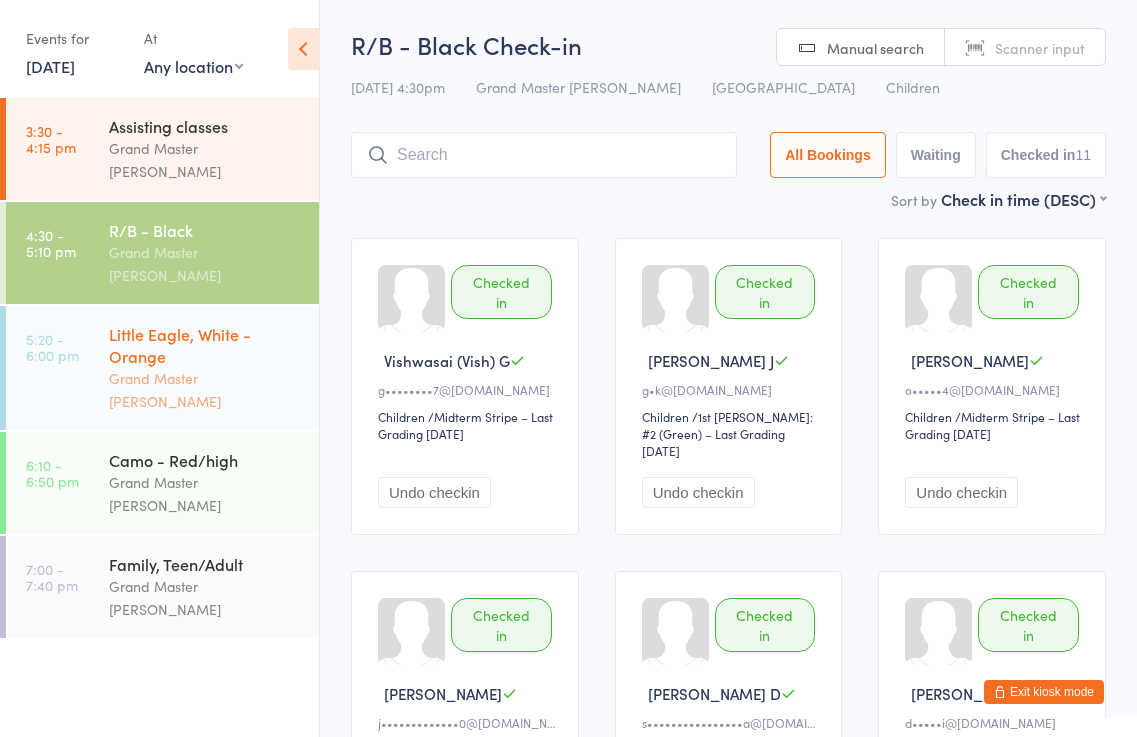 click on "Little Eagle, White - Orange" at bounding box center (205, 345) 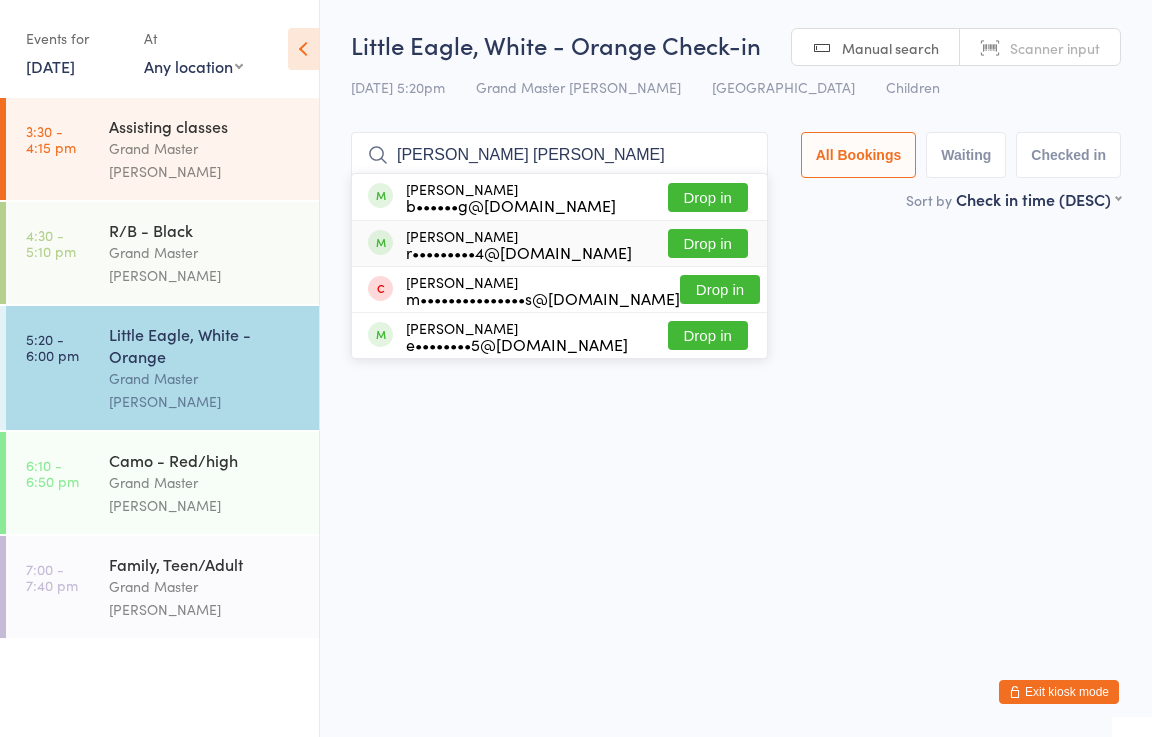 type on "[PERSON_NAME] [PERSON_NAME]" 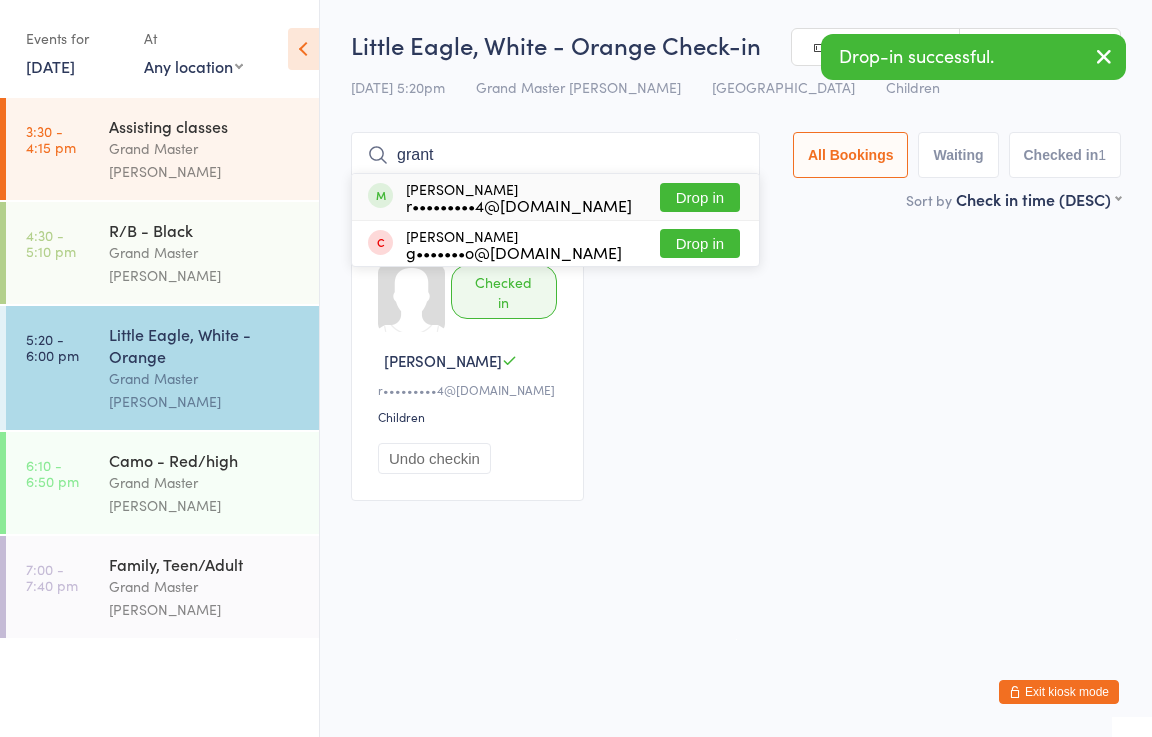 type on "grant" 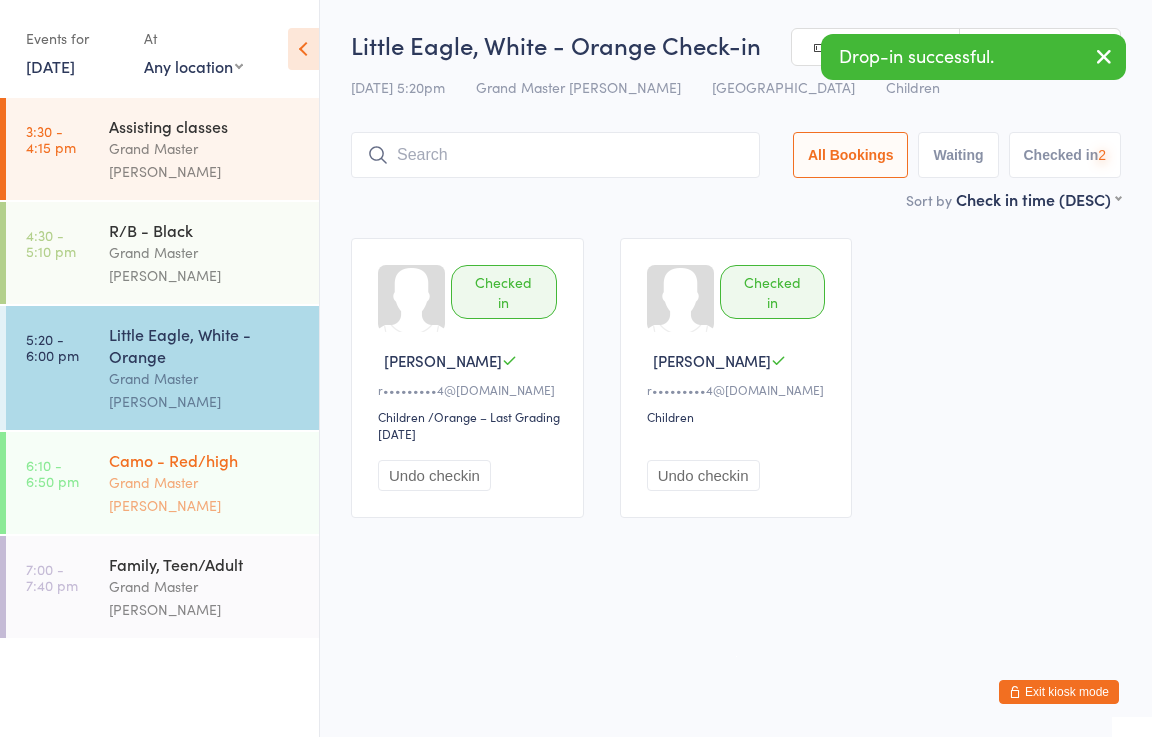 click on "Camo - Red/high" at bounding box center (205, 460) 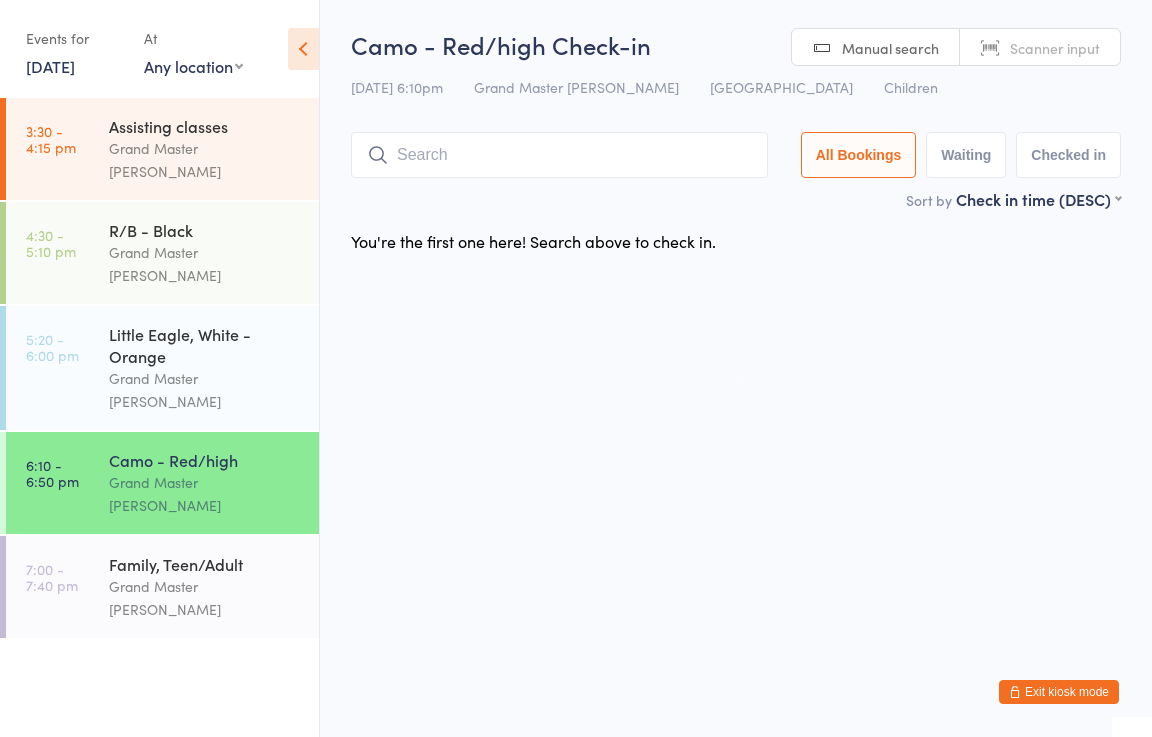 type on "-" 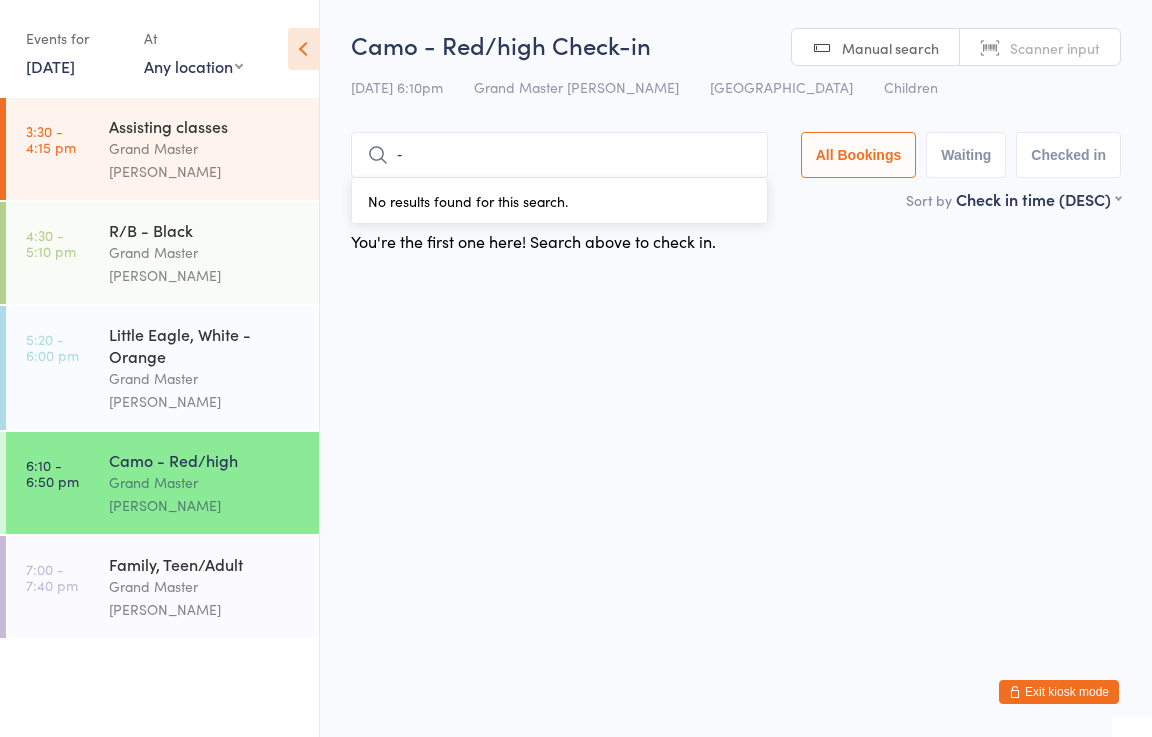 type 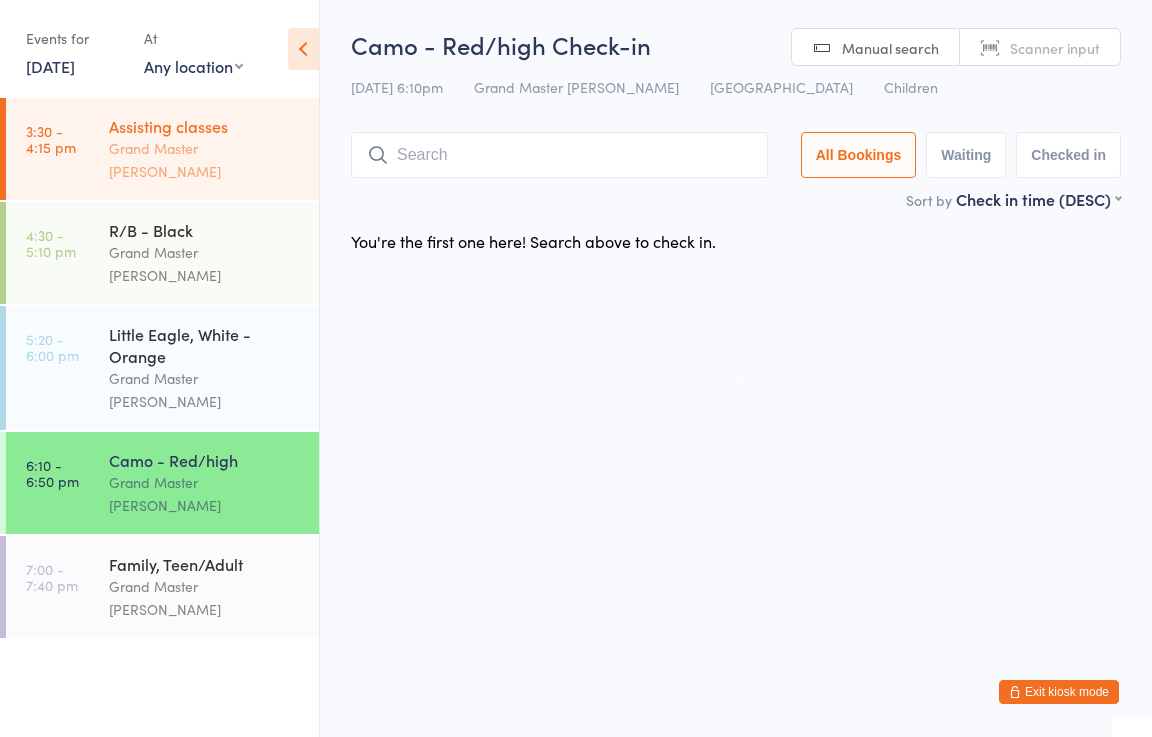 click on "3:30 - 4:15 pm Assisting classes Grand Master [PERSON_NAME]" at bounding box center (162, 149) 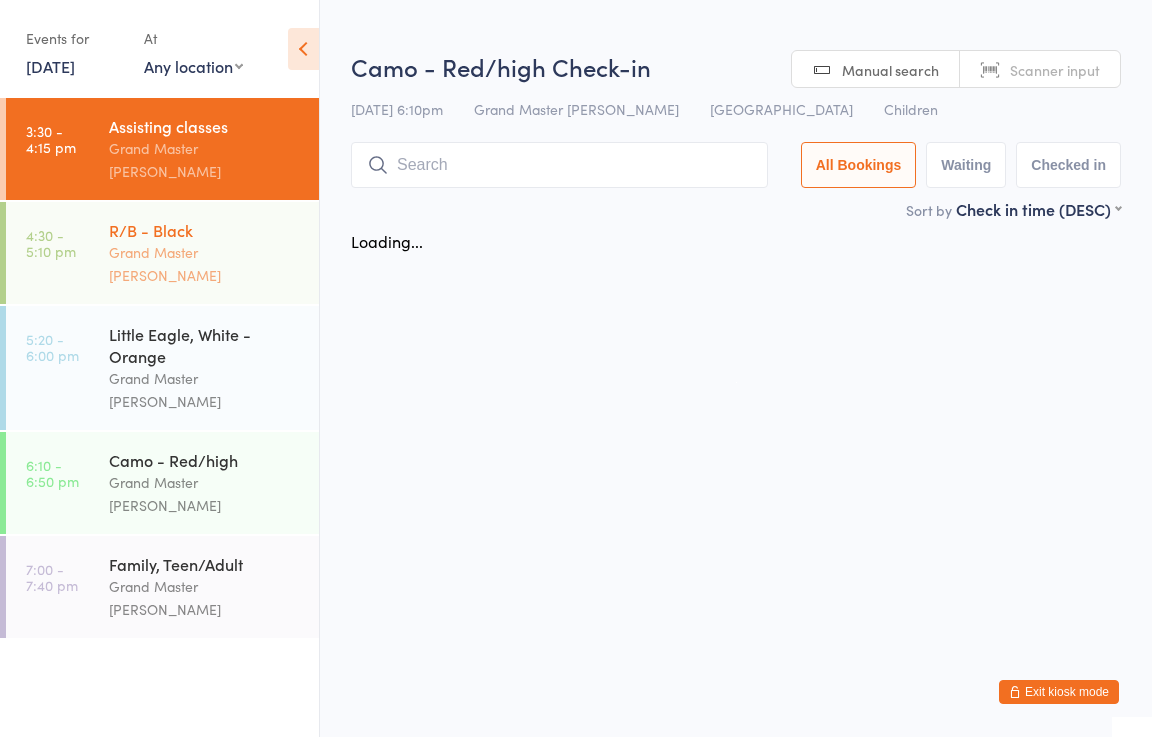 click on "R/B - Black Grand Master [PERSON_NAME]" at bounding box center (214, 253) 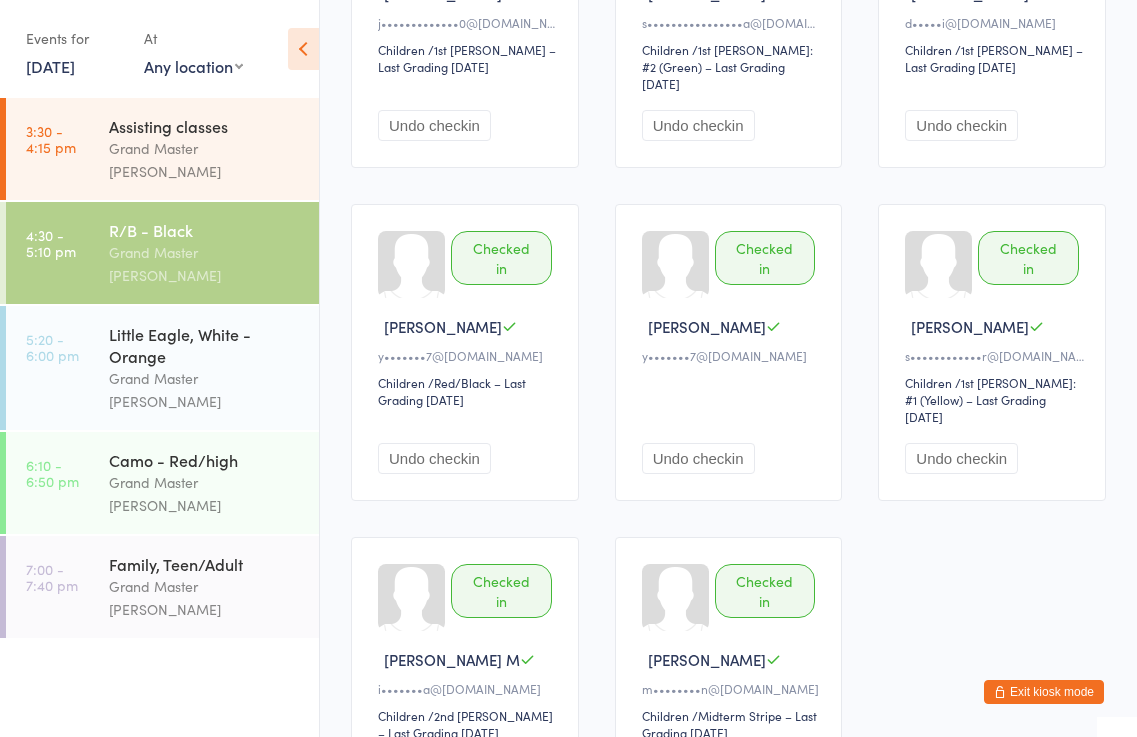 scroll, scrollTop: 146, scrollLeft: 0, axis: vertical 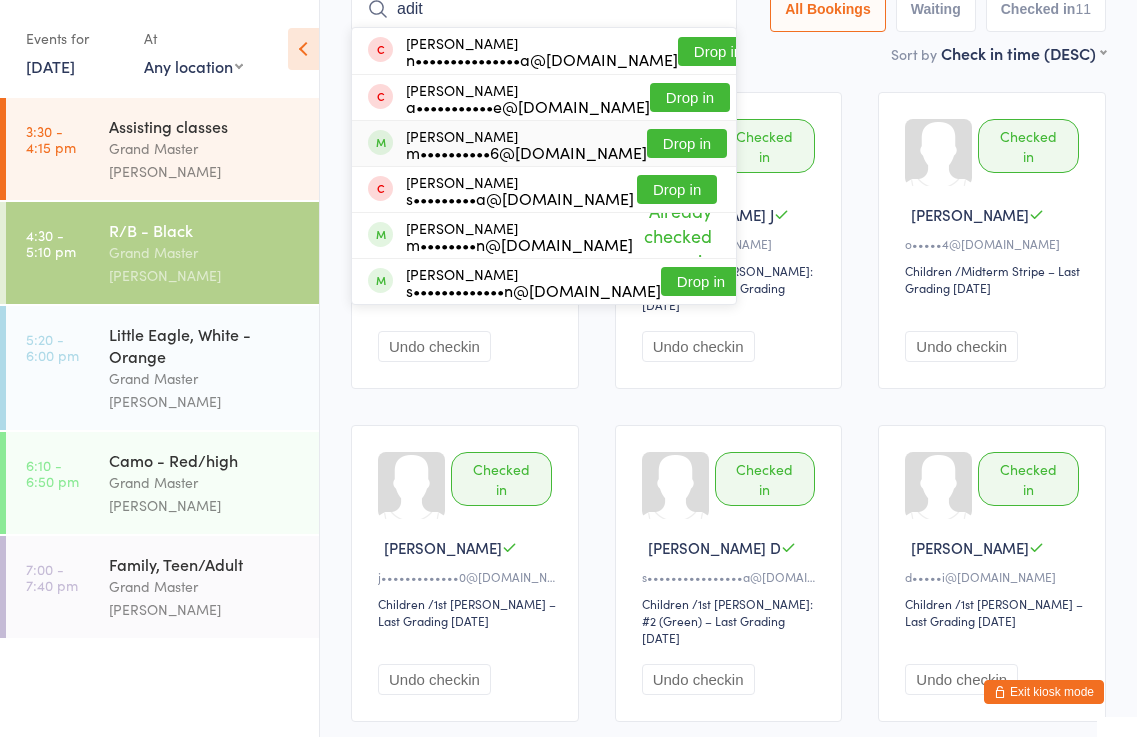 type on "adit" 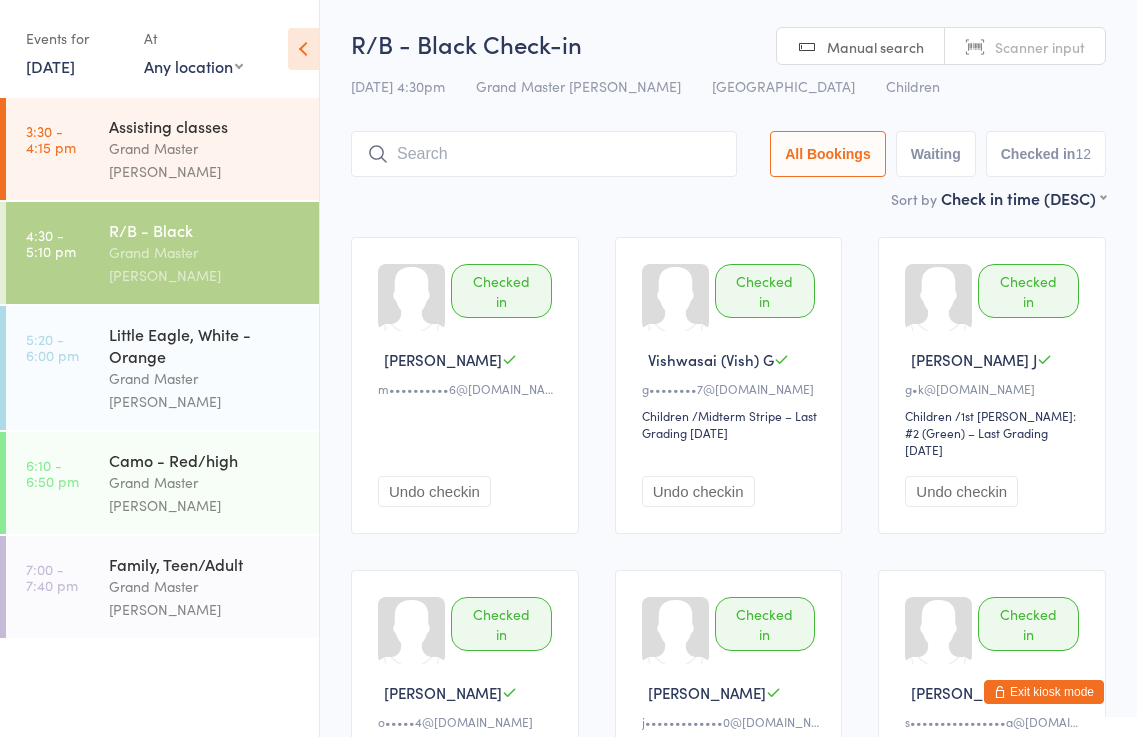 scroll, scrollTop: 0, scrollLeft: 0, axis: both 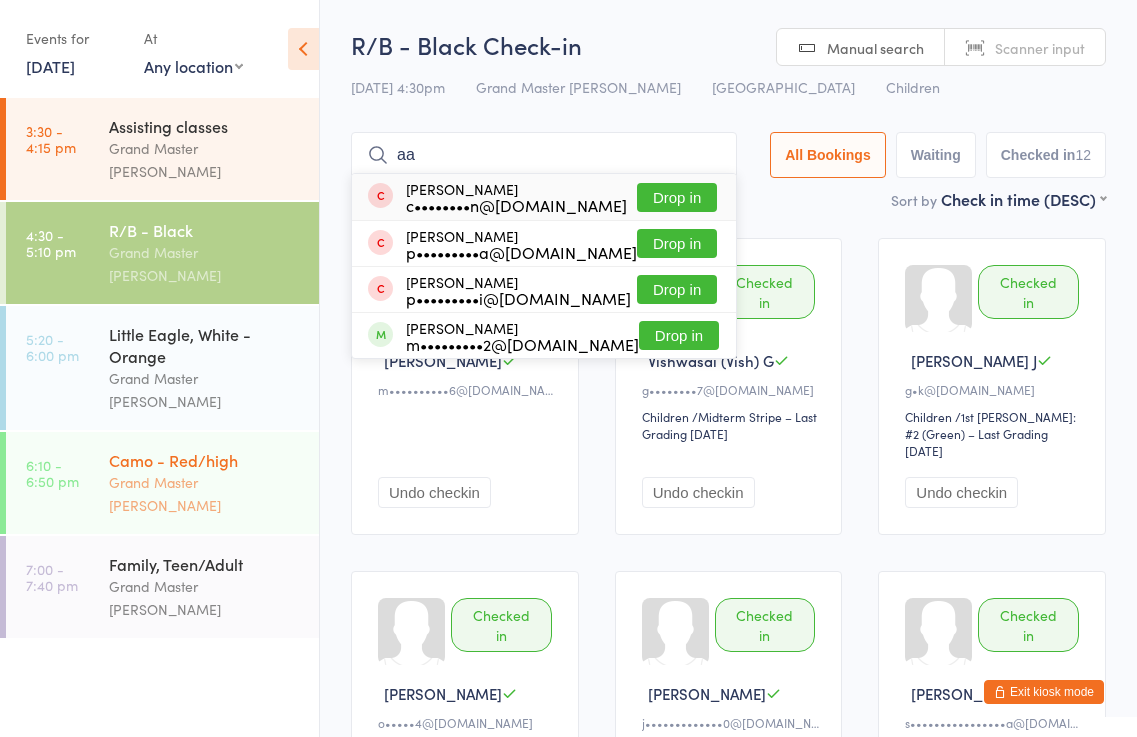 type on "a" 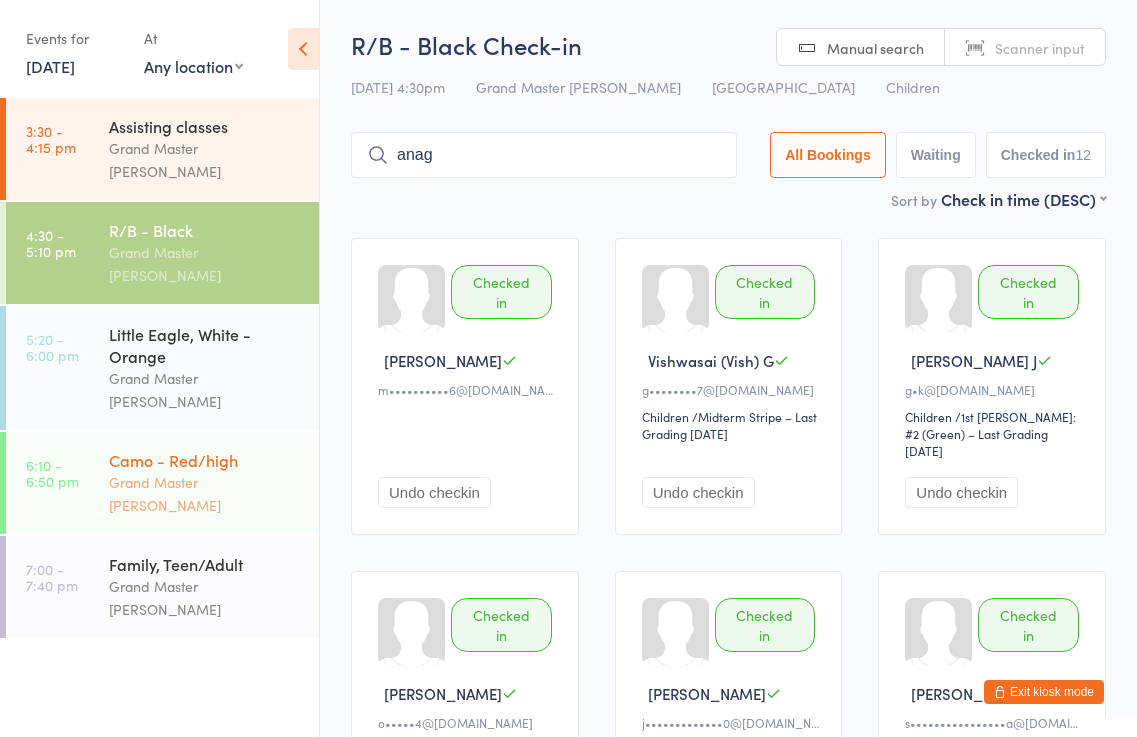 type on "[PERSON_NAME]" 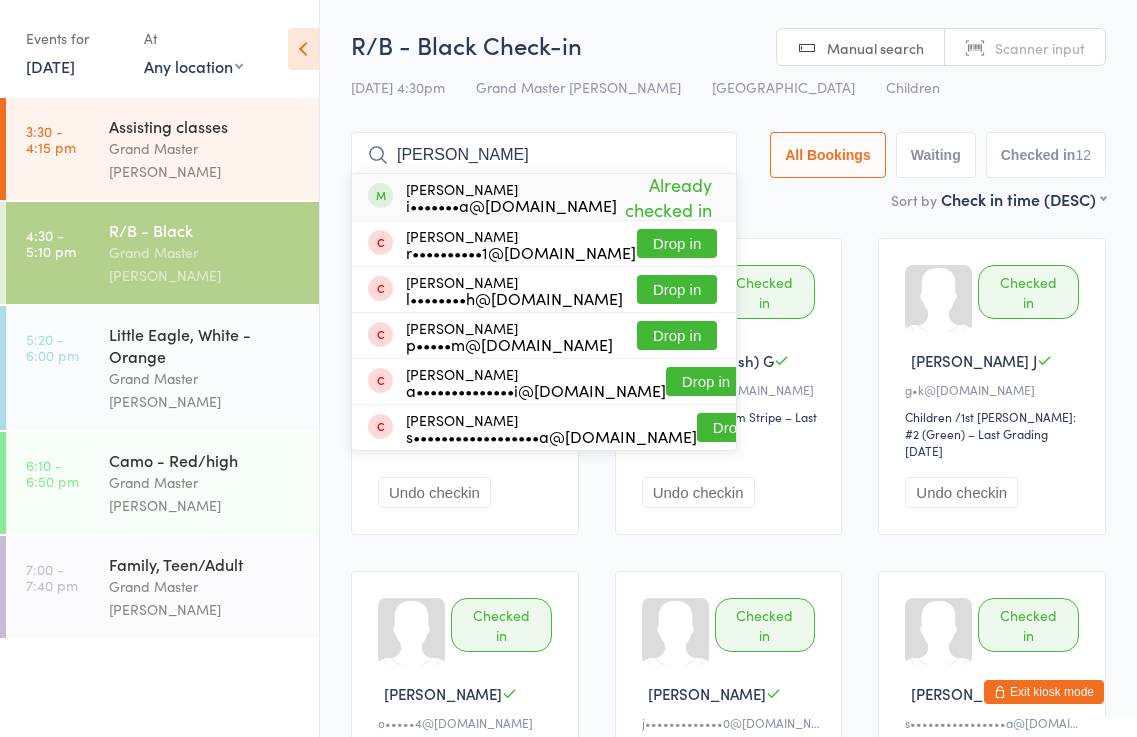 click on "[PERSON_NAME]" at bounding box center [544, 155] 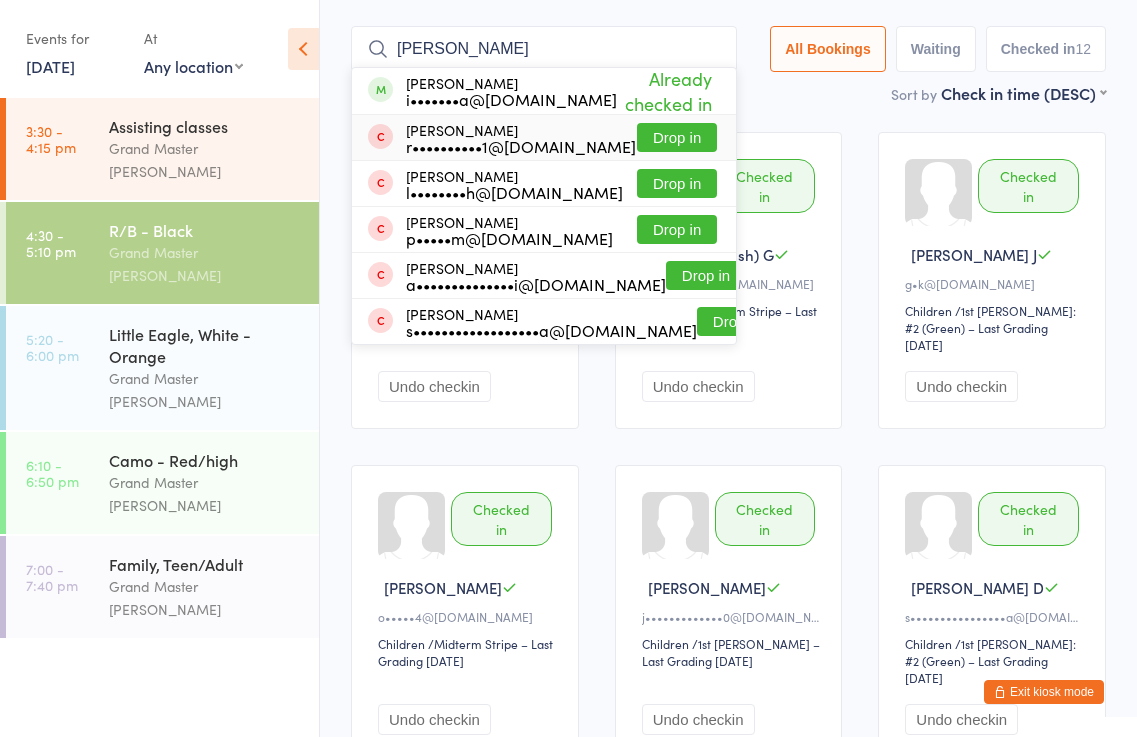 scroll, scrollTop: 132, scrollLeft: 0, axis: vertical 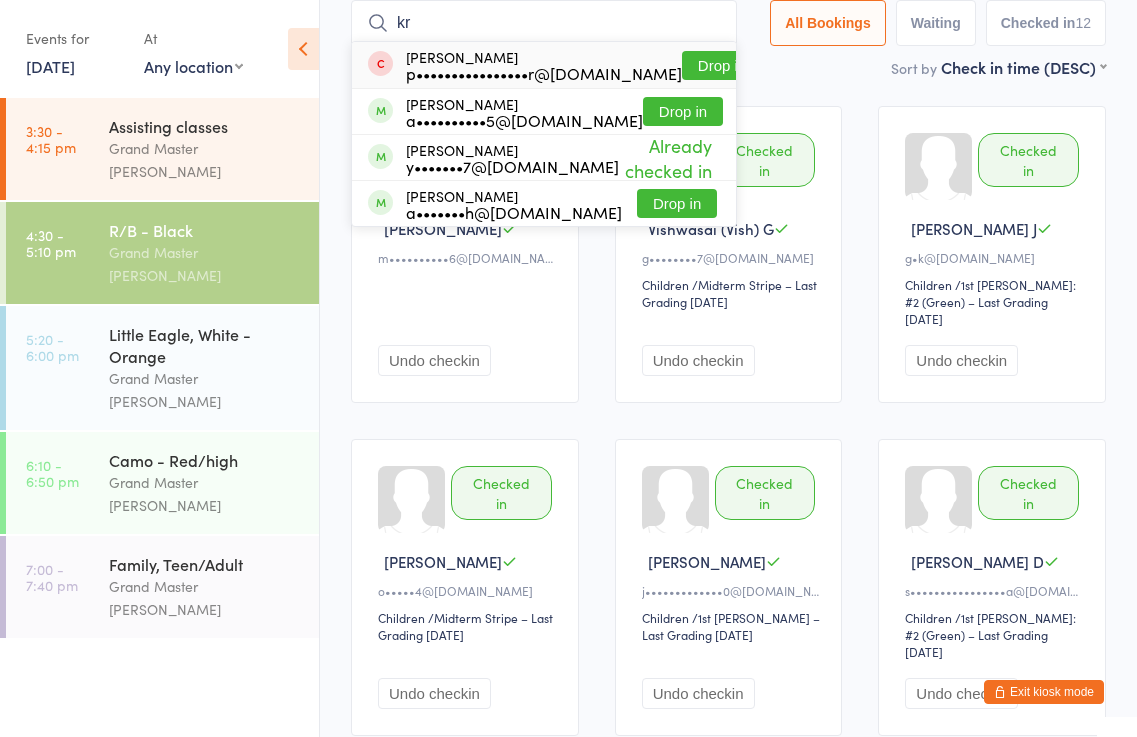 type on "k" 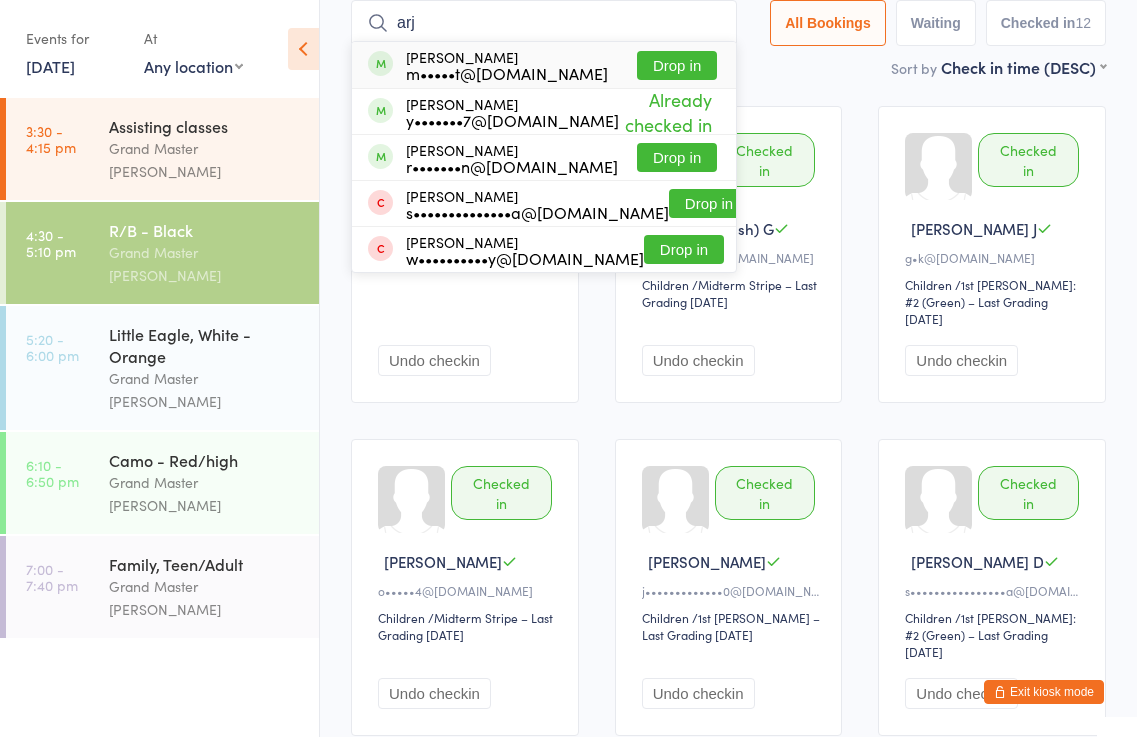type on "arjun" 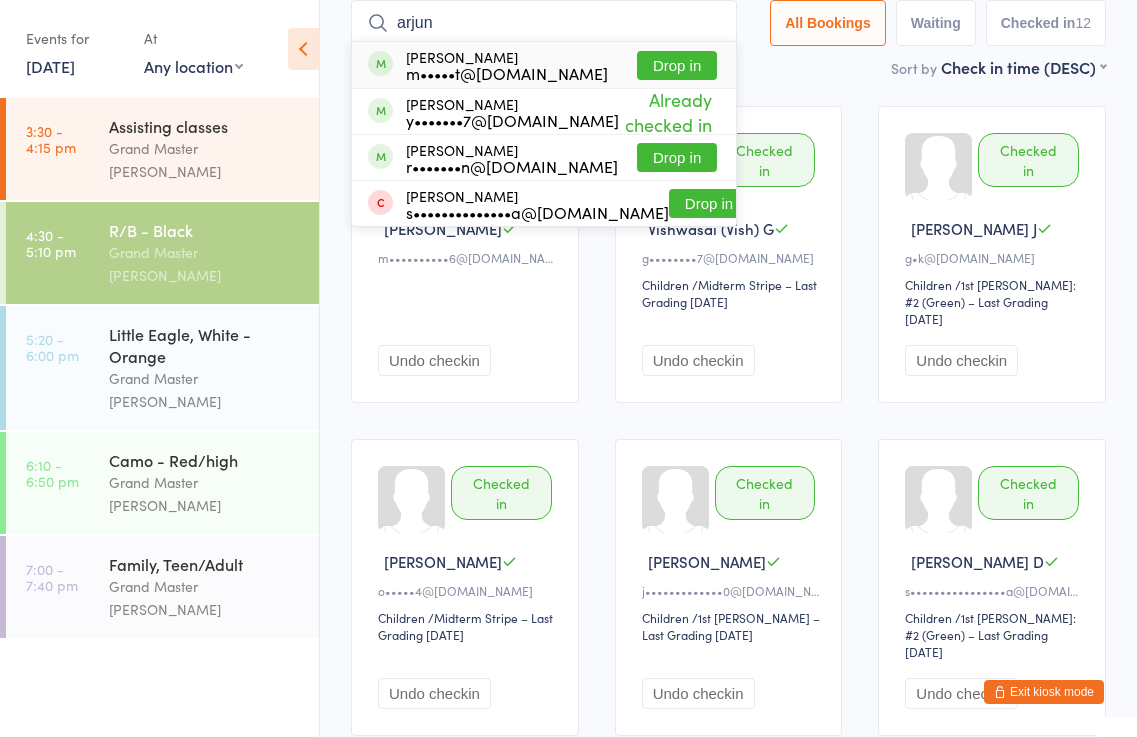 click on "arjun" at bounding box center [544, 23] 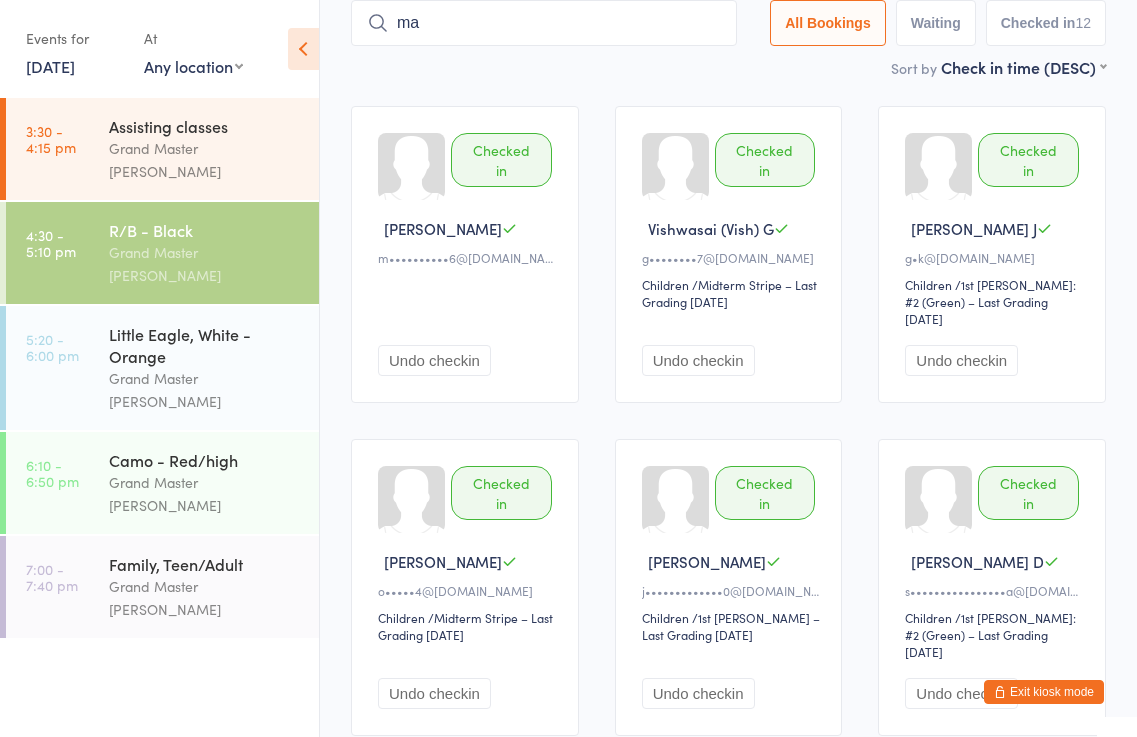type on "mah" 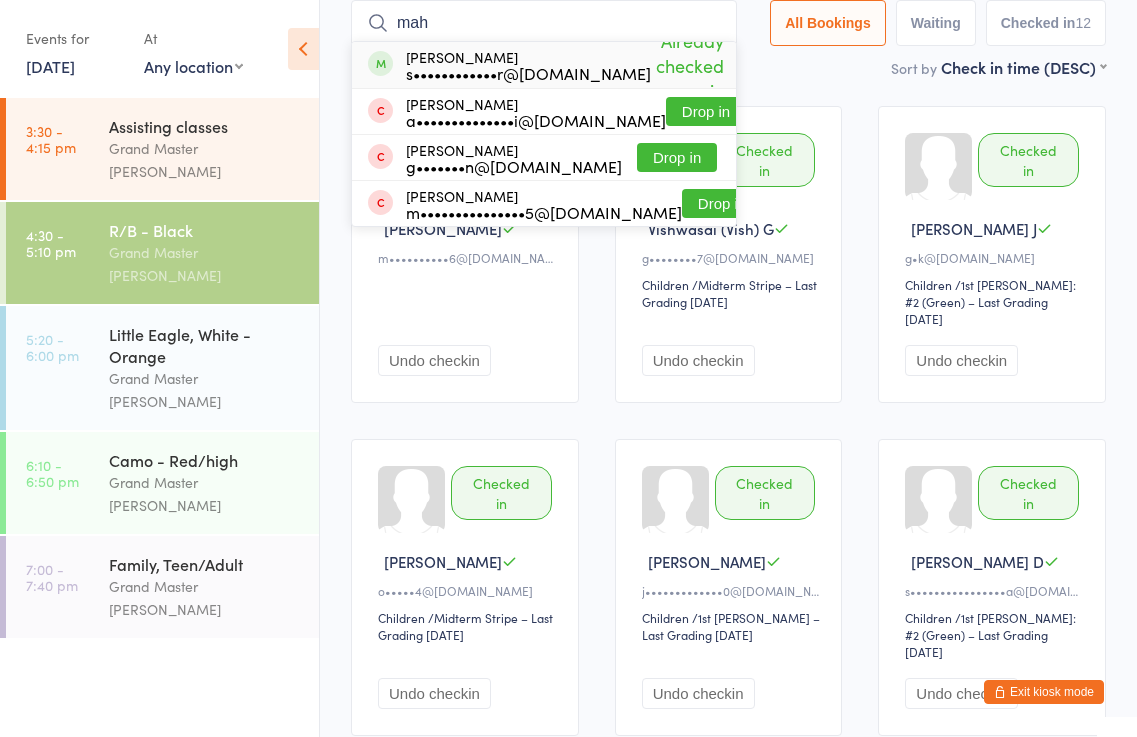 click on "mah" at bounding box center (544, 23) 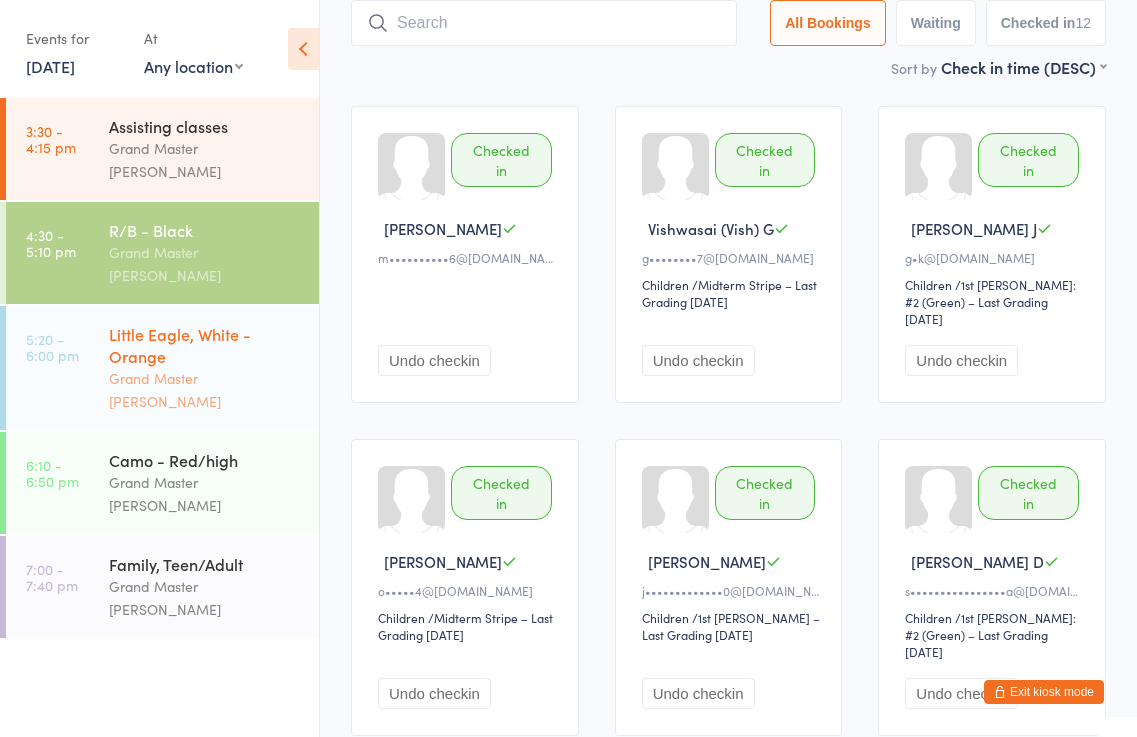 type 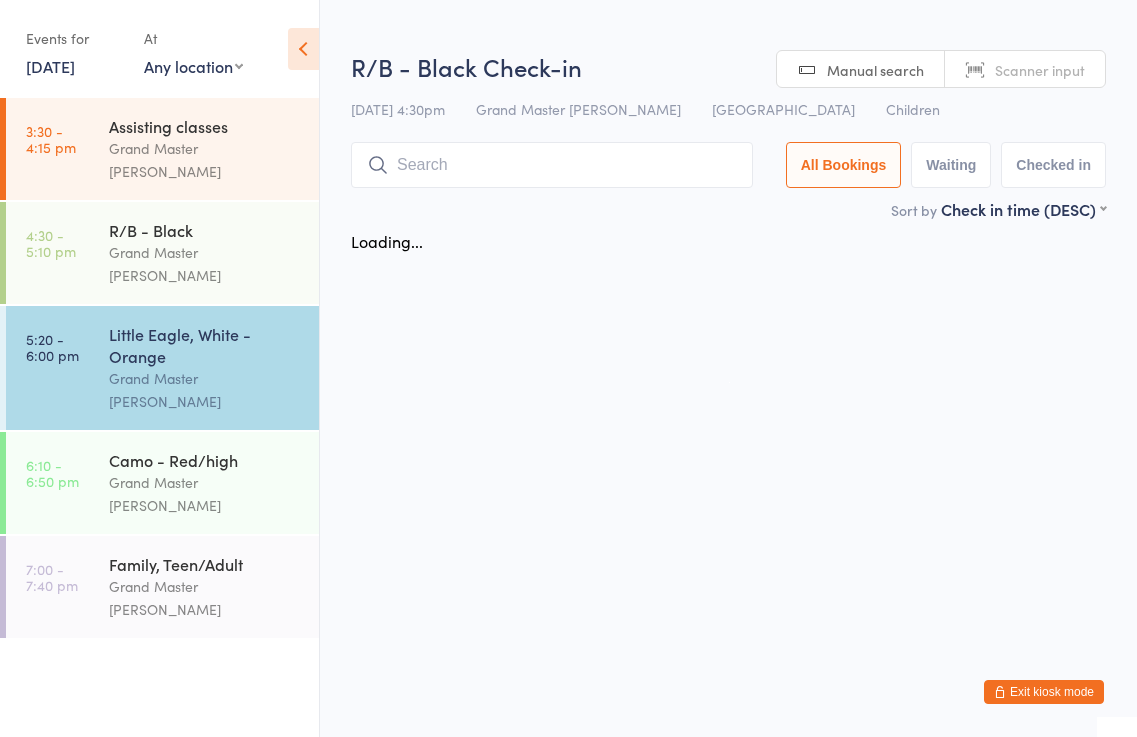 scroll, scrollTop: 0, scrollLeft: 0, axis: both 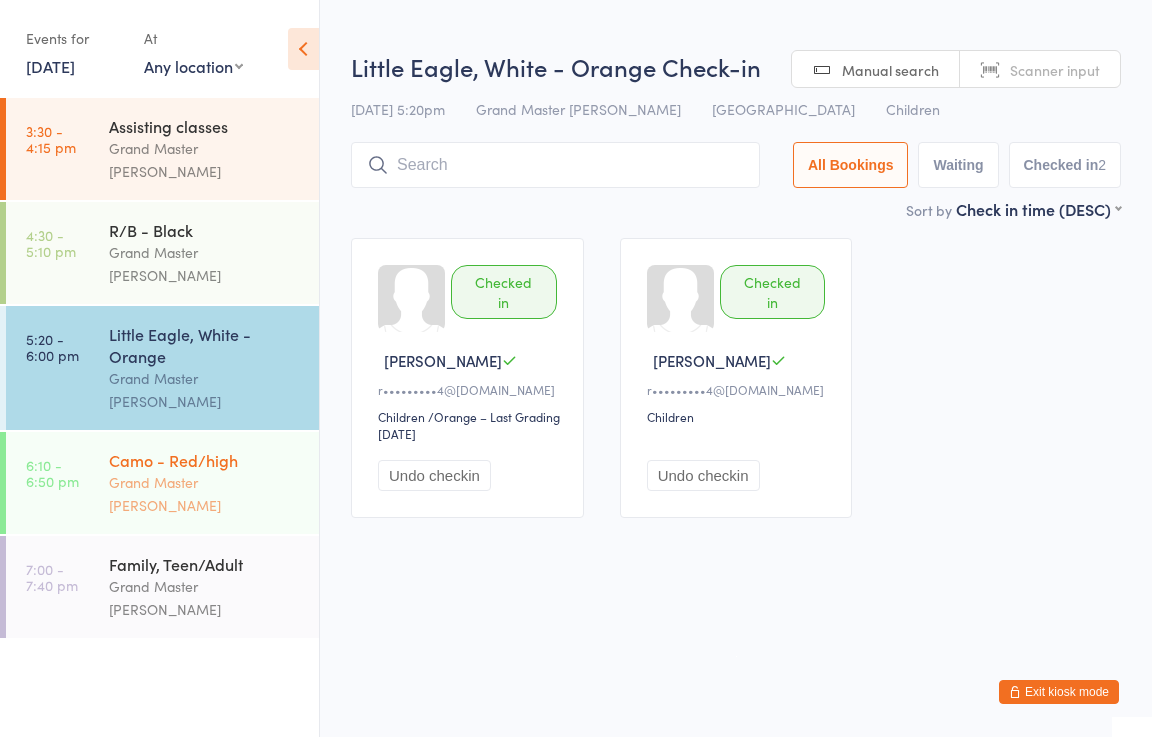 click on "Camo - Red/high" at bounding box center (205, 460) 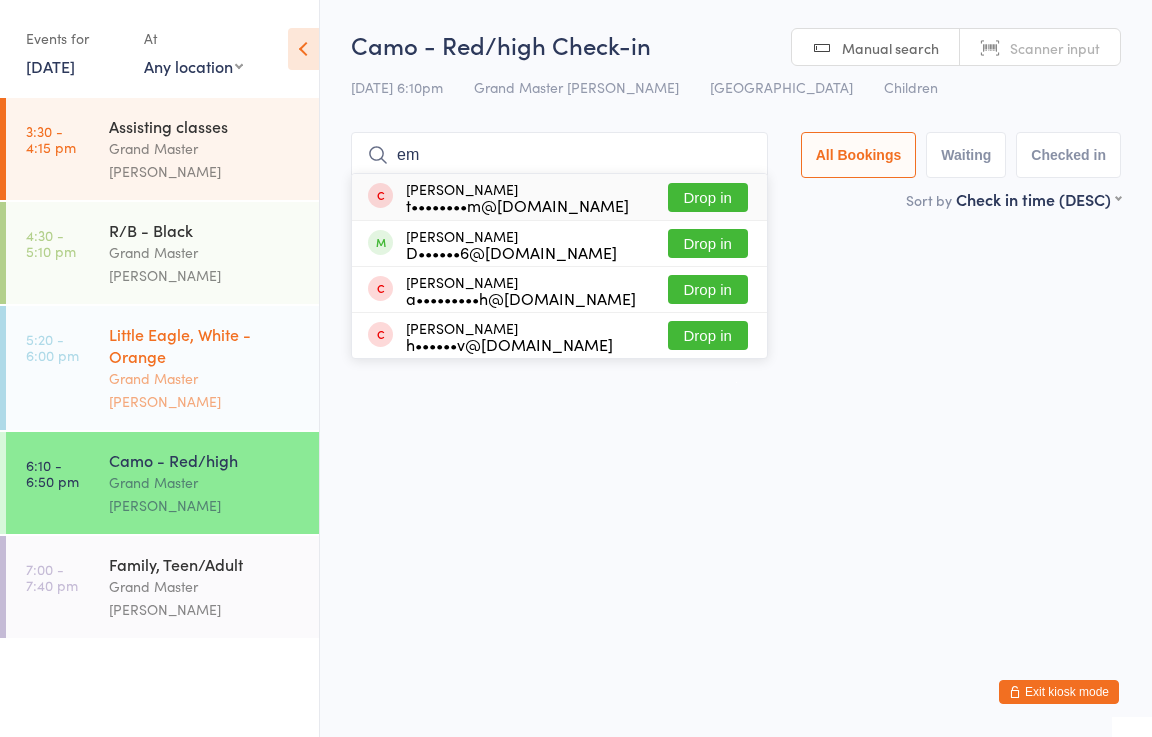 type on "e" 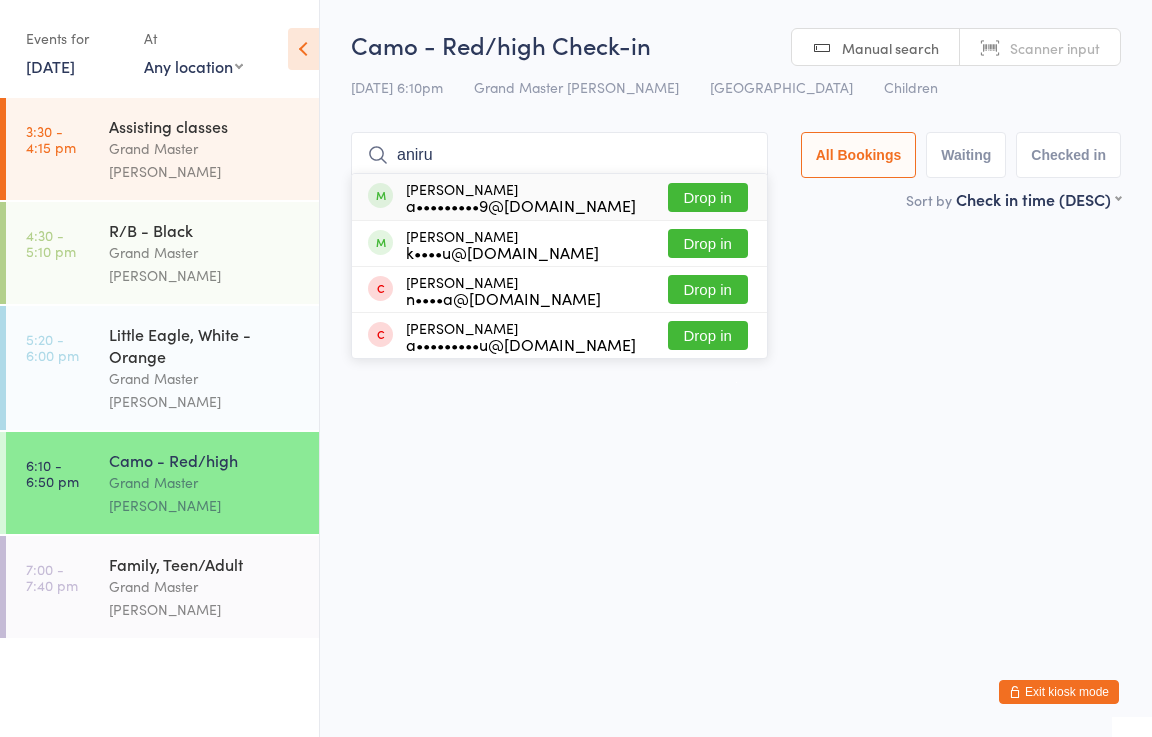 drag, startPoint x: 503, startPoint y: 207, endPoint x: 501, endPoint y: 230, distance: 23.086792 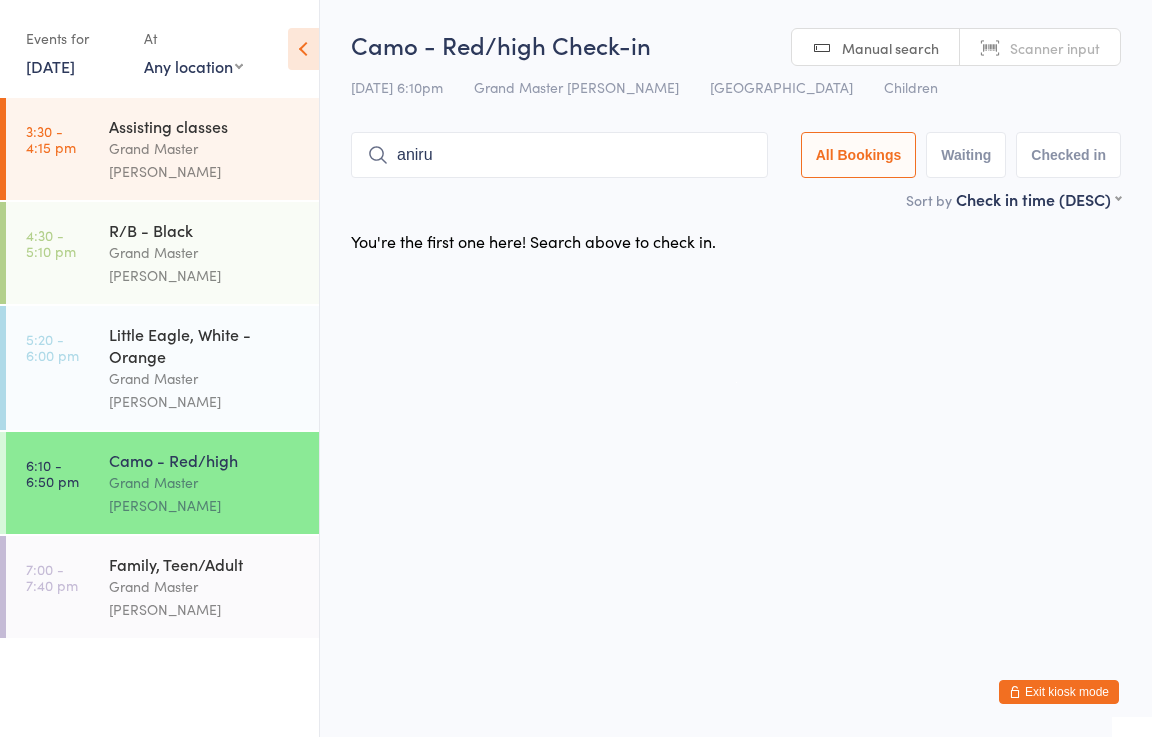 click on "aniru" at bounding box center [559, 155] 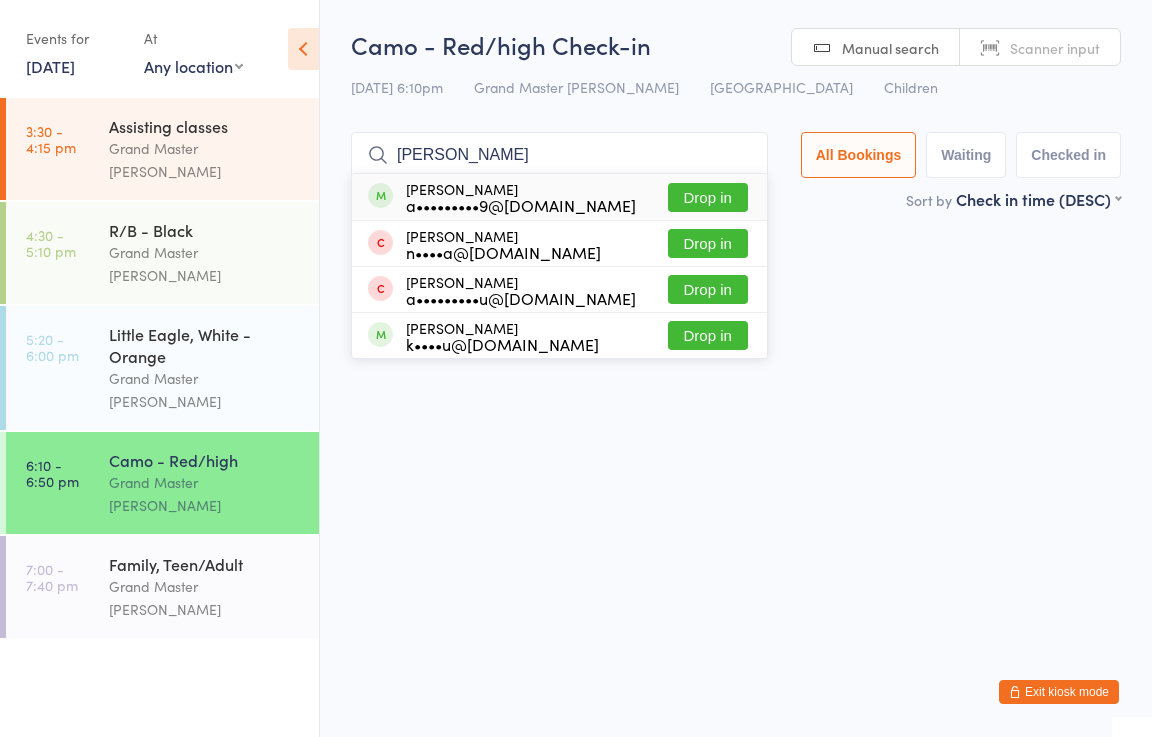 type on "[PERSON_NAME]" 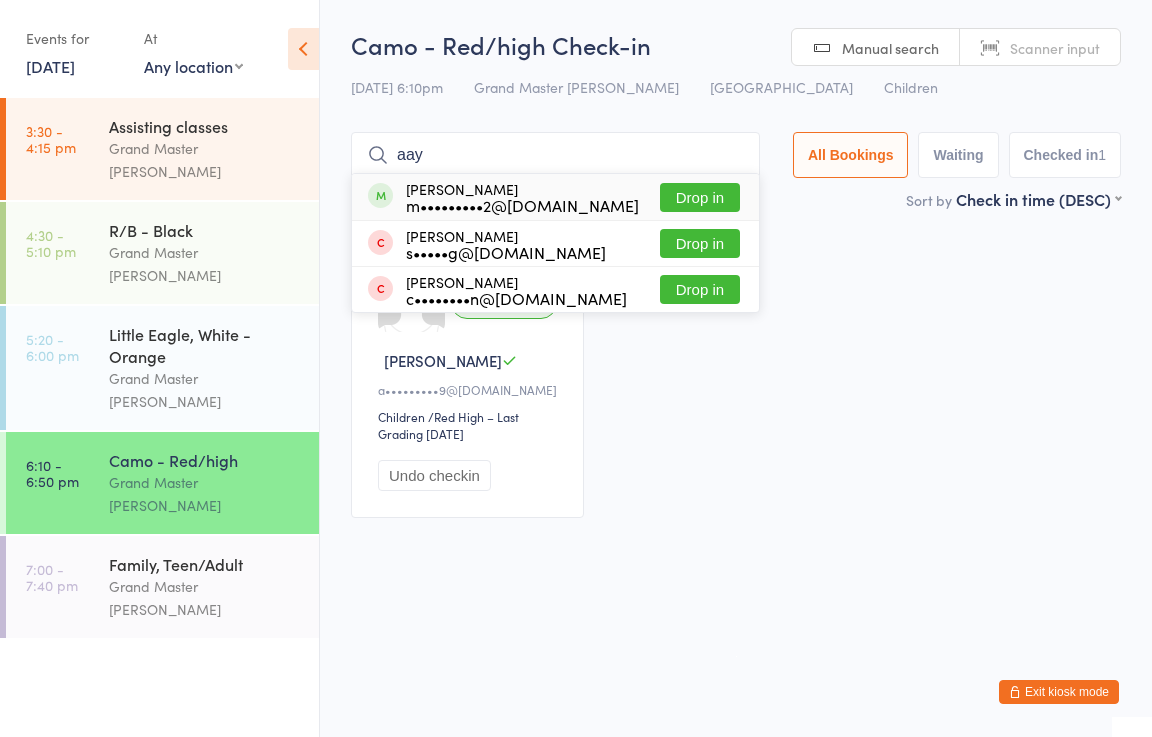 type on "aay" 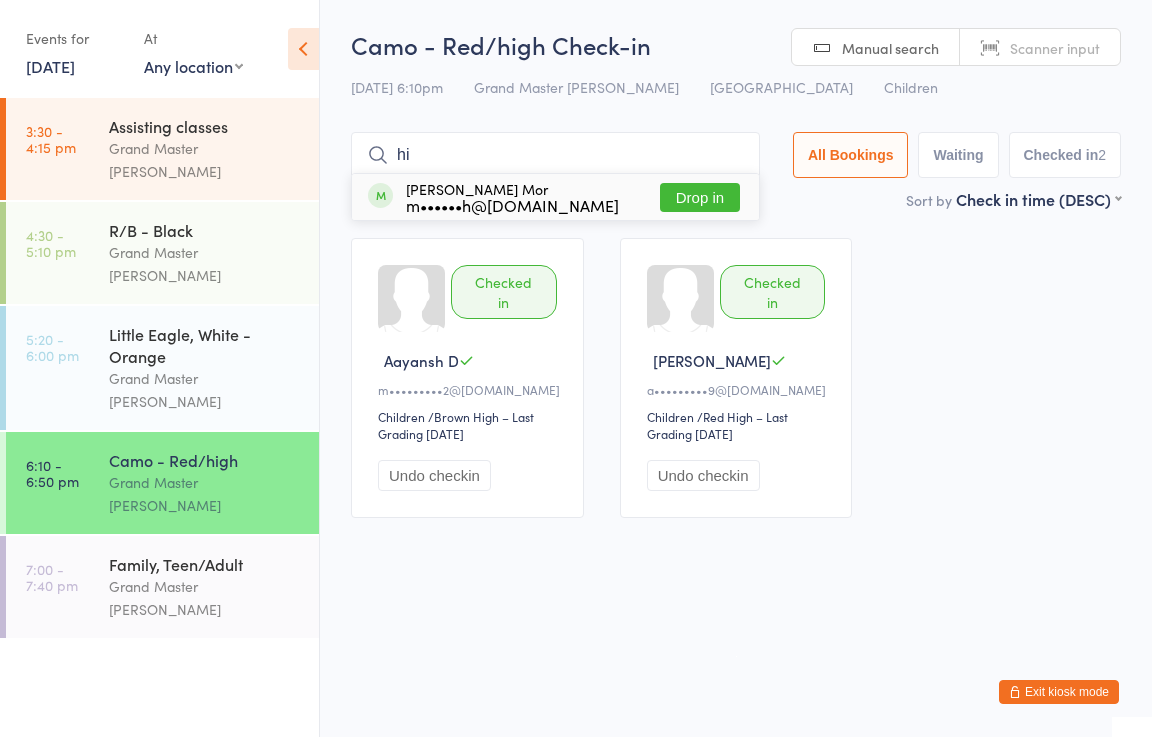 type on "hi" 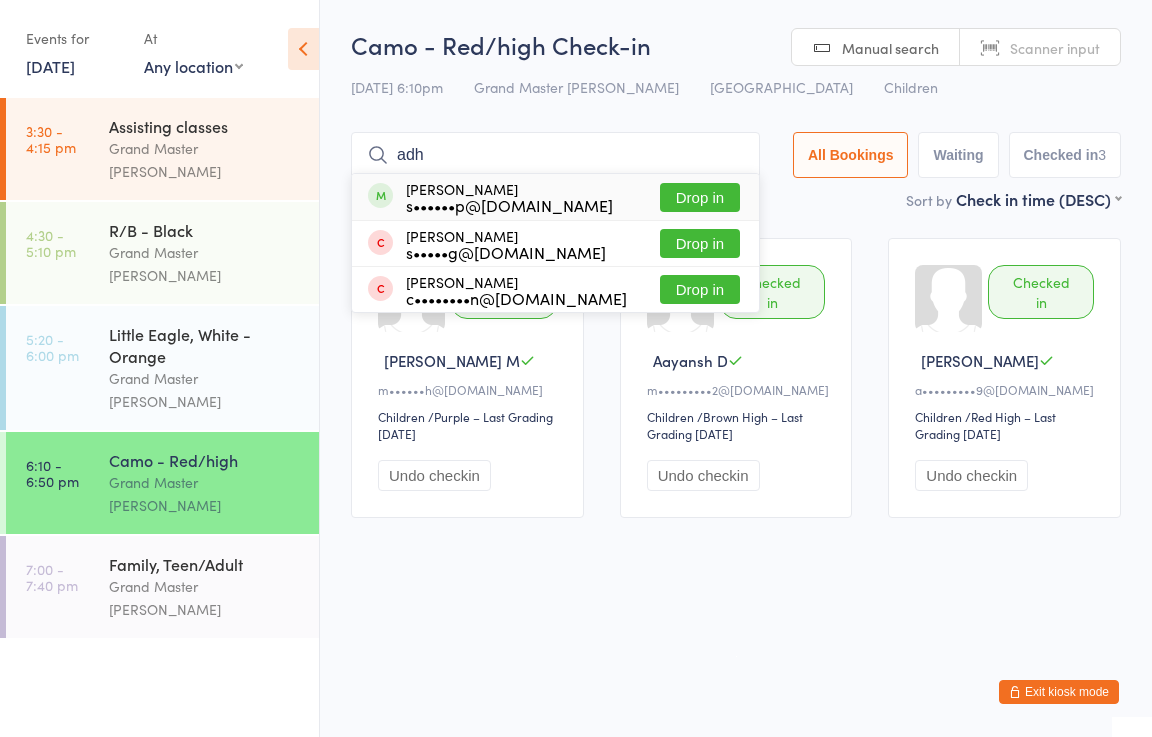 type on "adh" 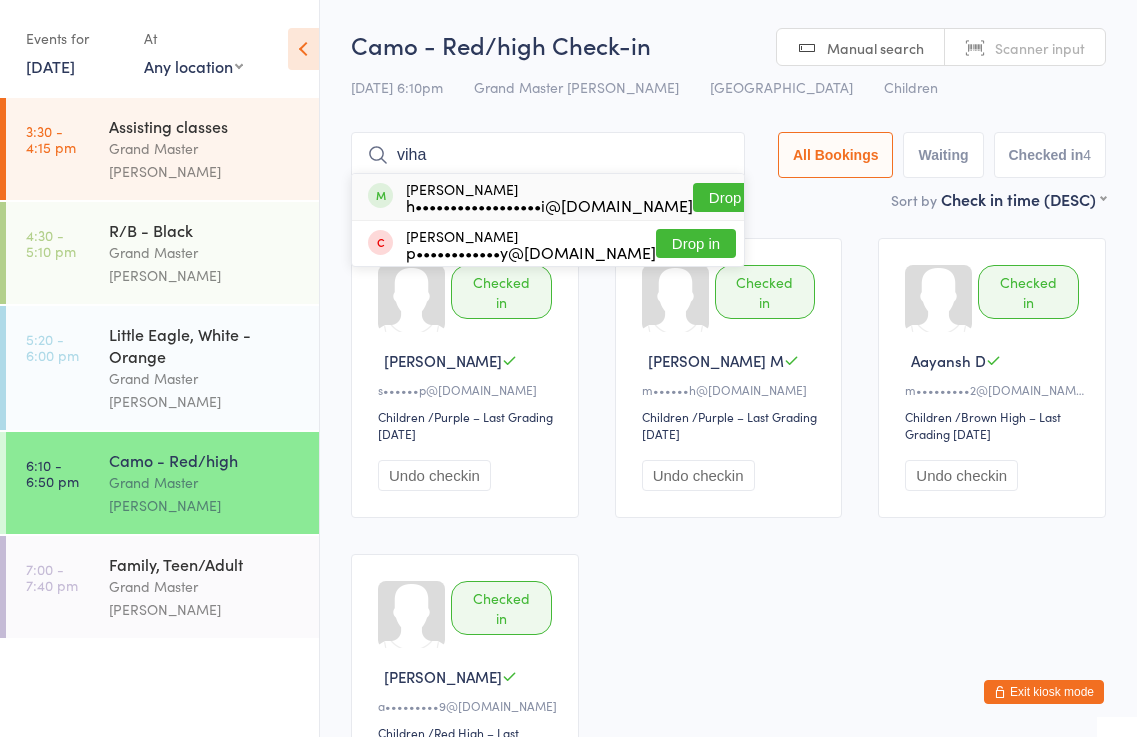 type on "vihaan" 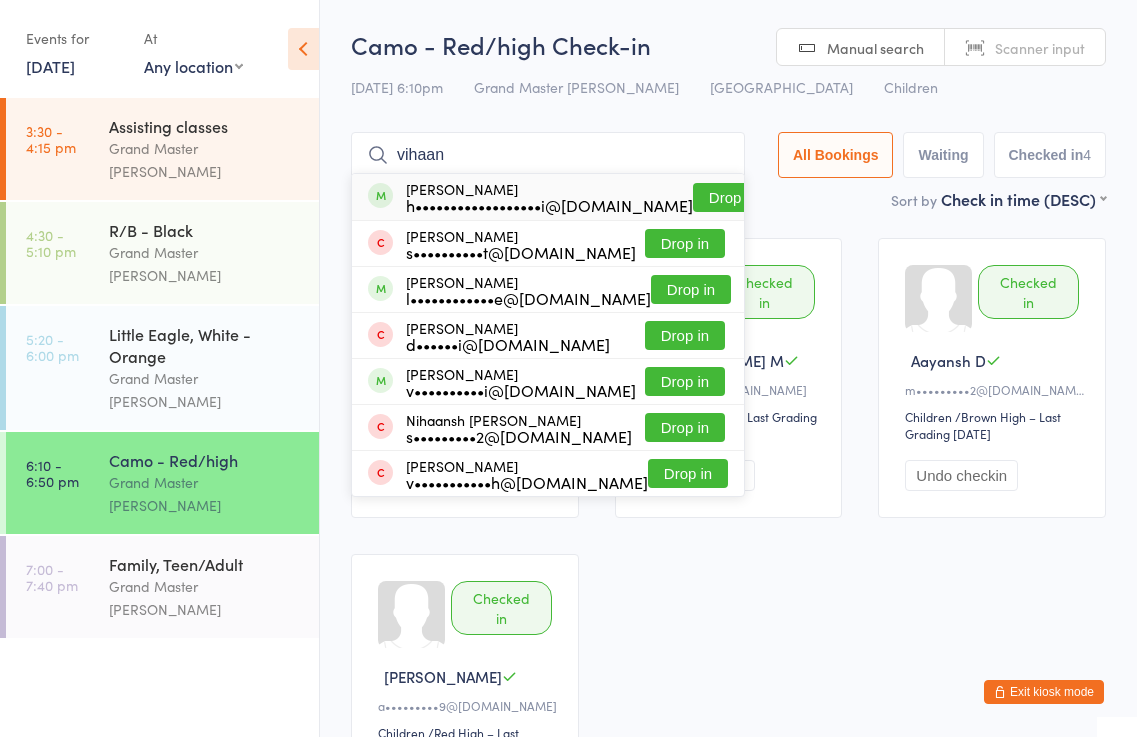 click on "h••••••••••••••••••i@[DOMAIN_NAME]" at bounding box center (549, 205) 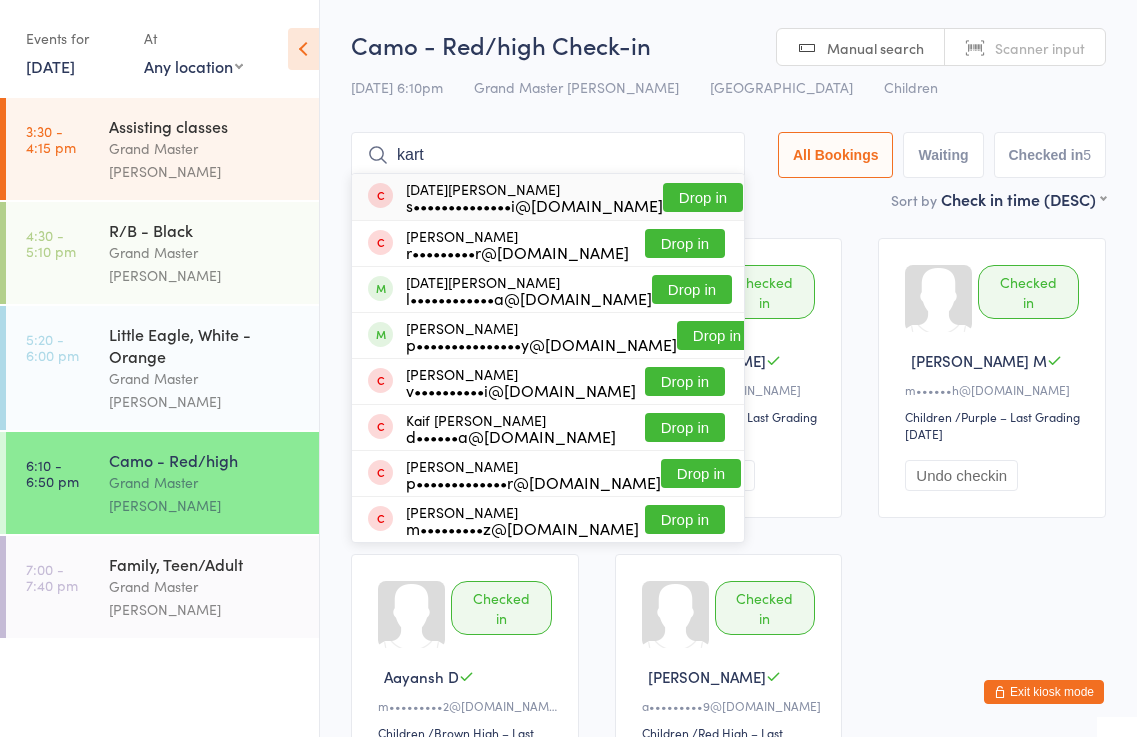 type on "[PERSON_NAME]" 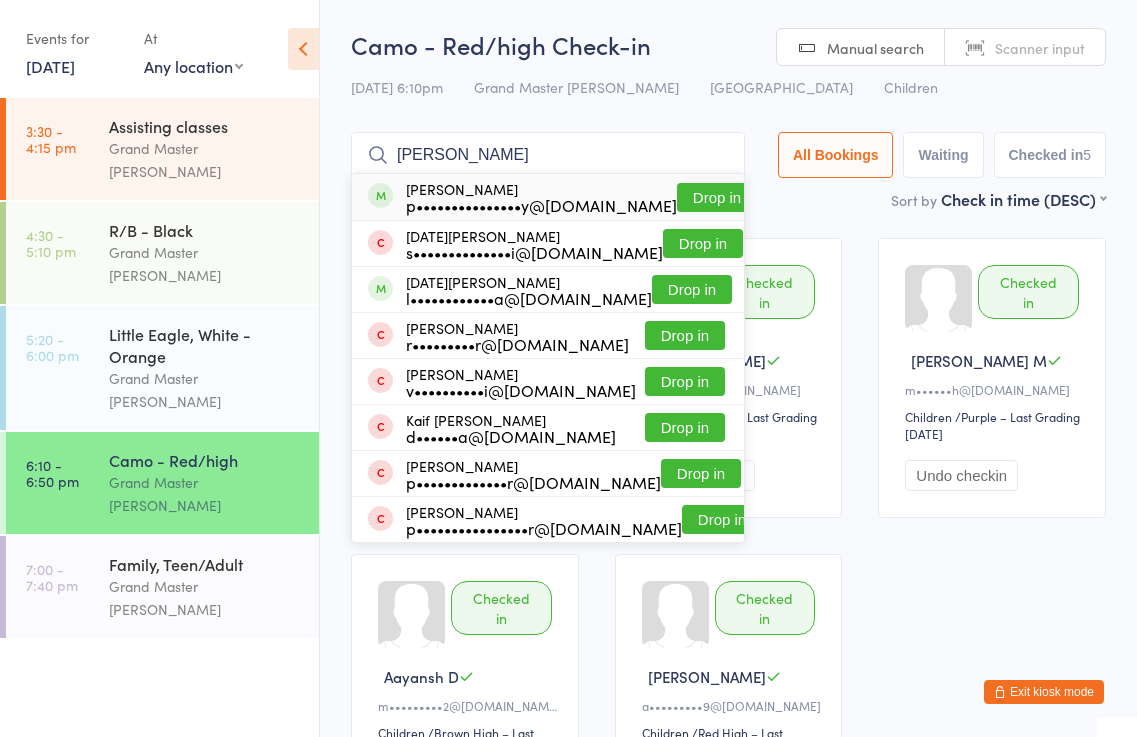 drag, startPoint x: 488, startPoint y: 198, endPoint x: 493, endPoint y: 215, distance: 17.720045 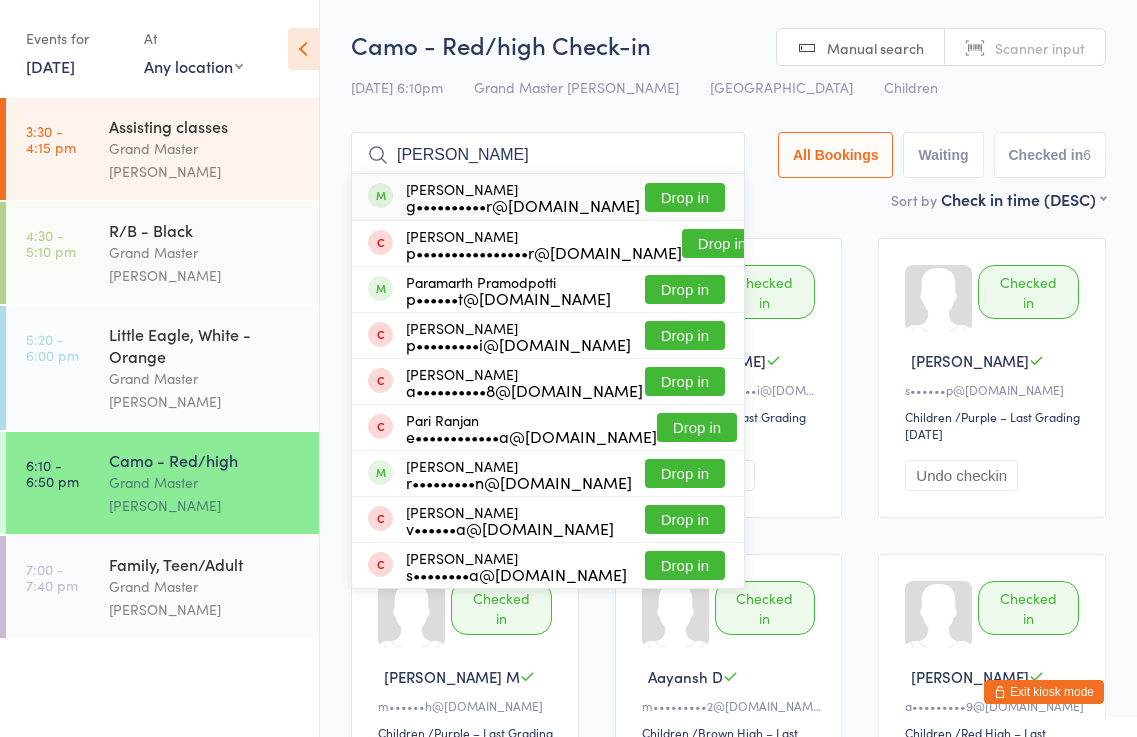 type on "[PERSON_NAME]" 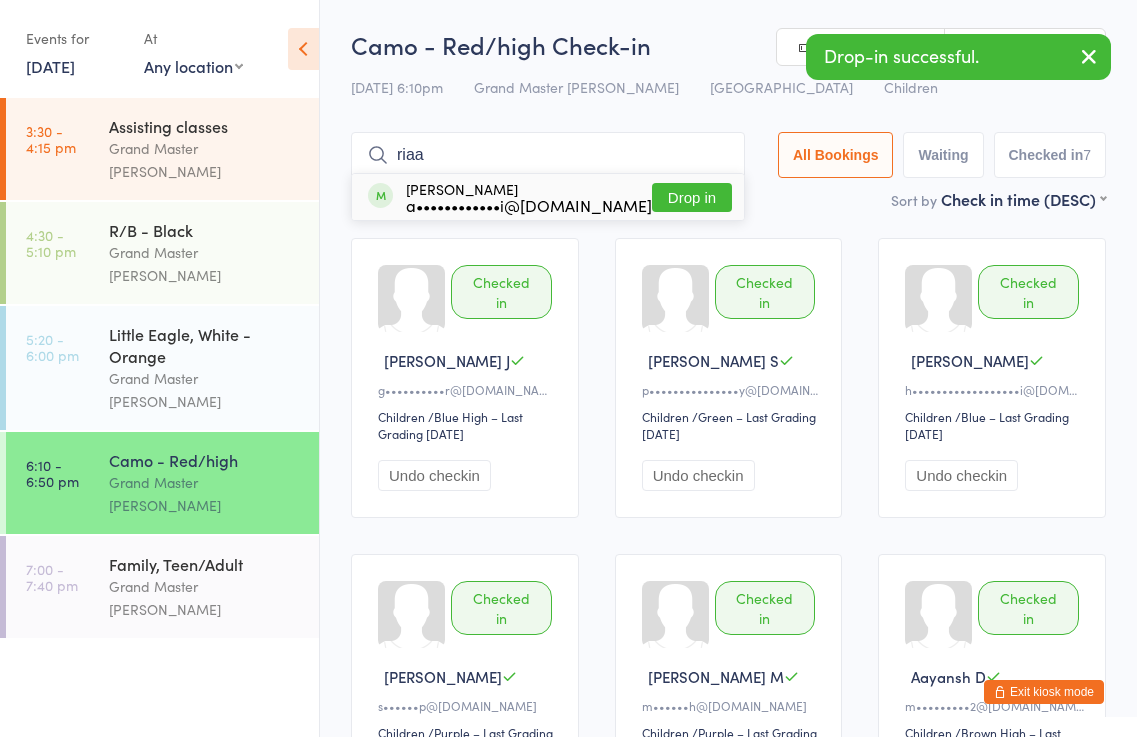 type on "riaan" 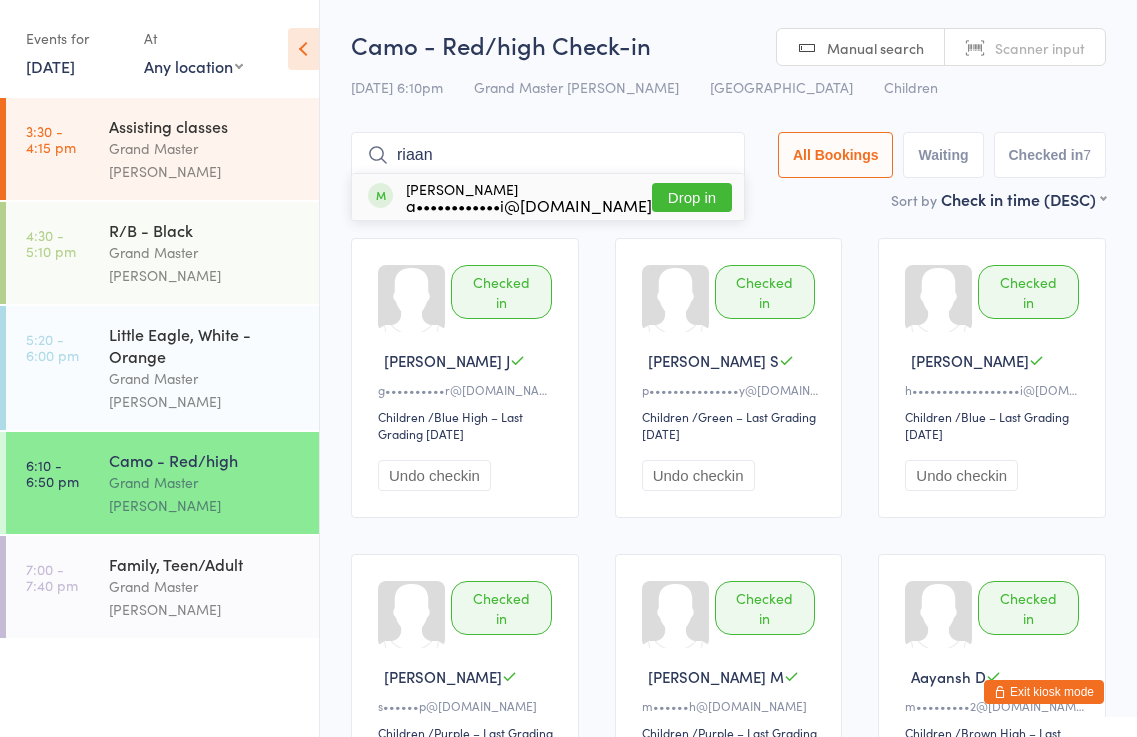 click on "a••••••••••••i@[DOMAIN_NAME]" at bounding box center [529, 205] 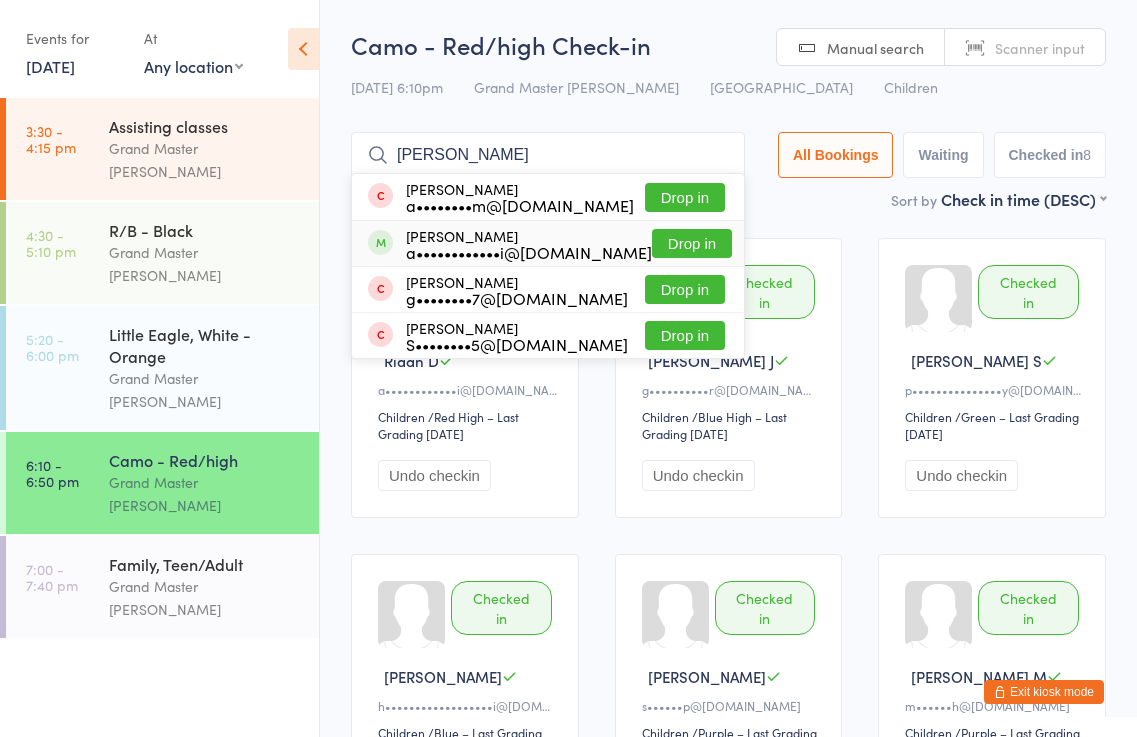type on "[PERSON_NAME]" 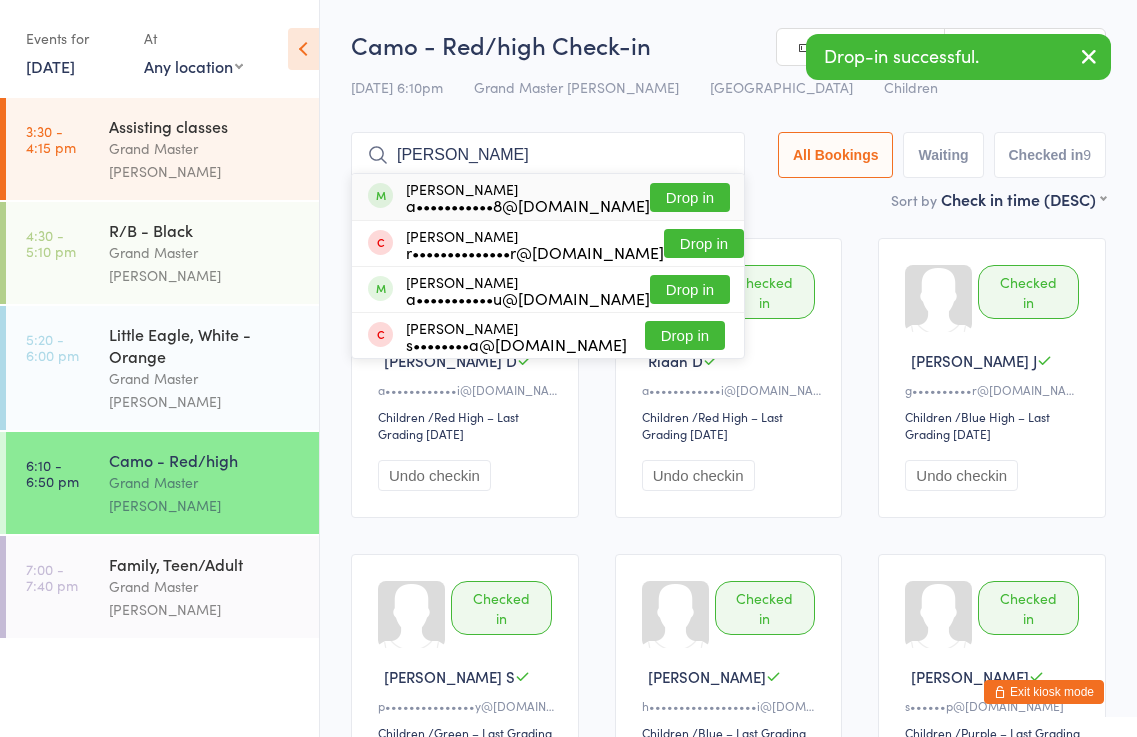 type on "[PERSON_NAME]" 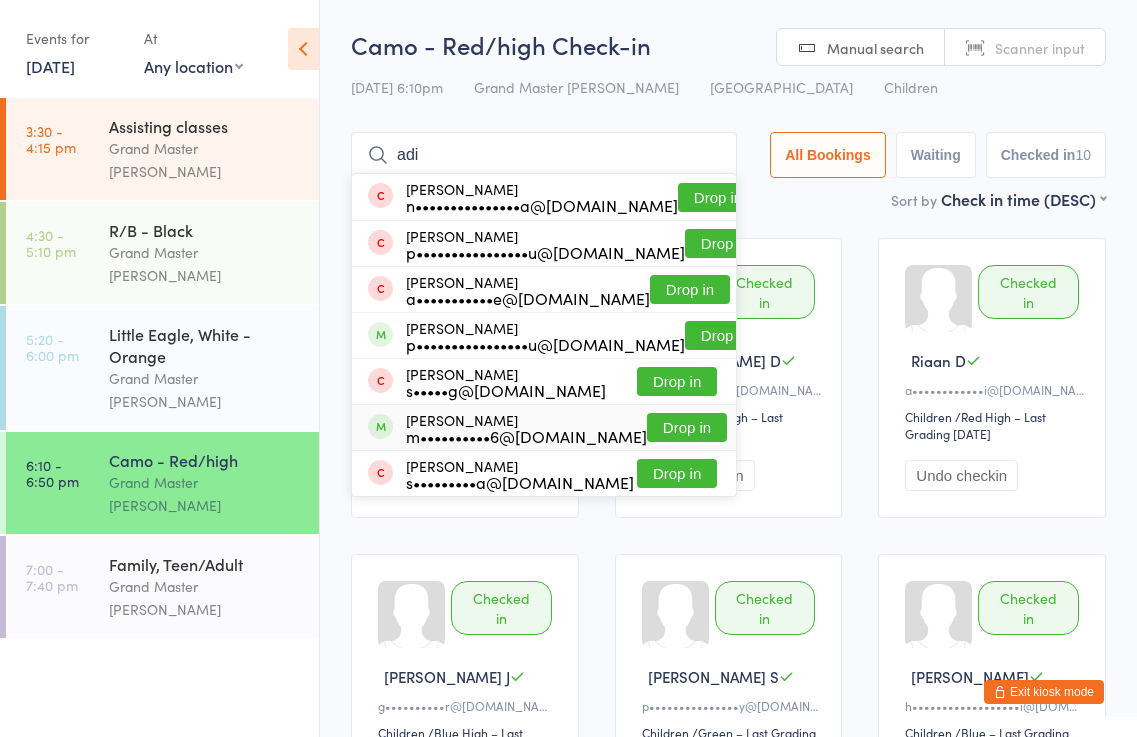type on "adi" 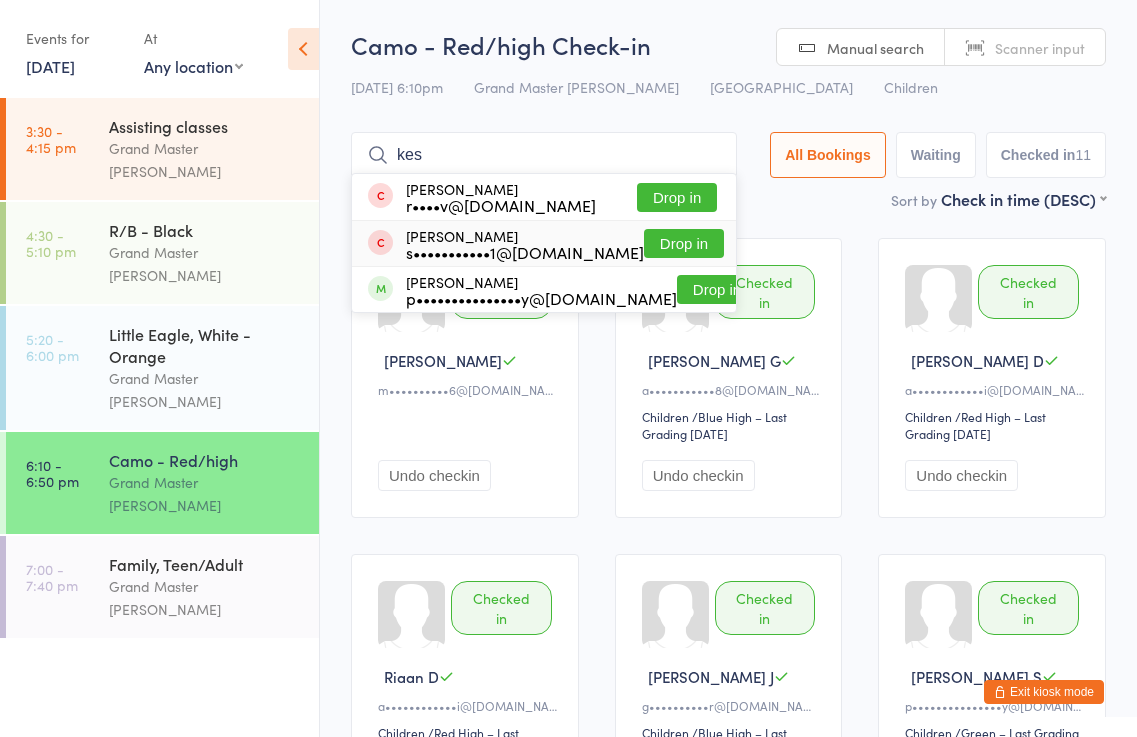 type on "[PERSON_NAME]" 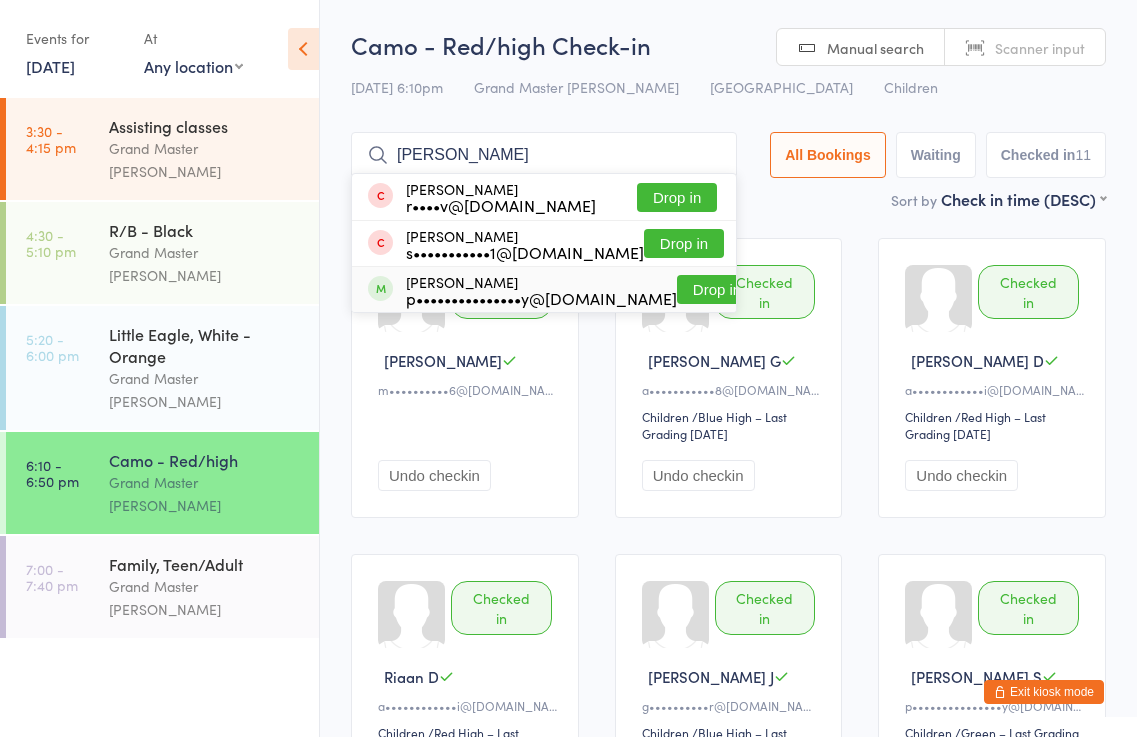 click on "p•••••••••••••••y@[DOMAIN_NAME]" at bounding box center (541, 298) 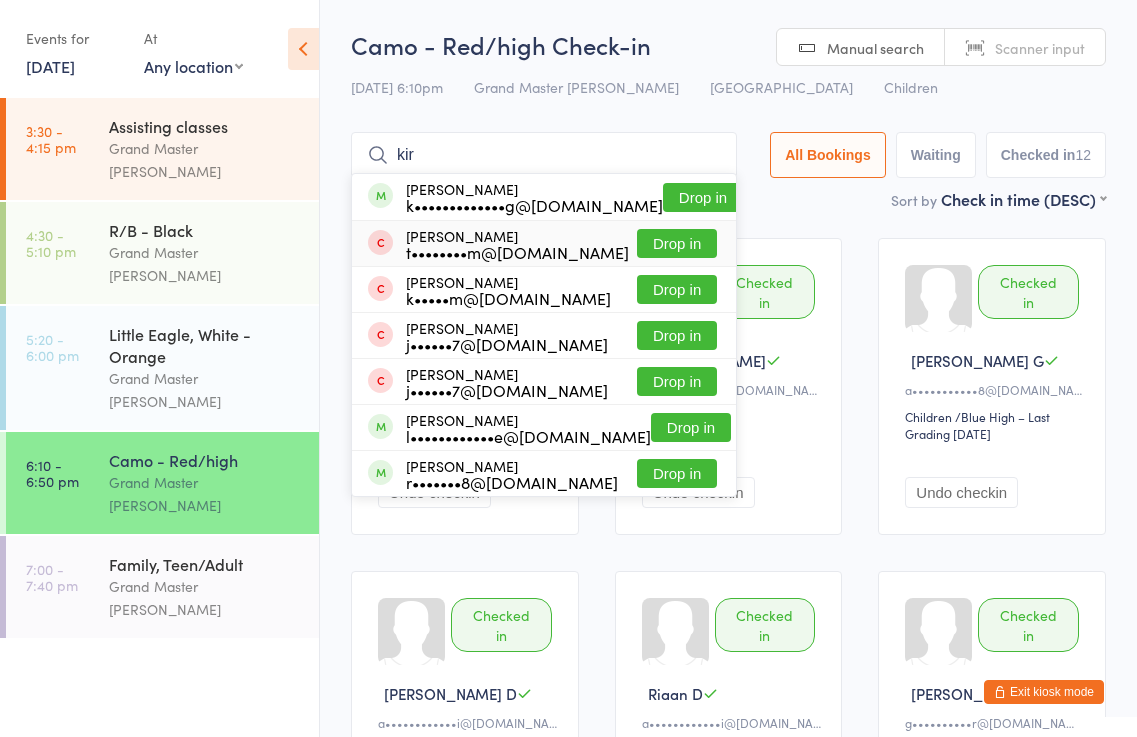 type on "[PERSON_NAME]" 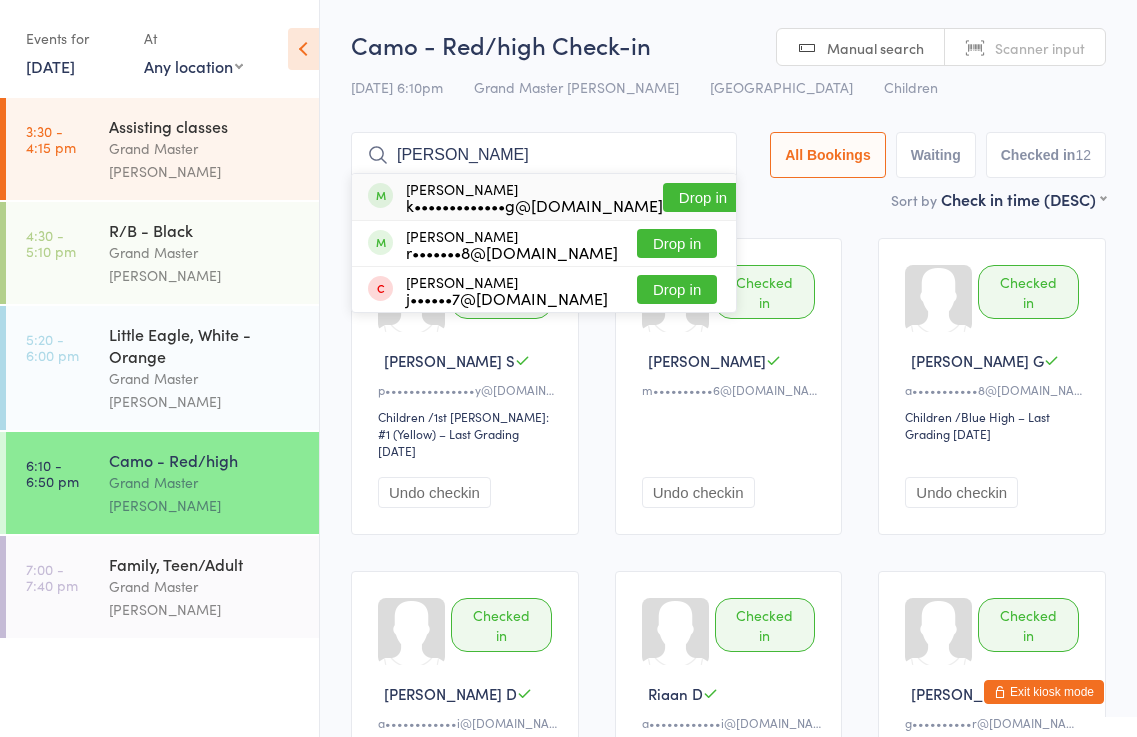 click on "[PERSON_NAME] k•••••••••••••g@[DOMAIN_NAME]" at bounding box center [534, 197] 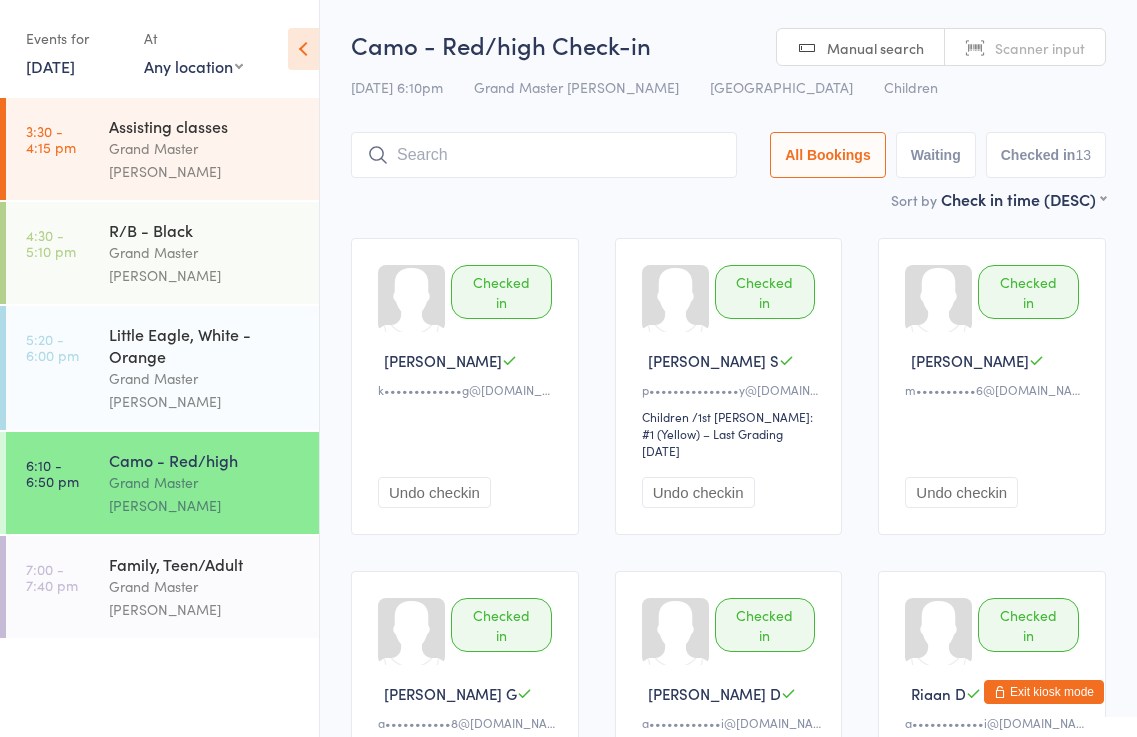 click on "Undo checkin" at bounding box center (434, 492) 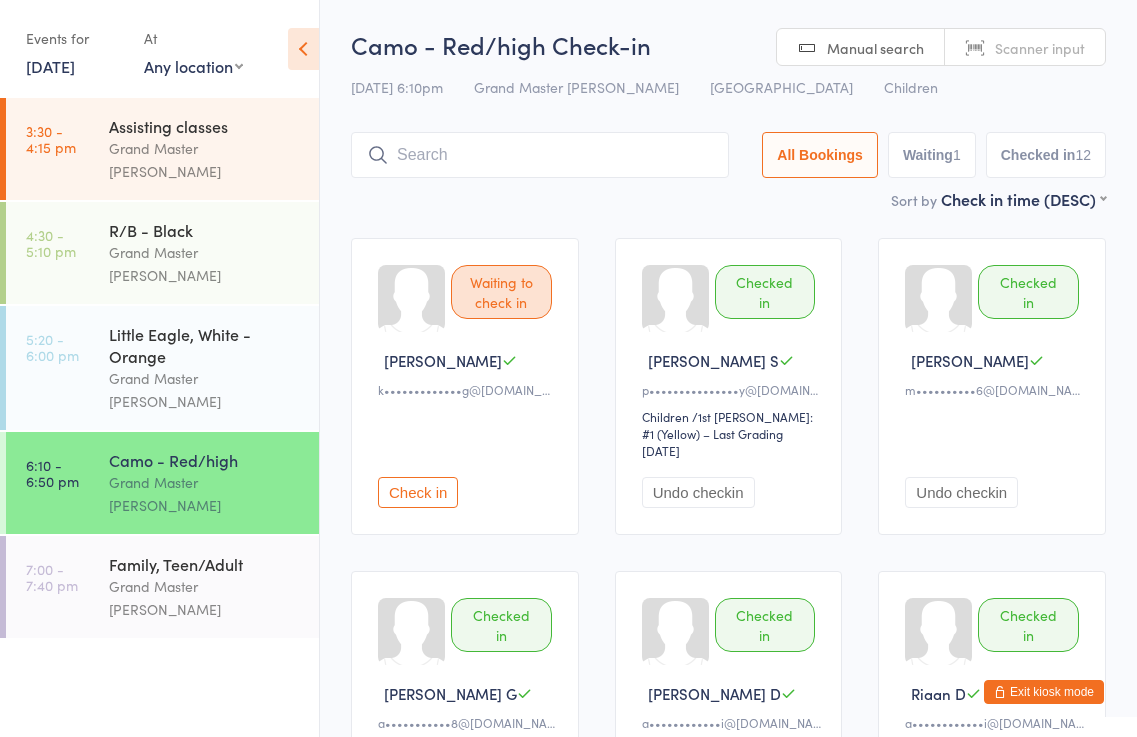 click on "Undo checkin" at bounding box center [698, 492] 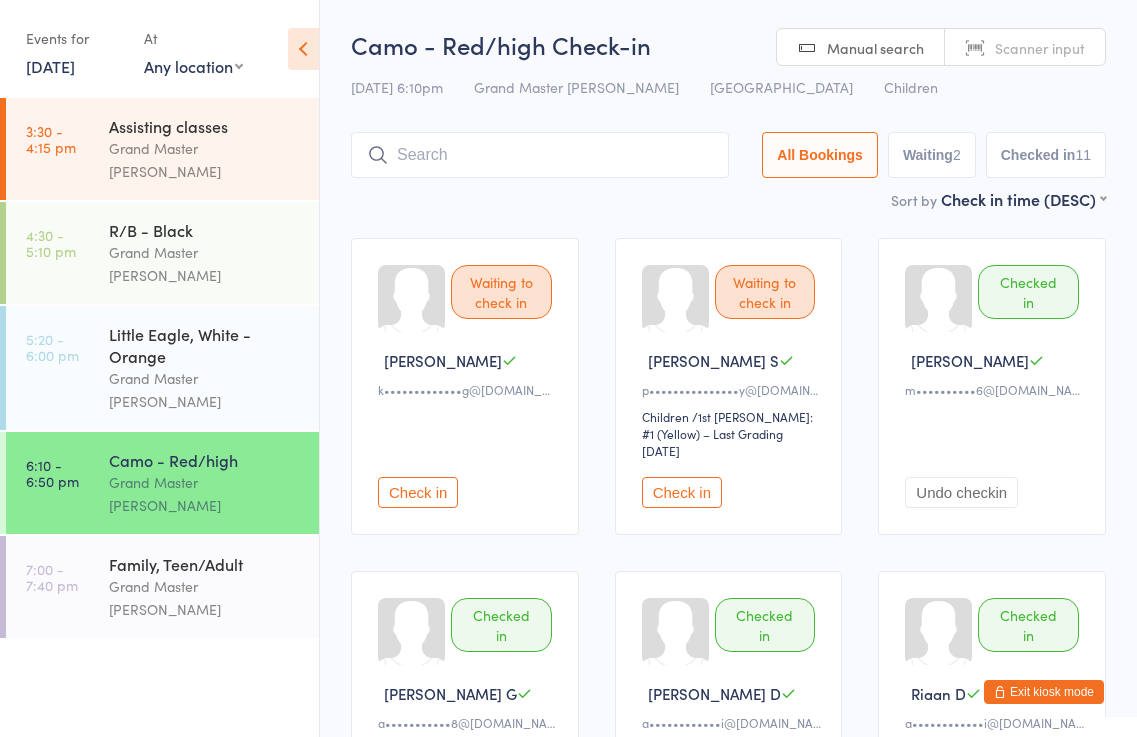 click on "Undo checkin" at bounding box center (961, 492) 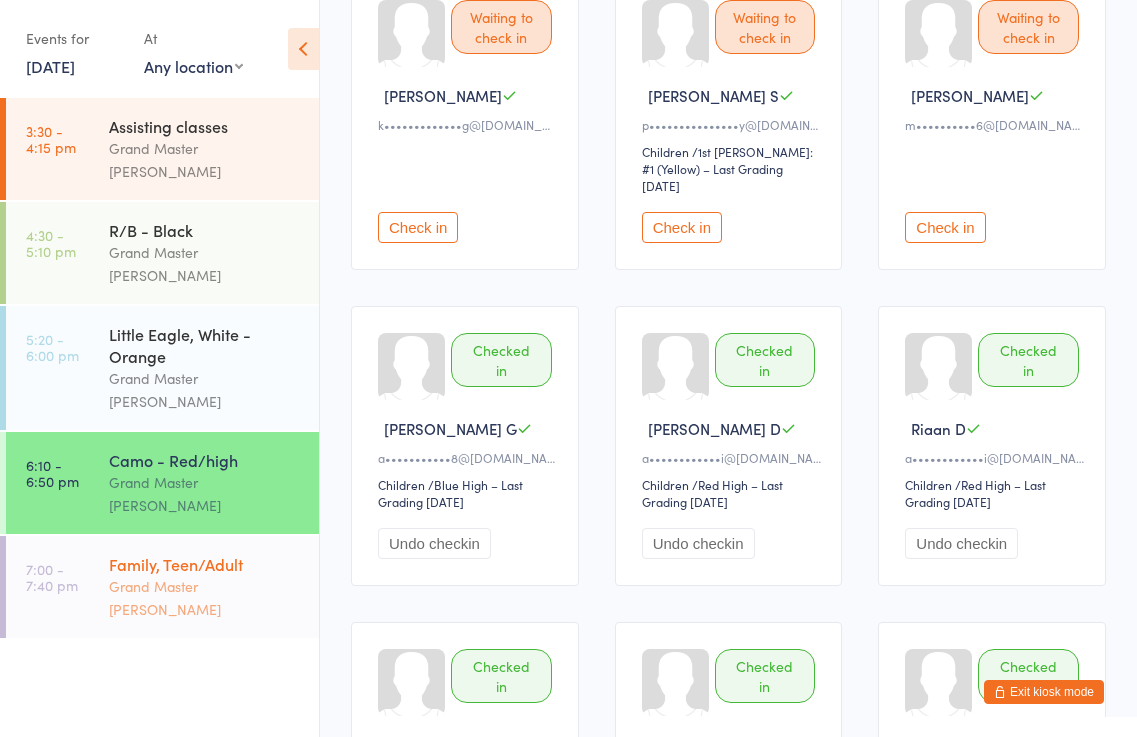 scroll, scrollTop: 300, scrollLeft: 0, axis: vertical 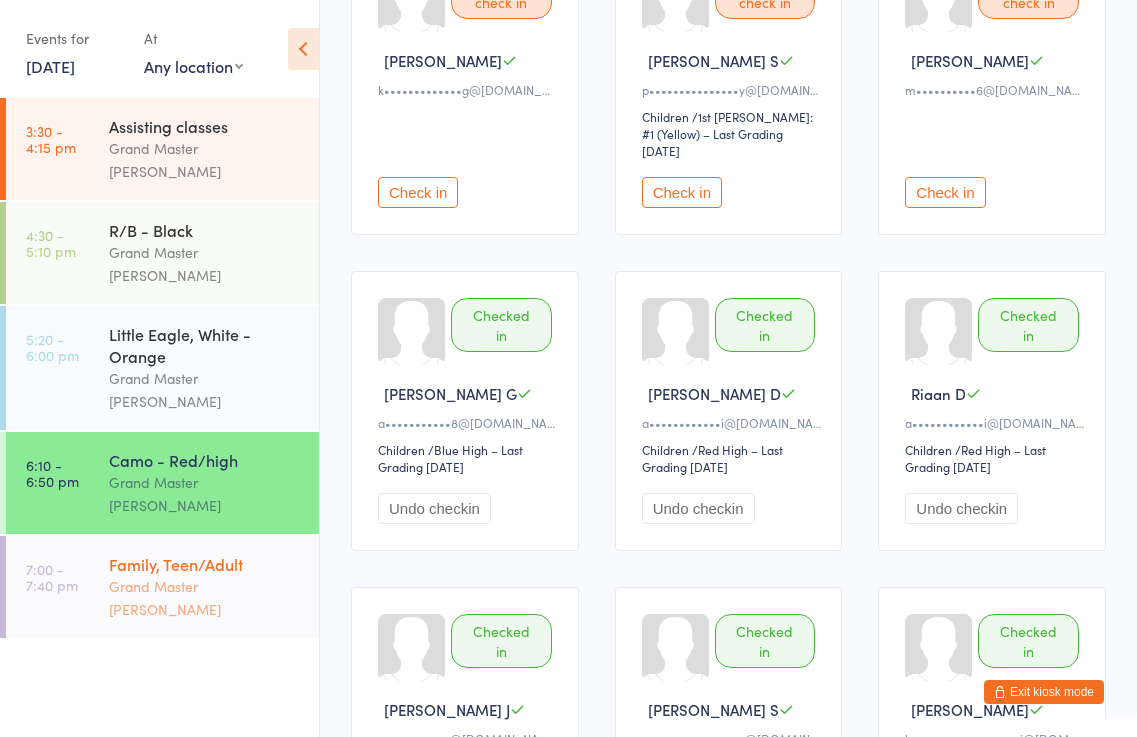 click on "Grand Master [PERSON_NAME]" at bounding box center [205, 598] 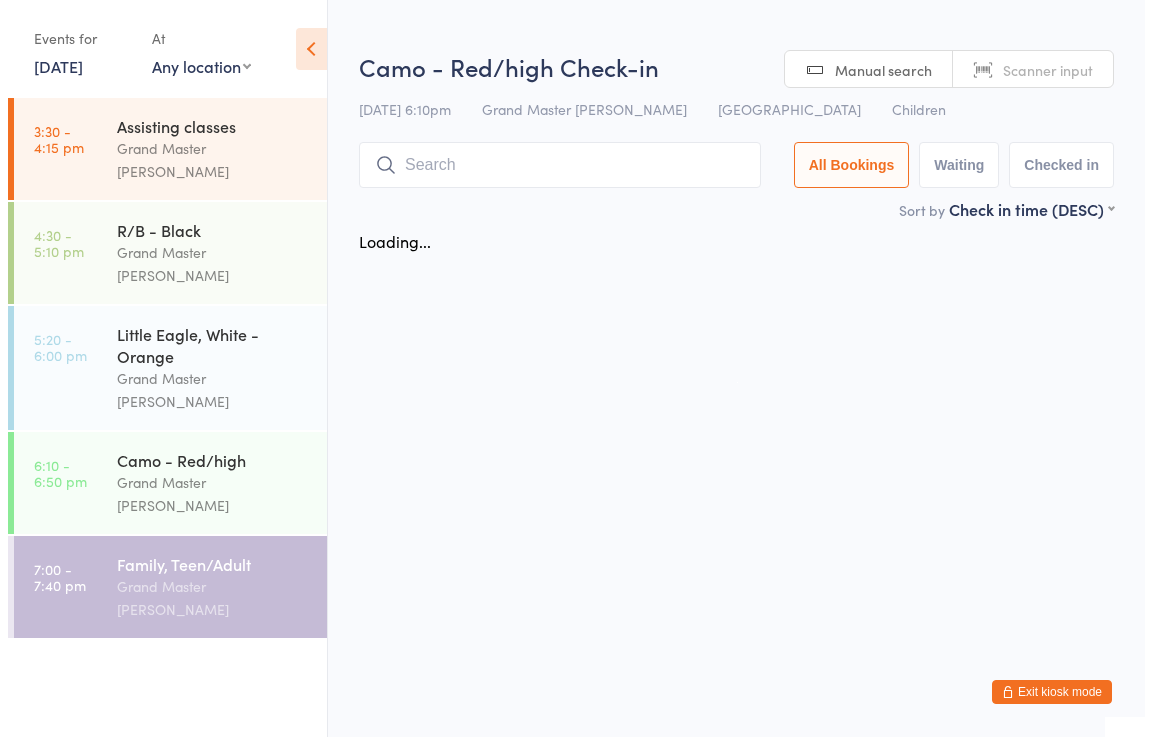 scroll, scrollTop: 0, scrollLeft: 0, axis: both 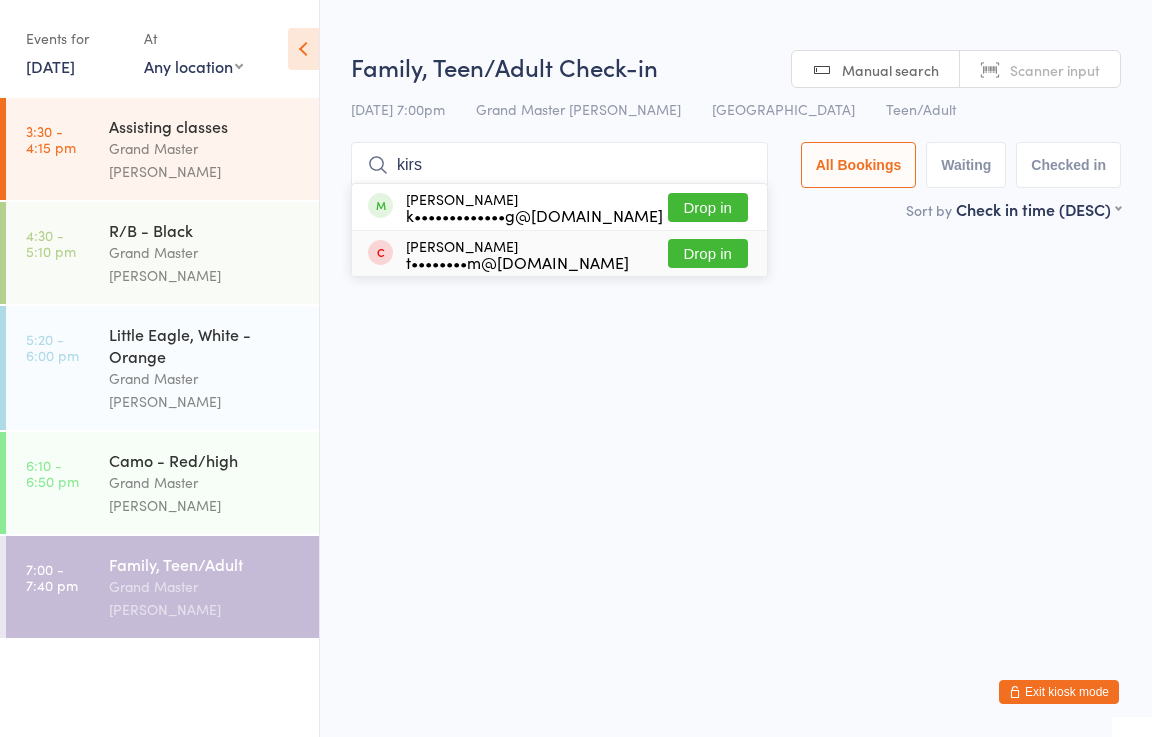 type on "[PERSON_NAME]" 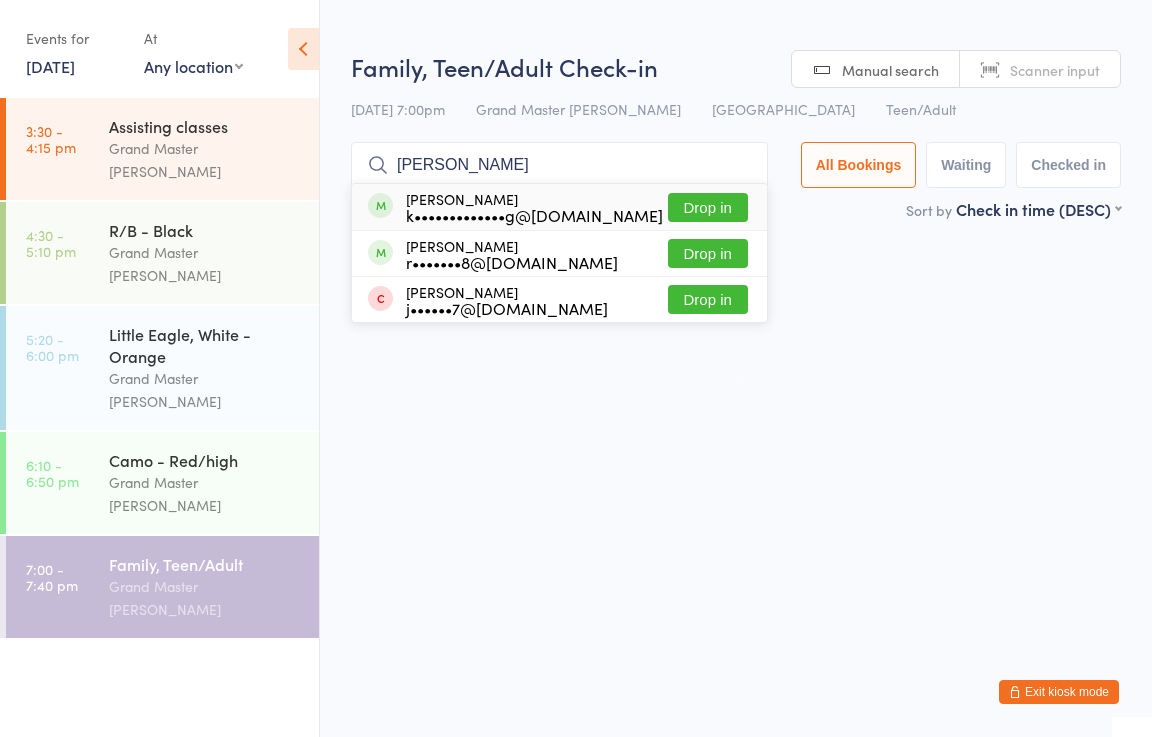 click on "k•••••••••••••g@[DOMAIN_NAME]" at bounding box center [534, 215] 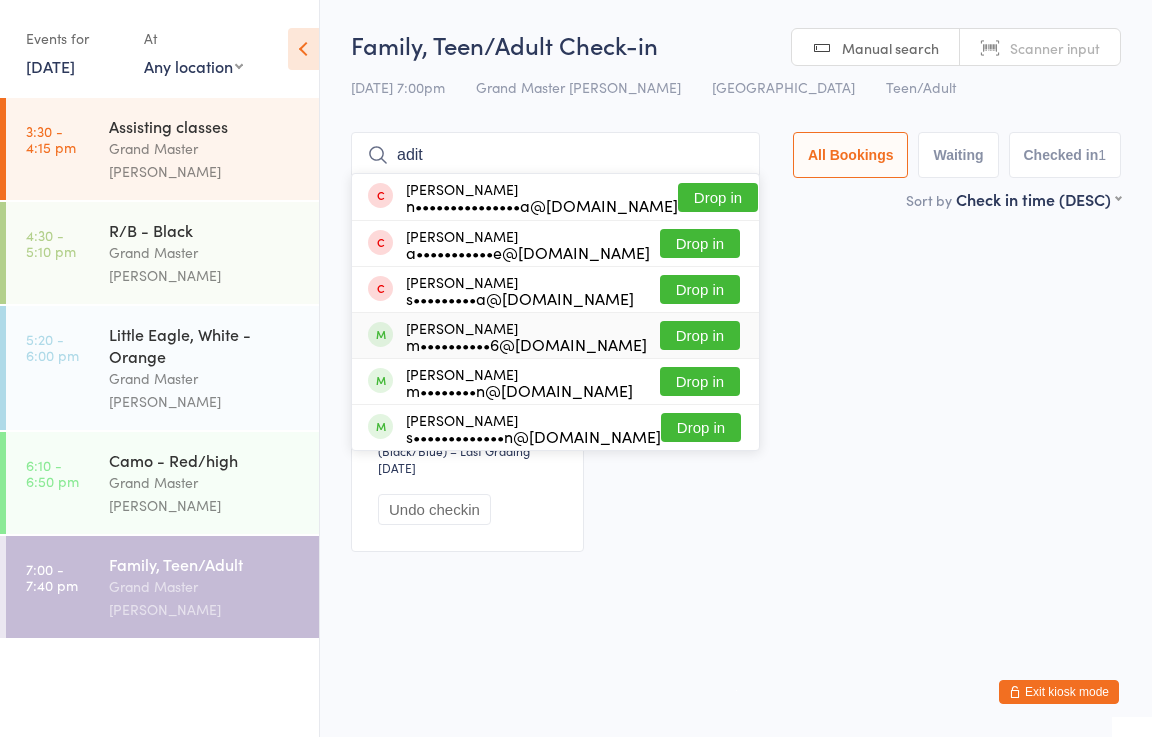 type on "adit" 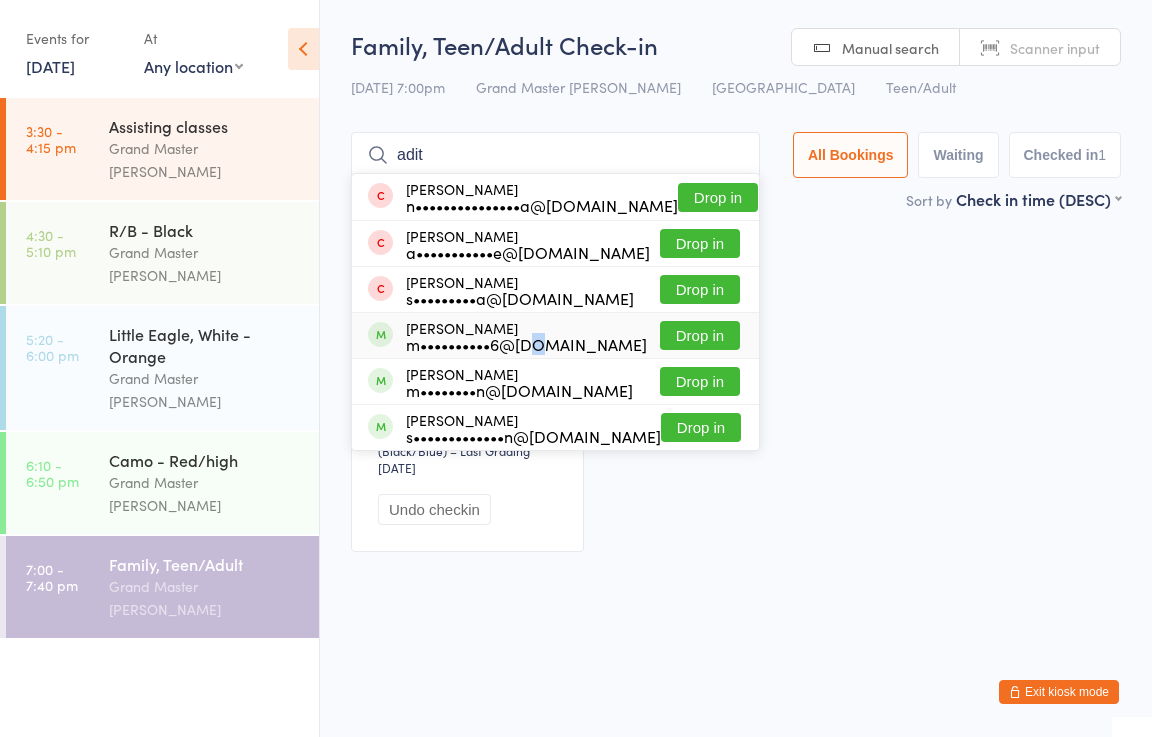 click on "m••••••••••6@[DOMAIN_NAME]" at bounding box center (526, 344) 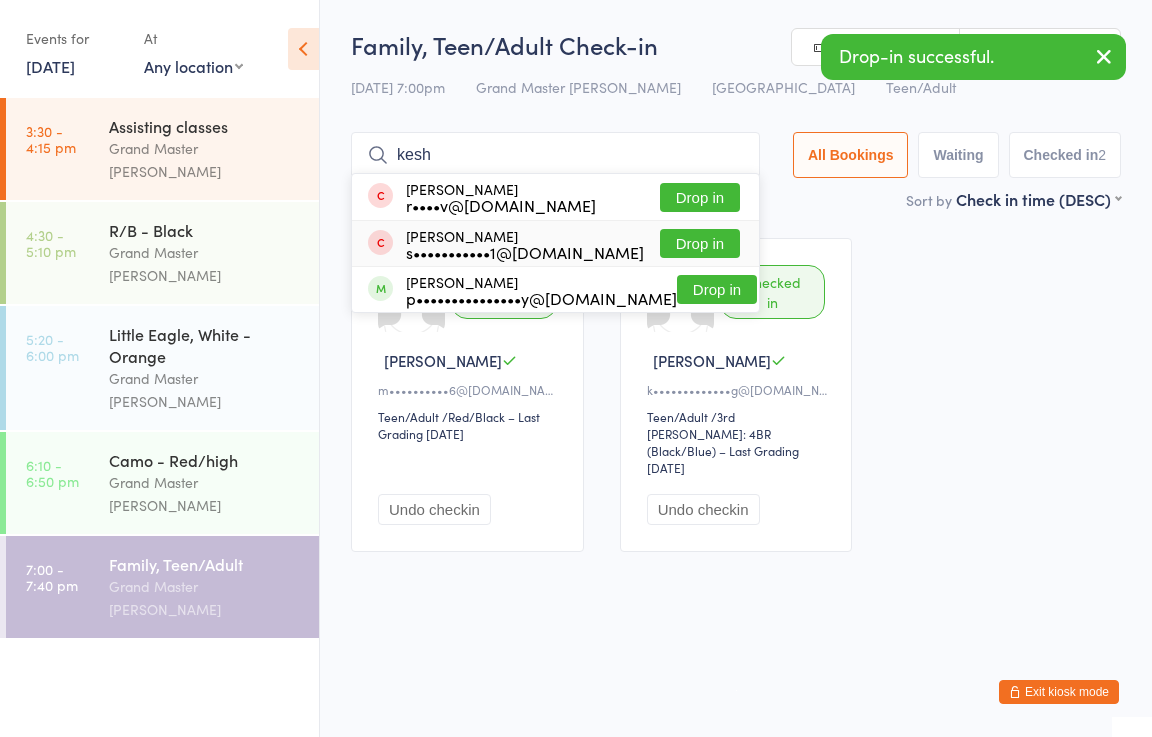 type on "[PERSON_NAME]" 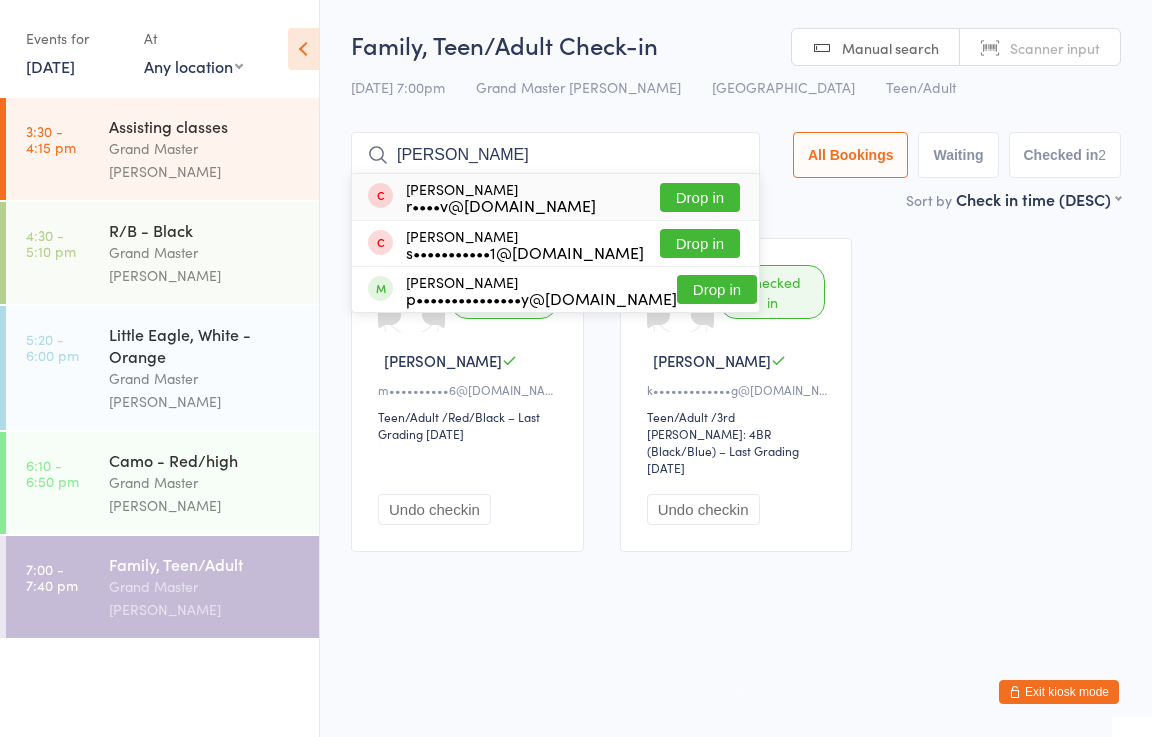 click on "p•••••••••••••••y@[DOMAIN_NAME]" at bounding box center (541, 298) 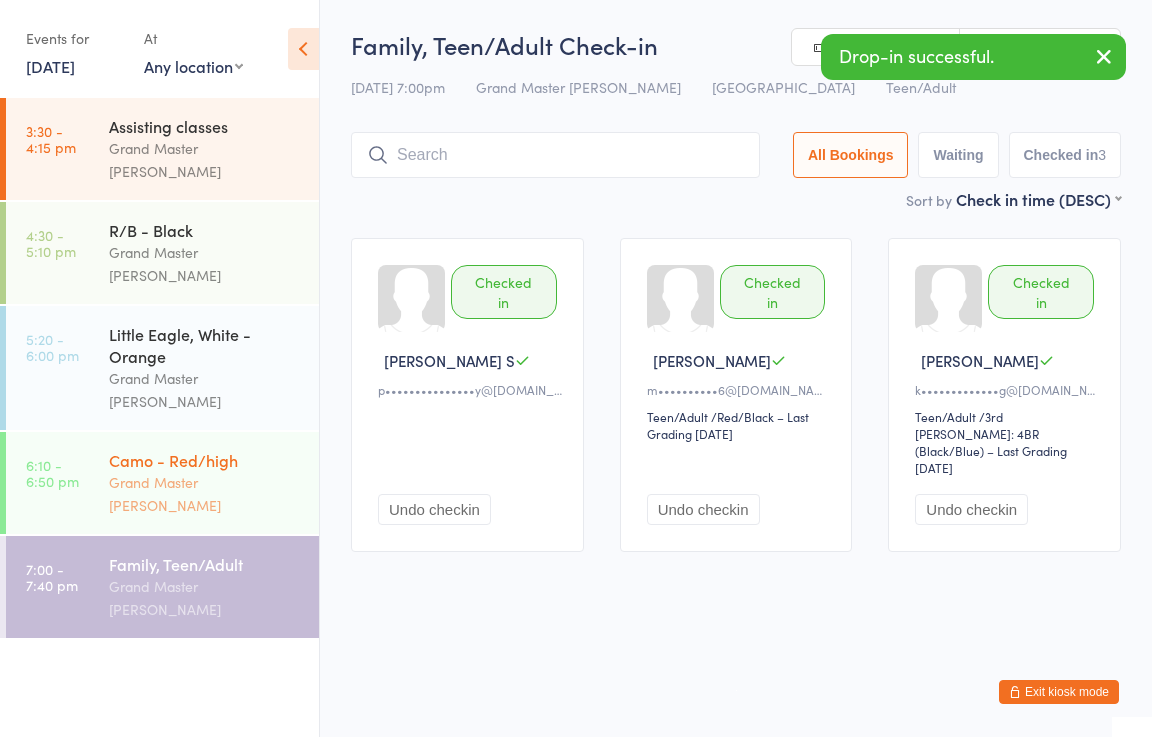 click on "Grand Master [PERSON_NAME]" at bounding box center [205, 494] 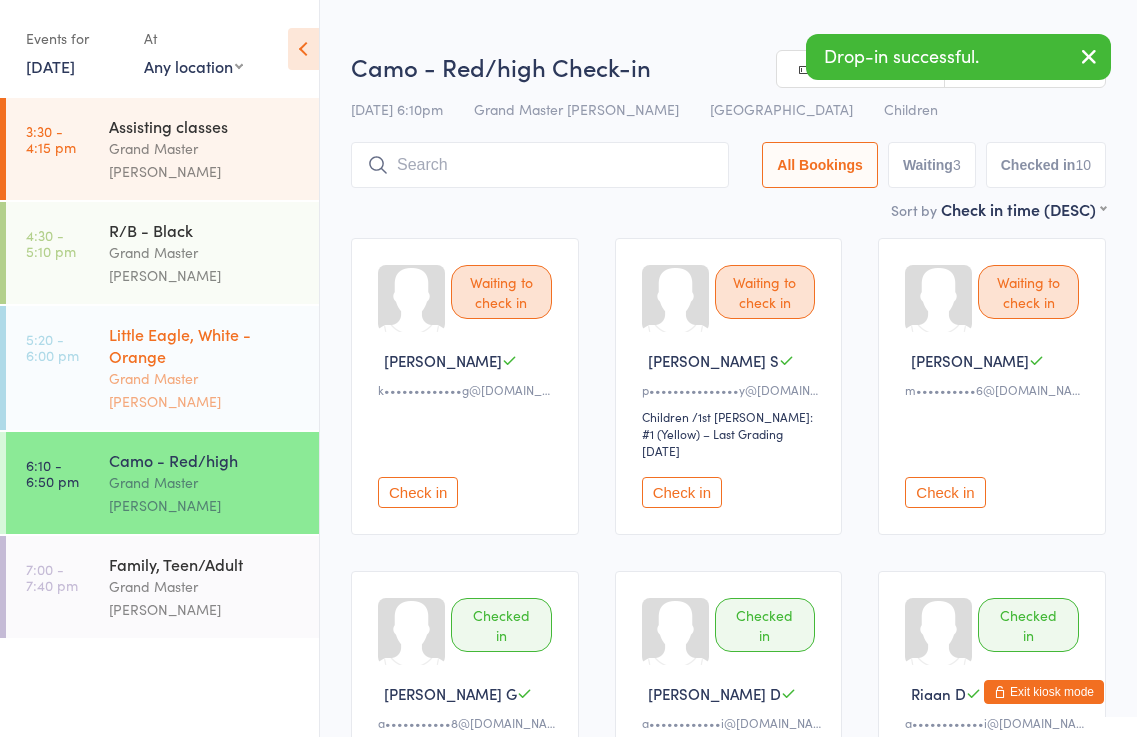 click on "Grand Master [PERSON_NAME]" at bounding box center [205, 390] 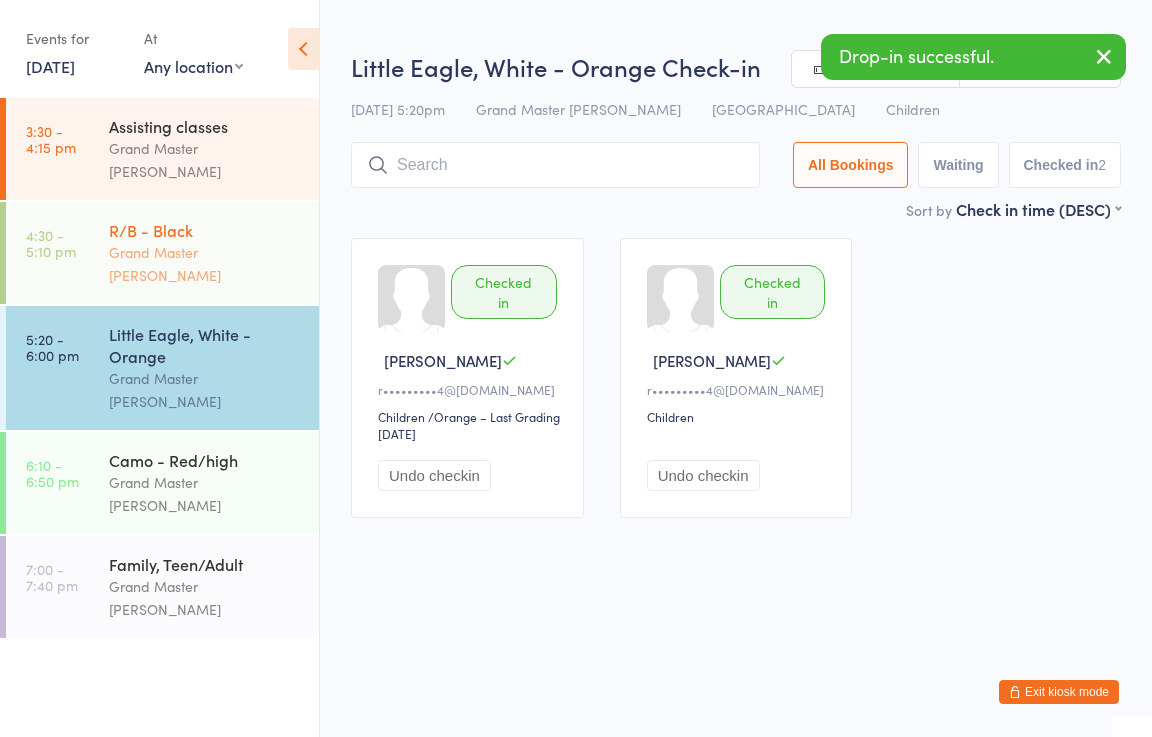 click on "Grand Master [PERSON_NAME]" at bounding box center (205, 264) 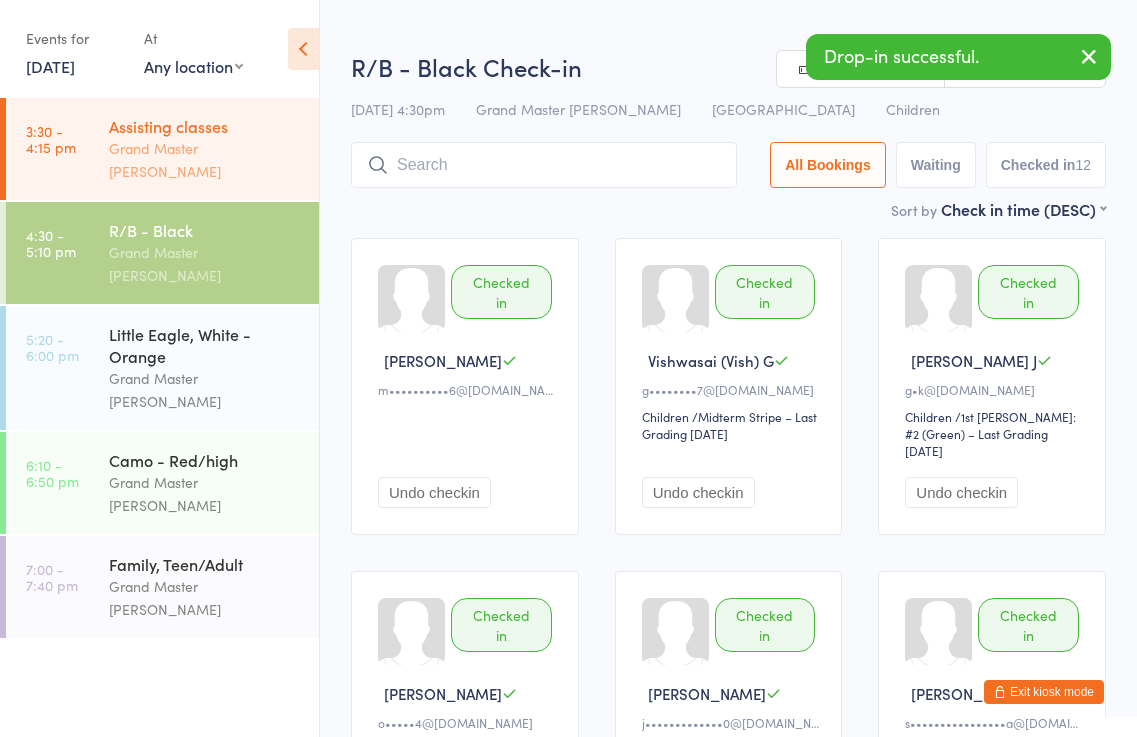 click on "Grand Master [PERSON_NAME]" at bounding box center [205, 160] 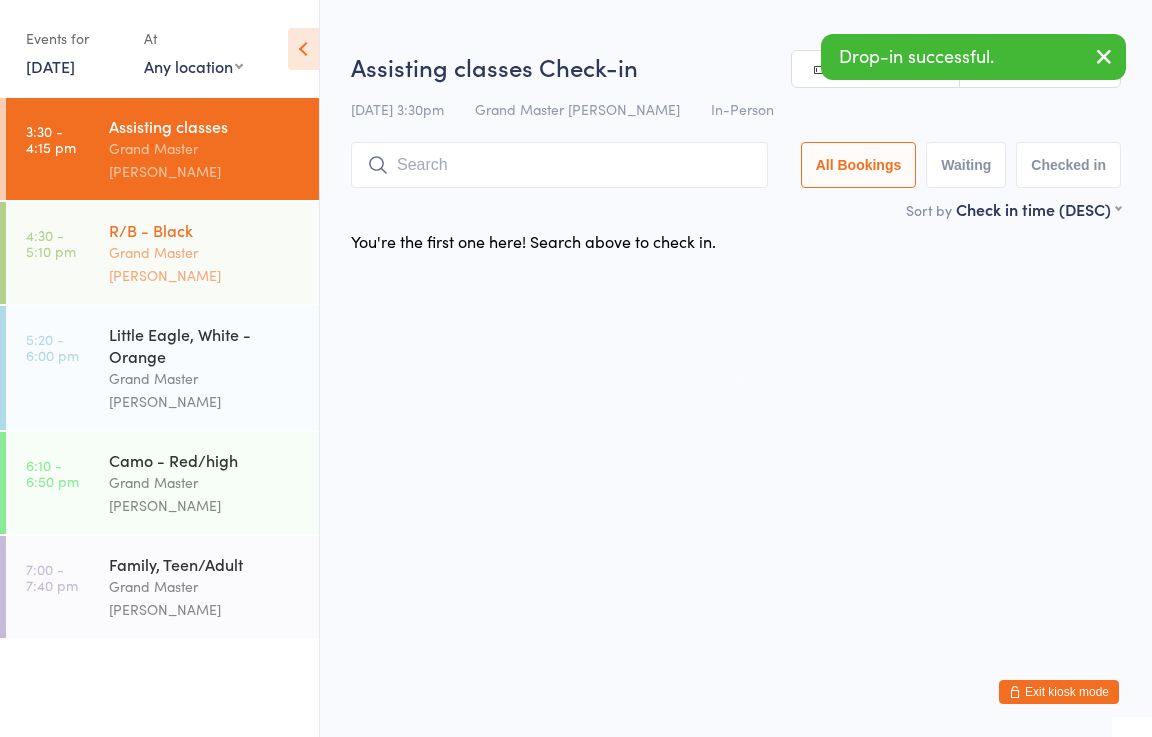 click on "R/B - Black" at bounding box center [205, 230] 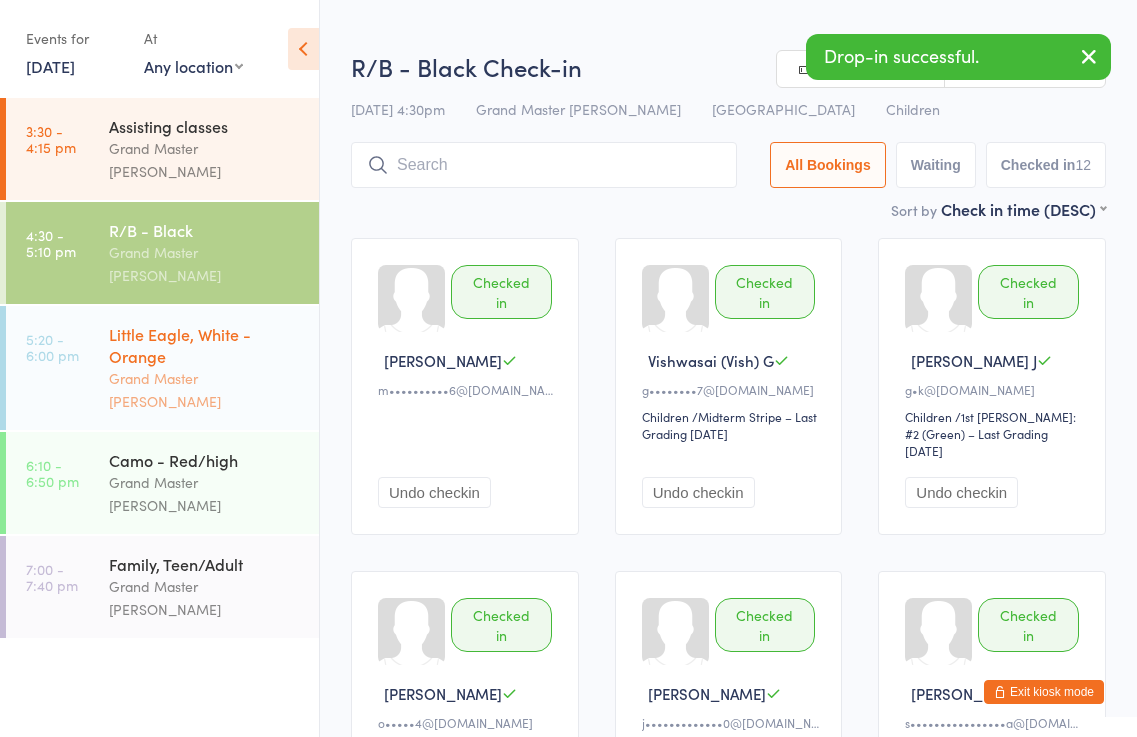 click on "Little Eagle, White - Orange" at bounding box center [205, 345] 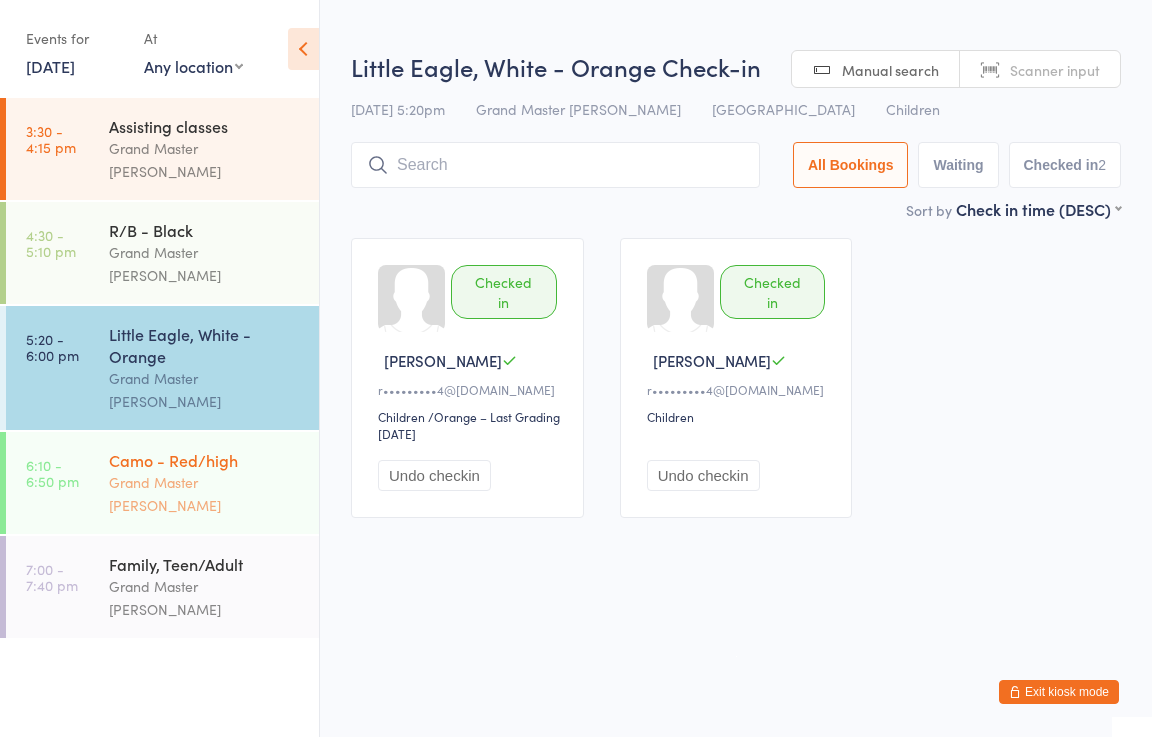 click on "Camo - Red/high" at bounding box center [205, 460] 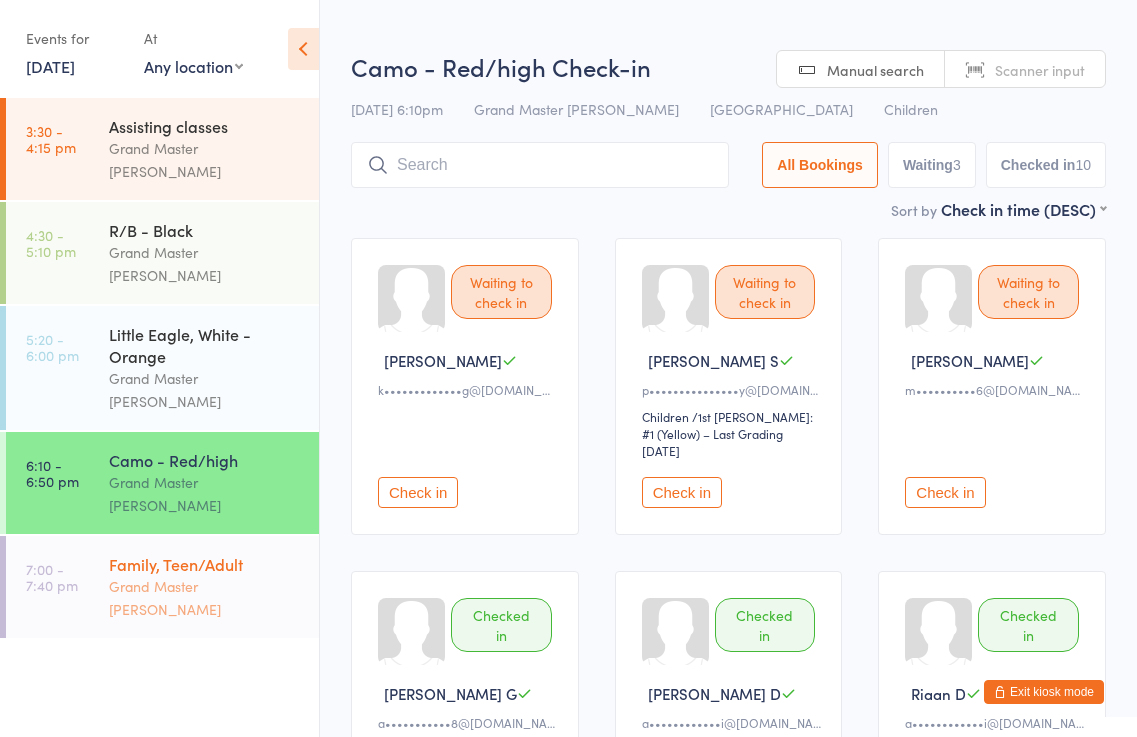 click on "Family, Teen/Adult" at bounding box center (205, 564) 